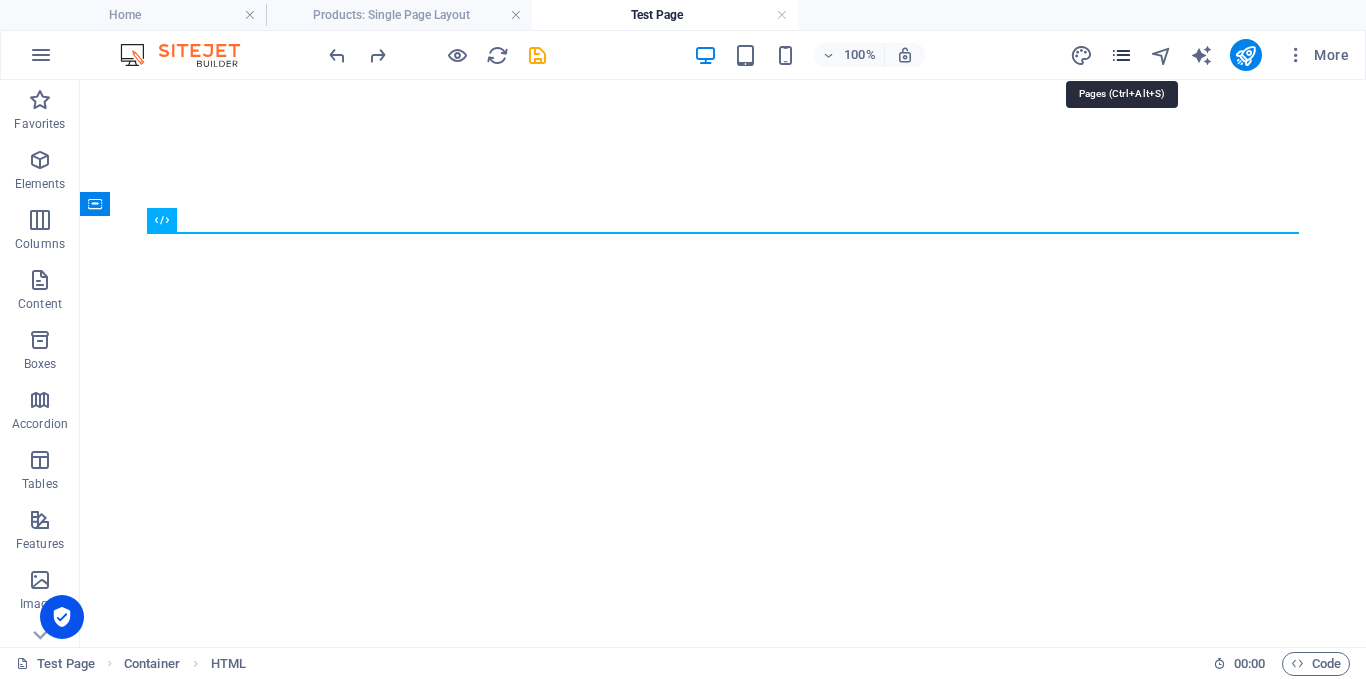 click at bounding box center (1122, 55) 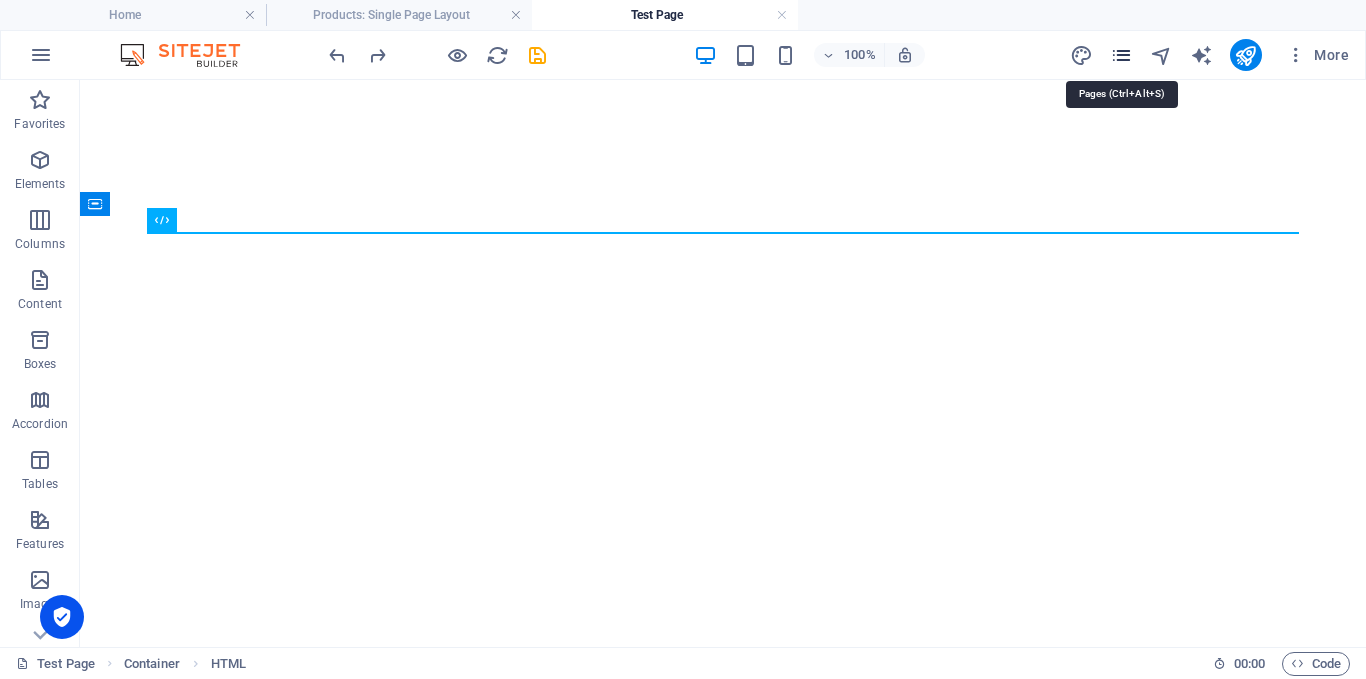 scroll, scrollTop: 0, scrollLeft: 0, axis: both 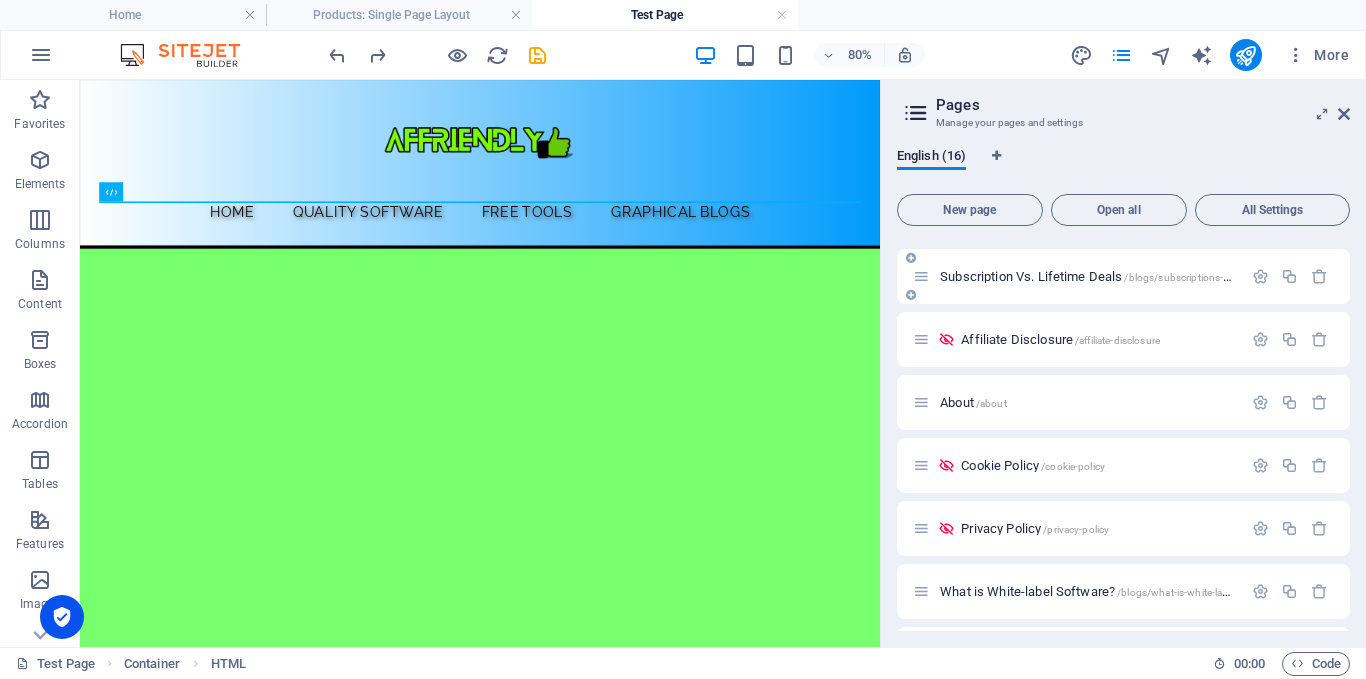 click on "Subscription Vs. Lifetime Deals /blogs/subscriptions-vs-lifetime-deals" at bounding box center (1077, 276) 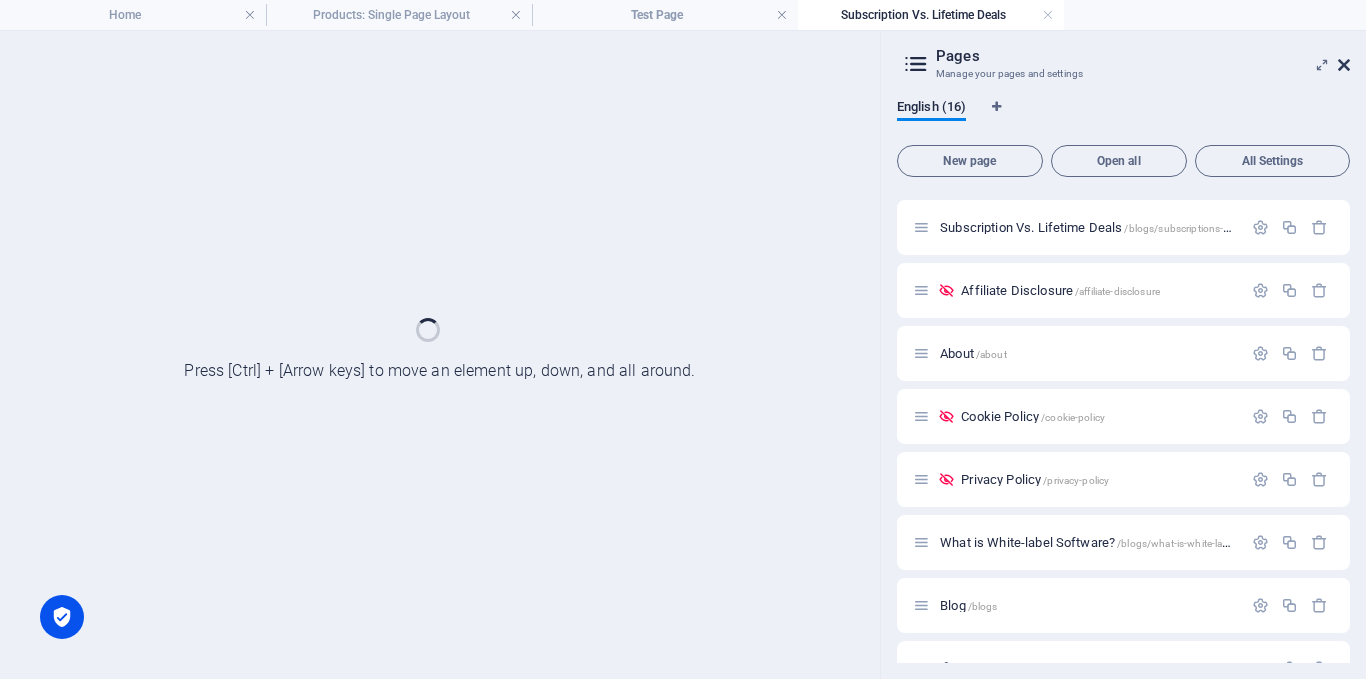 click at bounding box center [1344, 65] 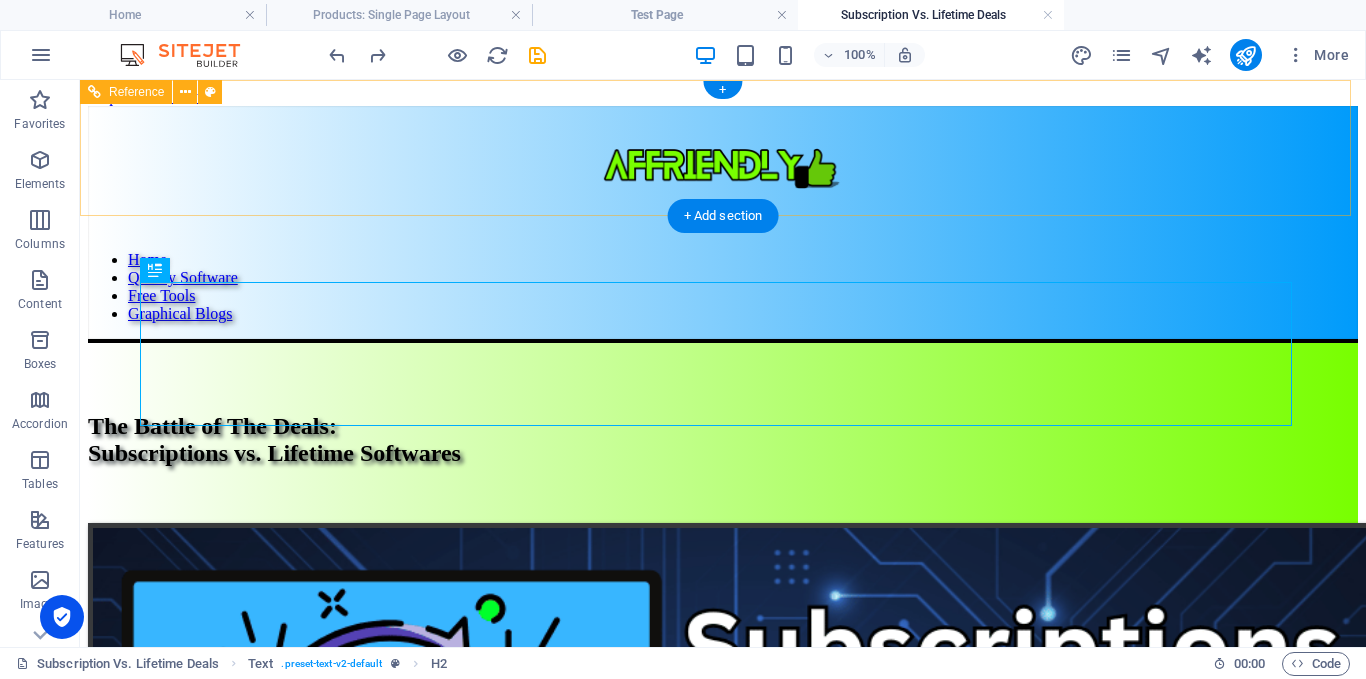 scroll, scrollTop: 0, scrollLeft: 0, axis: both 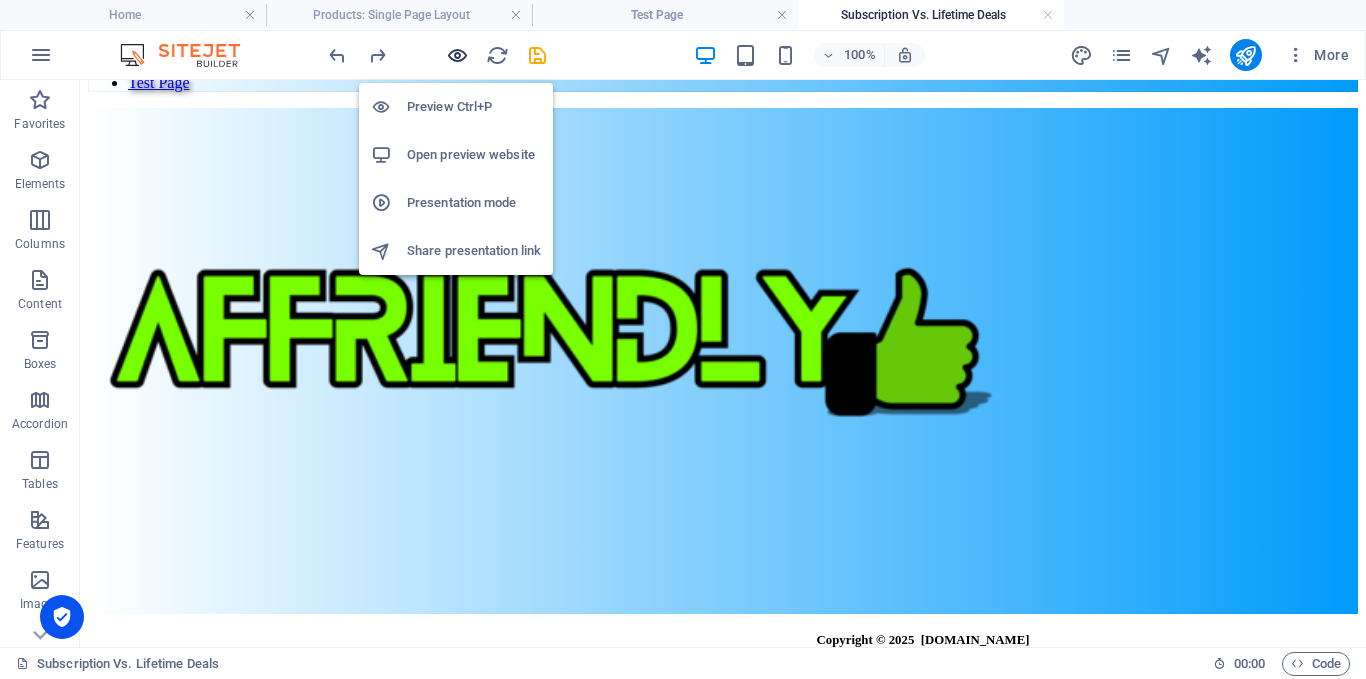 click at bounding box center (457, 55) 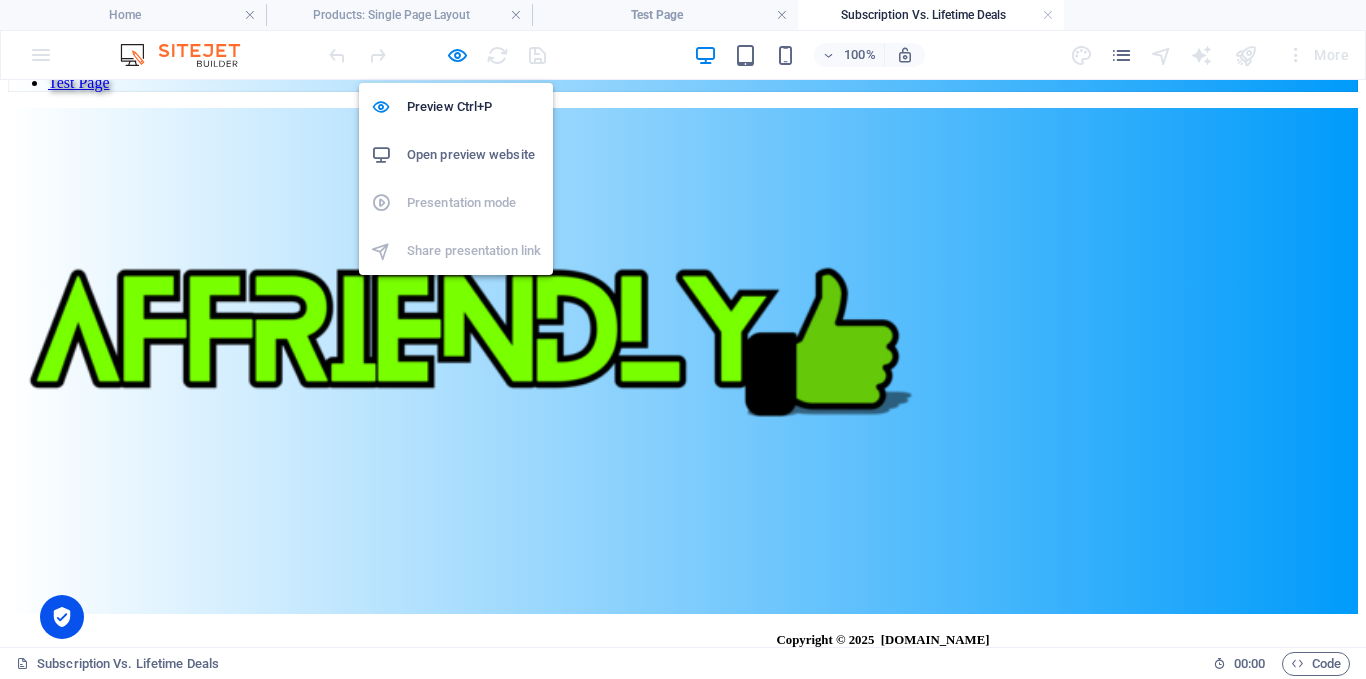 scroll, scrollTop: 8117, scrollLeft: 0, axis: vertical 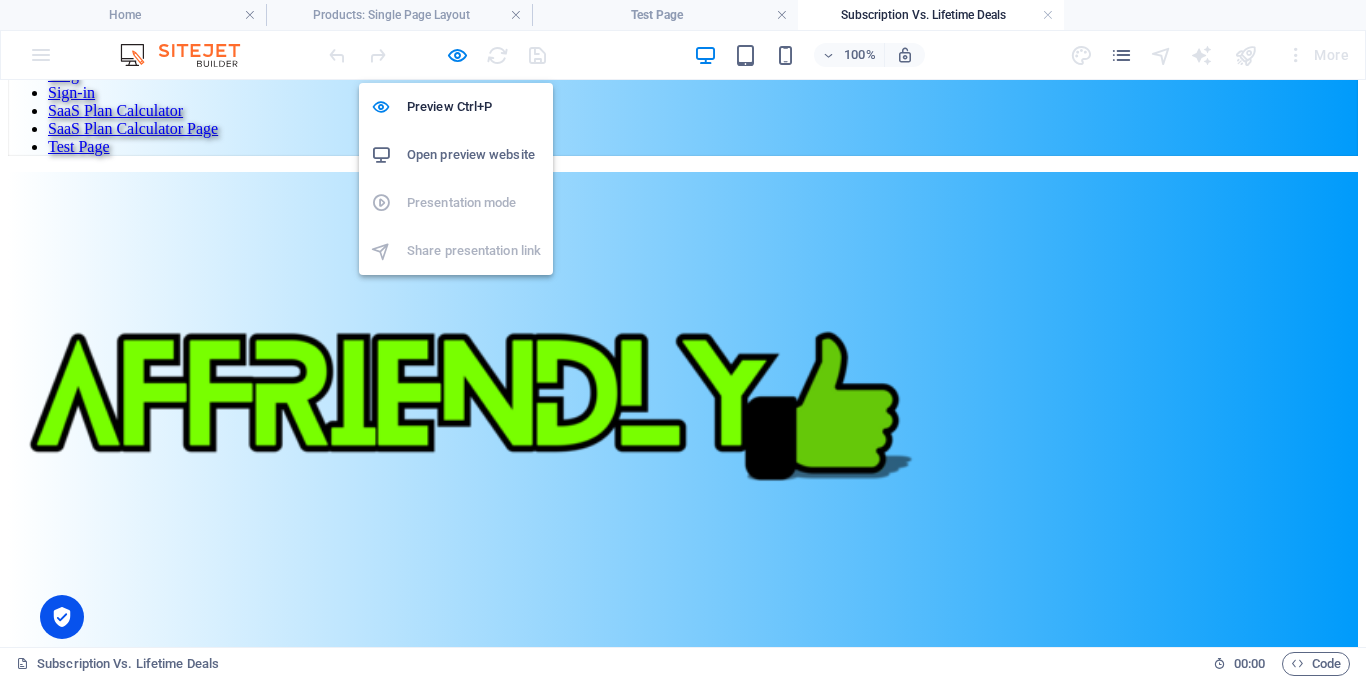 click at bounding box center [457, 55] 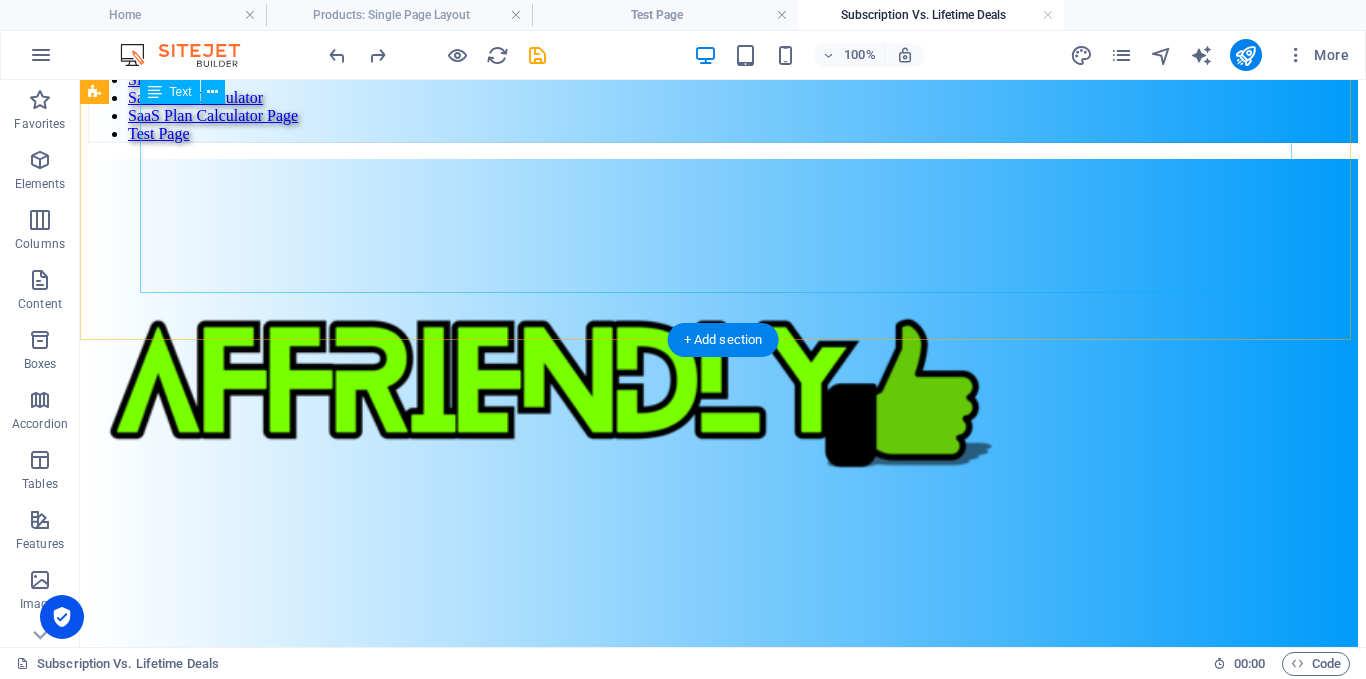 scroll, scrollTop: 8393, scrollLeft: 0, axis: vertical 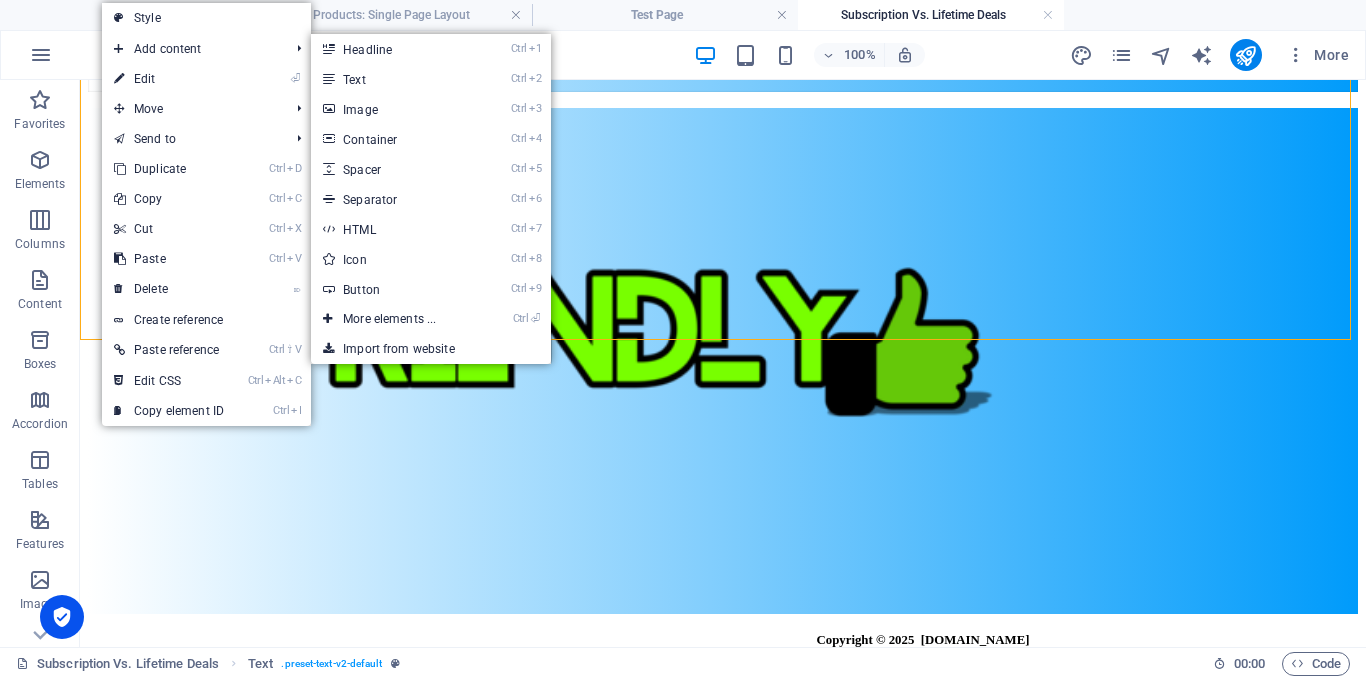 click on "Ctrl 7  HTML" at bounding box center (393, 229) 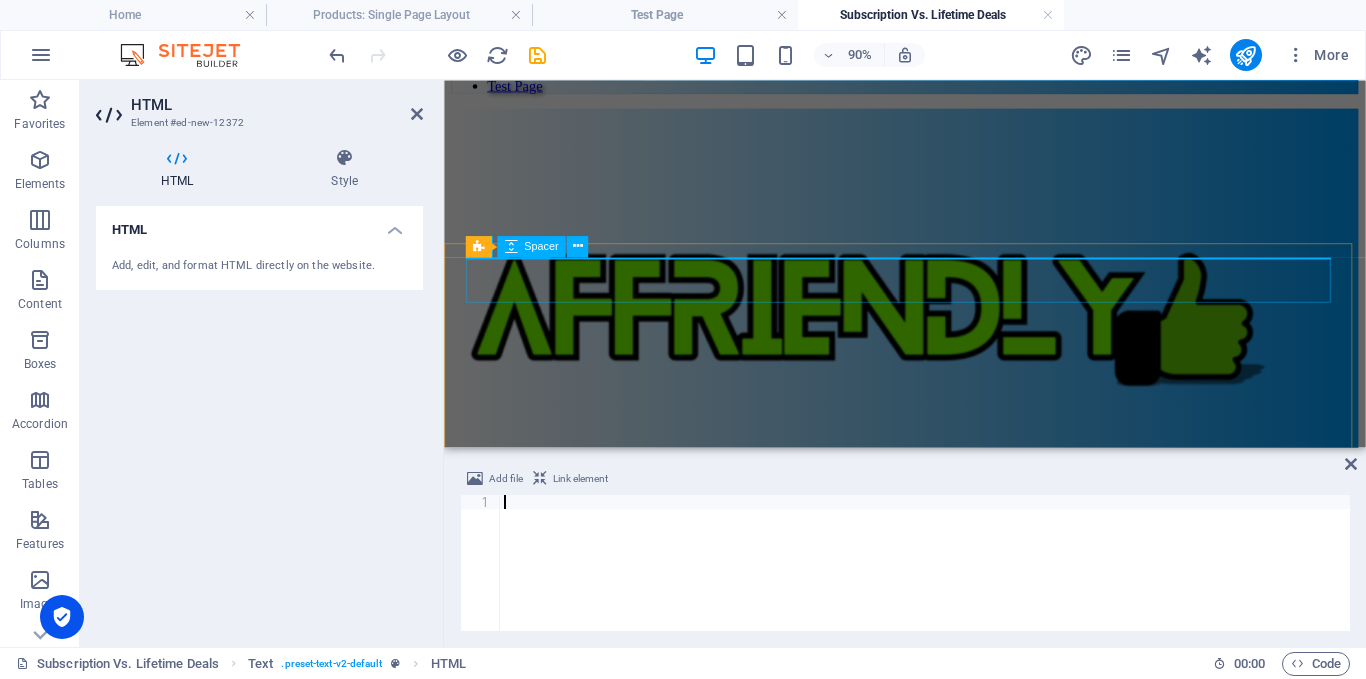 scroll, scrollTop: 5, scrollLeft: 0, axis: vertical 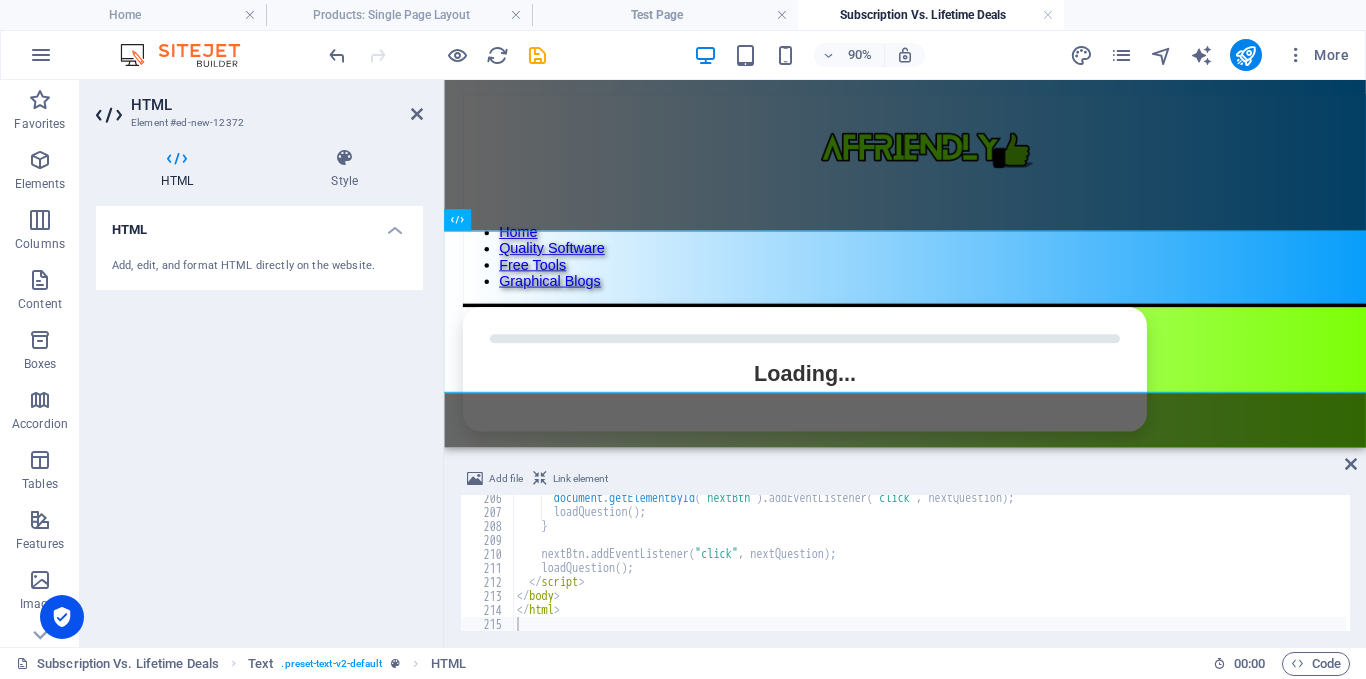 click on "HTML" at bounding box center (277, 105) 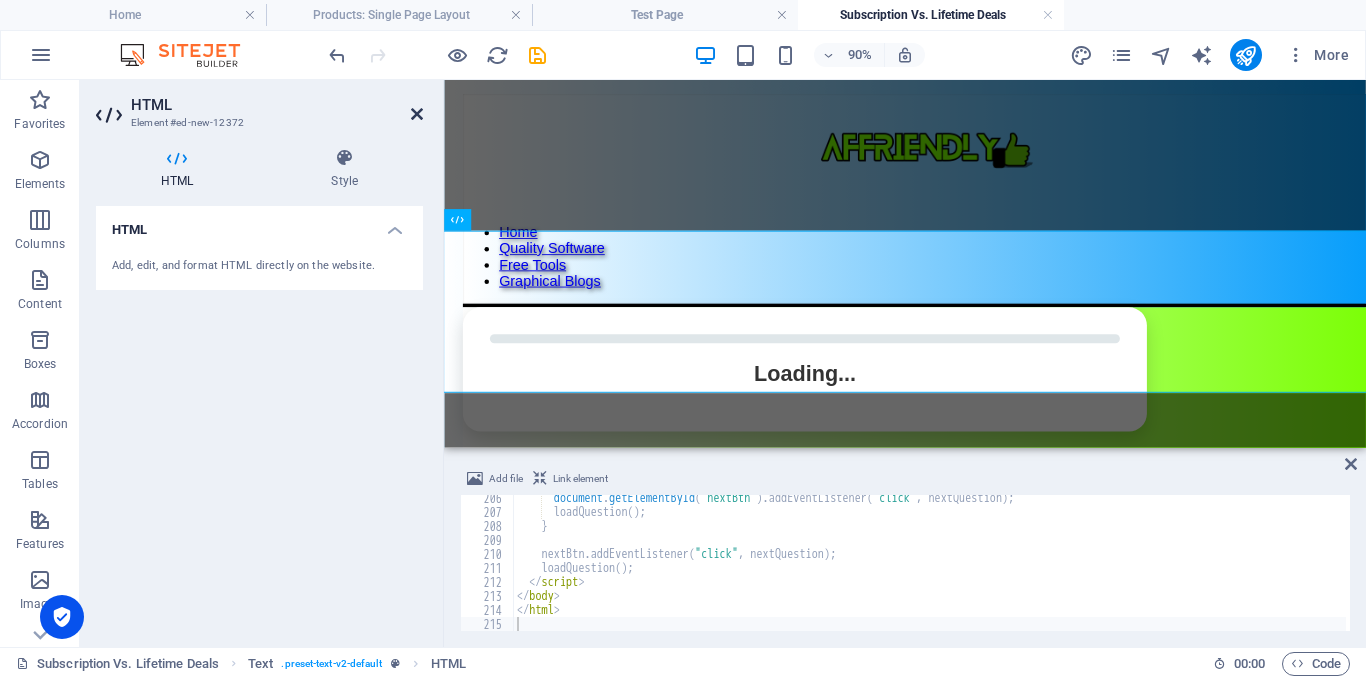 drag, startPoint x: 337, startPoint y: 32, endPoint x: 418, endPoint y: 111, distance: 113.14592 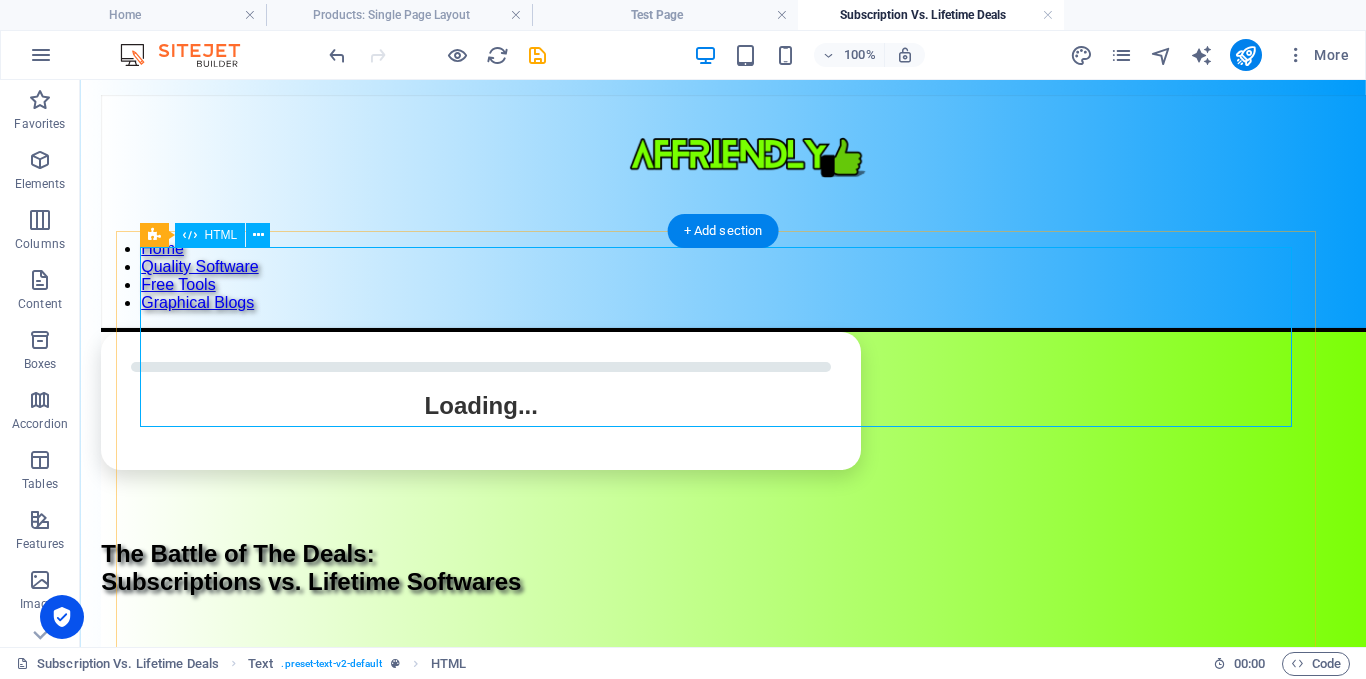 drag, startPoint x: 906, startPoint y: 547, endPoint x: 913, endPoint y: 341, distance: 206.1189 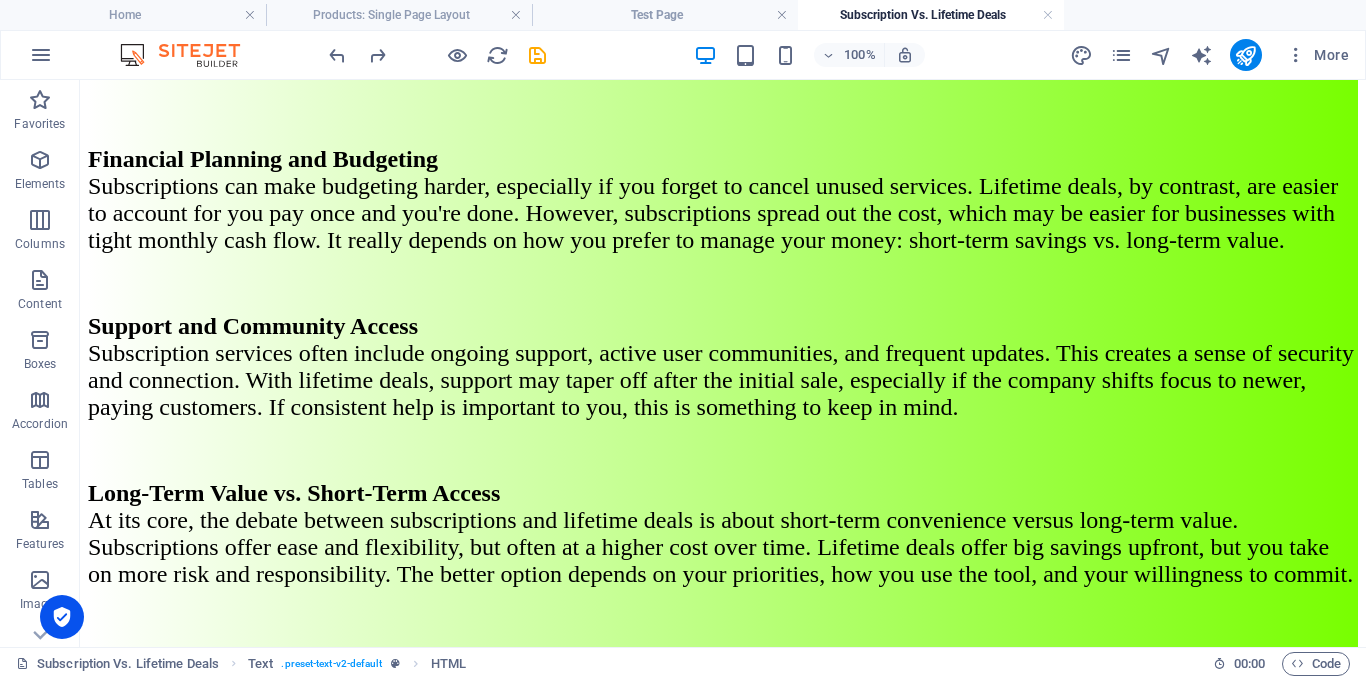 scroll, scrollTop: 8393, scrollLeft: 0, axis: vertical 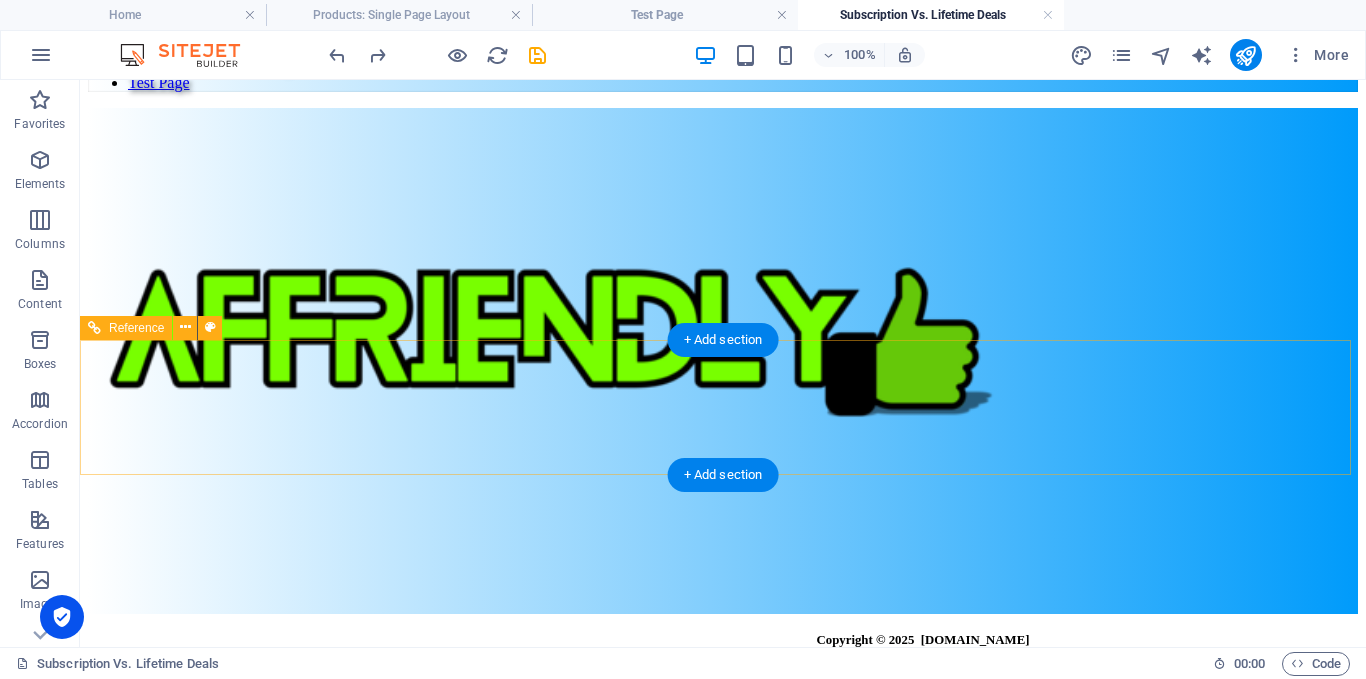 click on "Home Free Tools Affiliate Disclosure About  Contact Cookie Policy Privacy Policy Home Free Tools Subscription Vs. Lifetime Deals Affiliate Disclosure About Cookie Policy Privacy Policy What is White-label Software? Blog Sign-in SaaS Plan Calculator SaaS Plan Calculator Page Test Page" at bounding box center (723, -106) 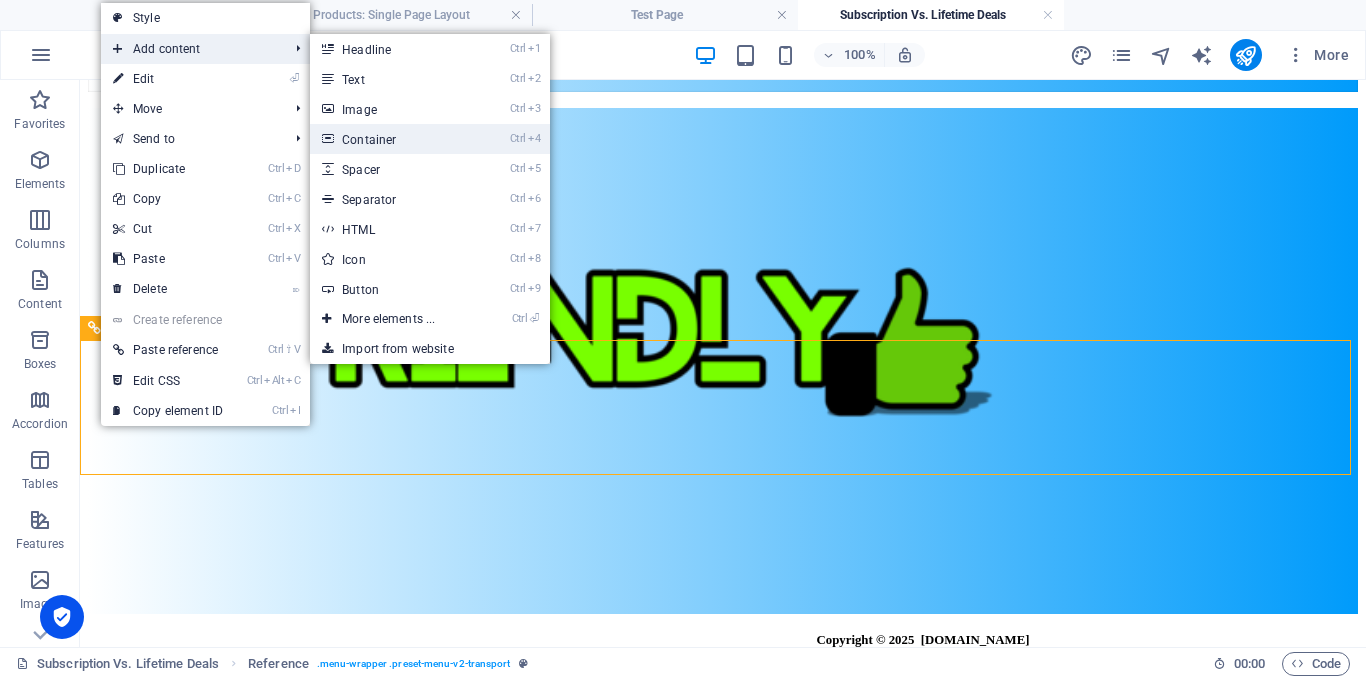 click on "Ctrl 4  Container" at bounding box center [392, 139] 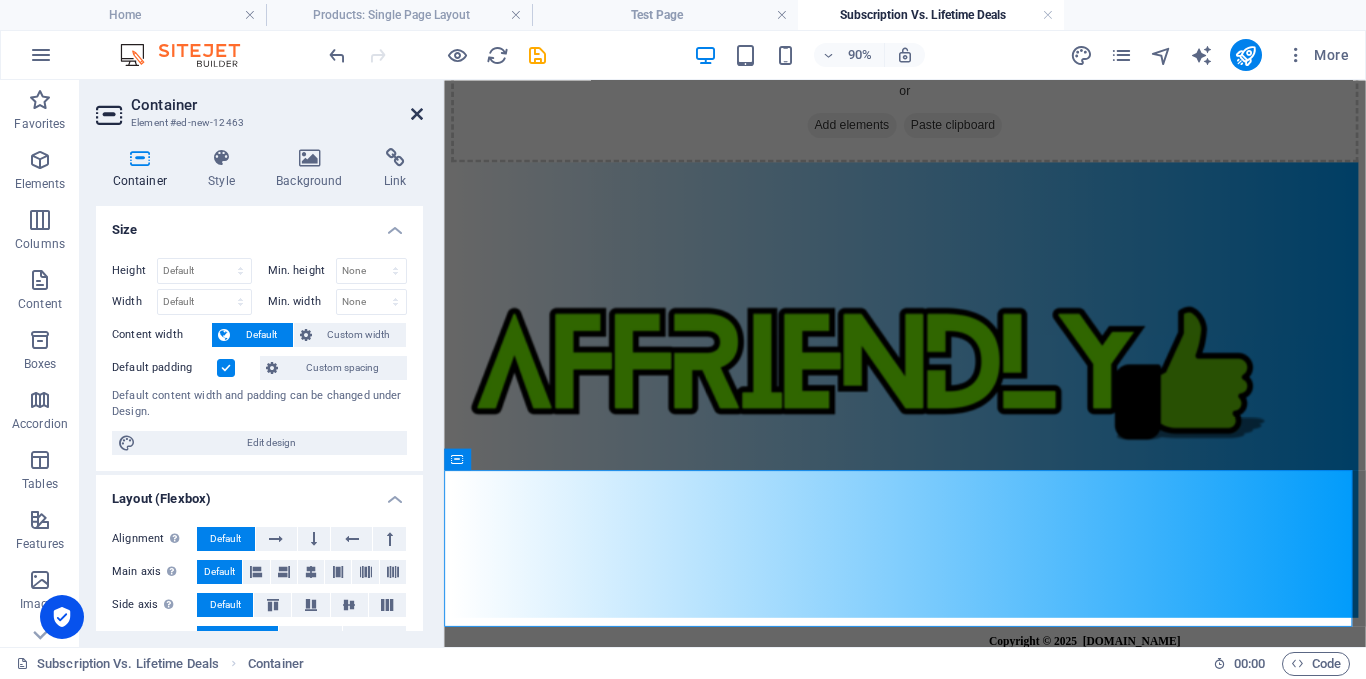 click at bounding box center [417, 114] 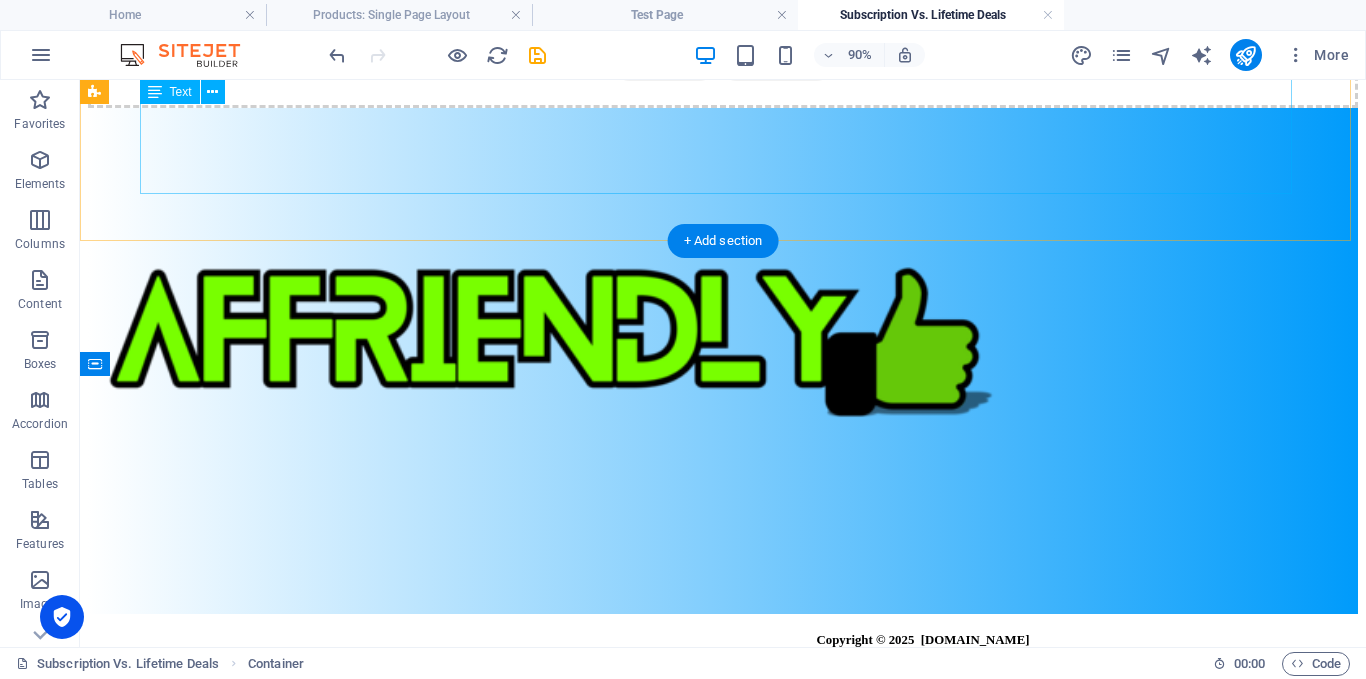 scroll, scrollTop: 8393, scrollLeft: 0, axis: vertical 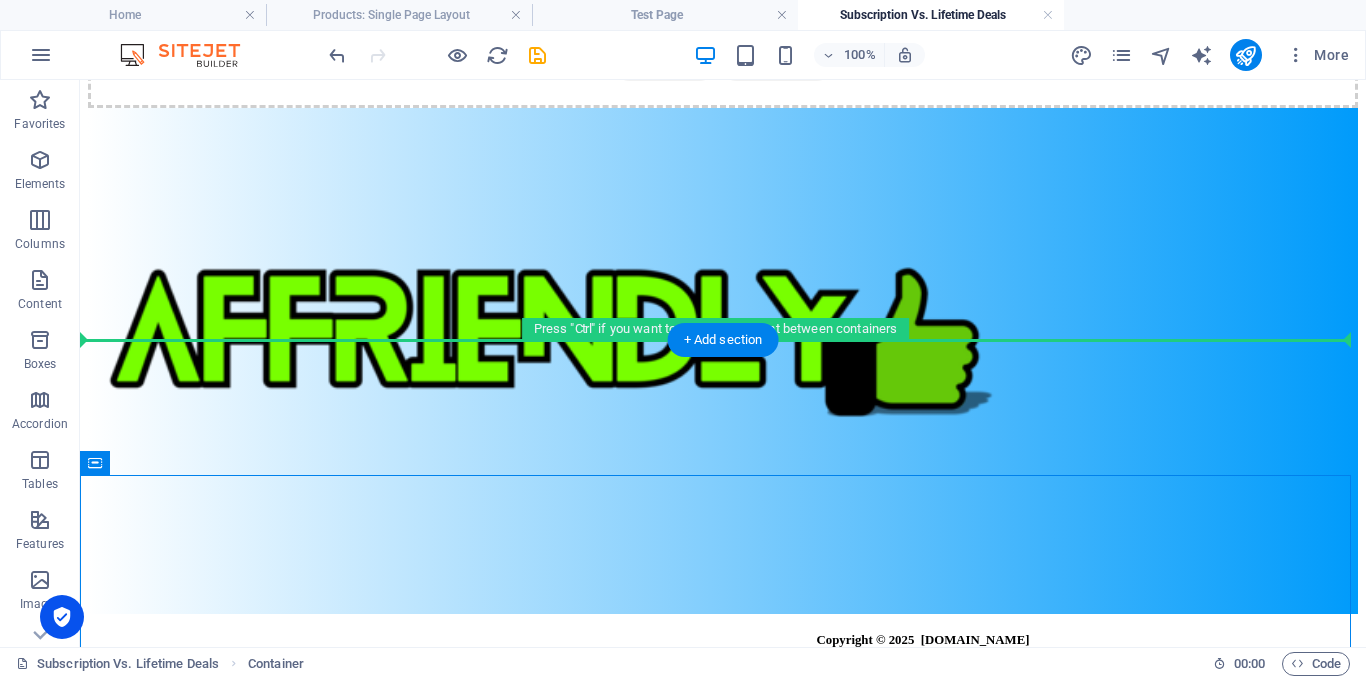 drag, startPoint x: 124, startPoint y: 514, endPoint x: 148, endPoint y: 332, distance: 183.57559 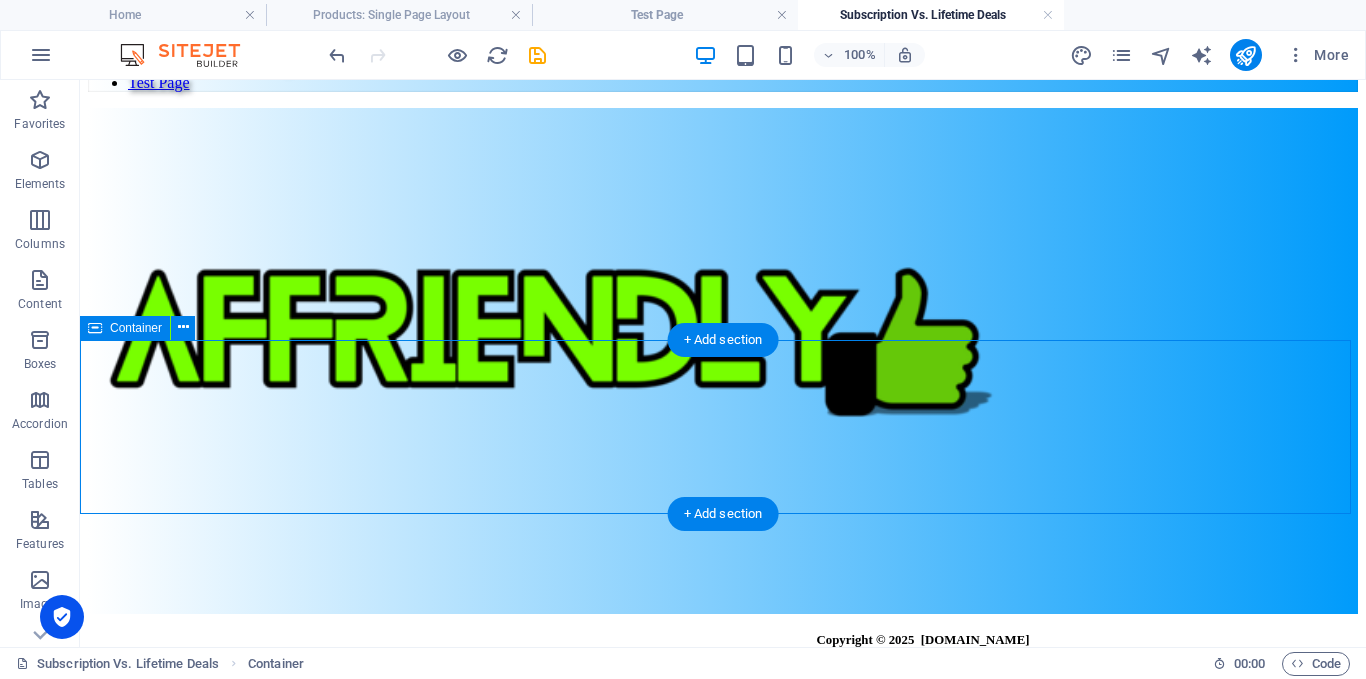 click on "Add elements" at bounding box center [664, -345] 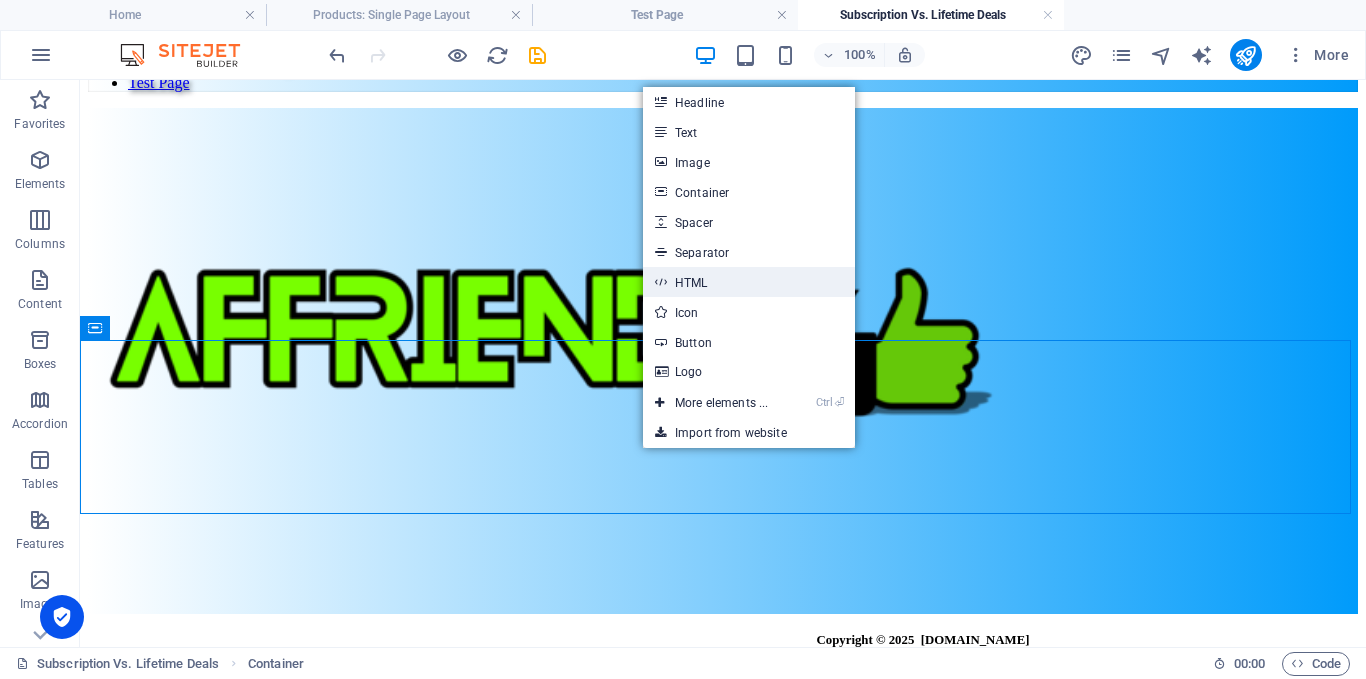 click on "HTML" at bounding box center [749, 282] 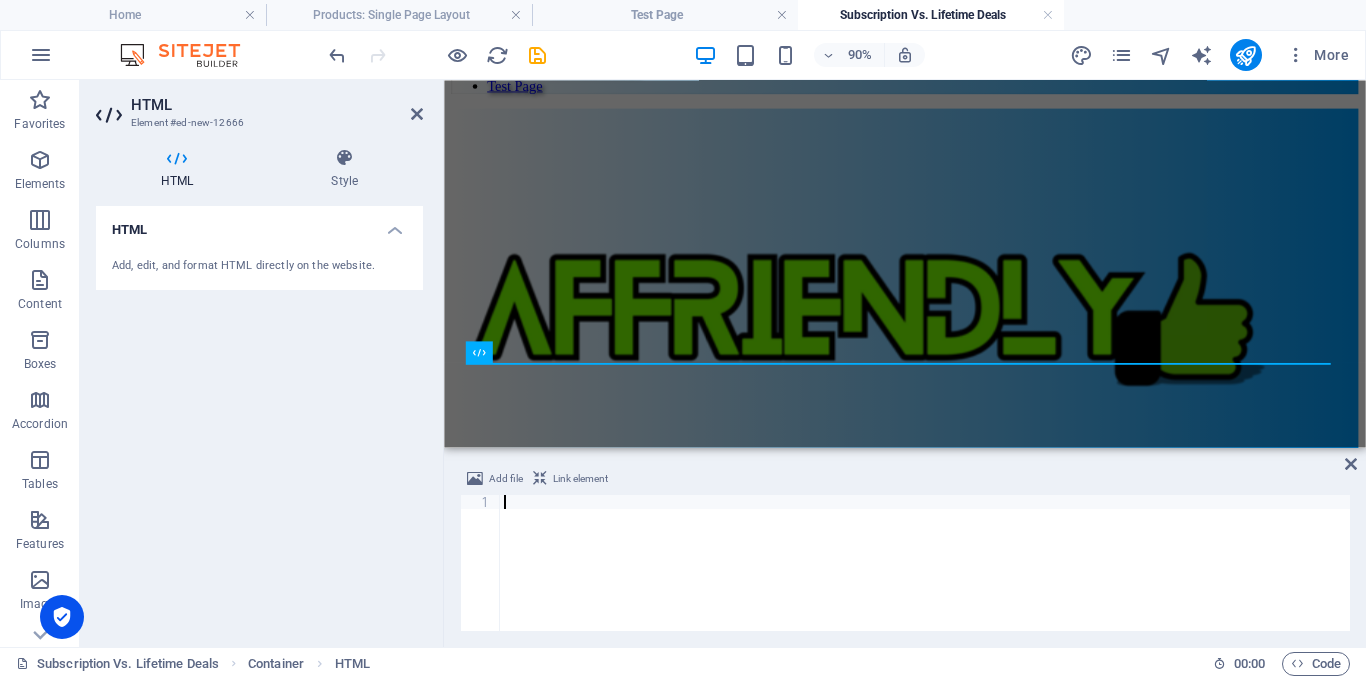 scroll, scrollTop: 8815, scrollLeft: 0, axis: vertical 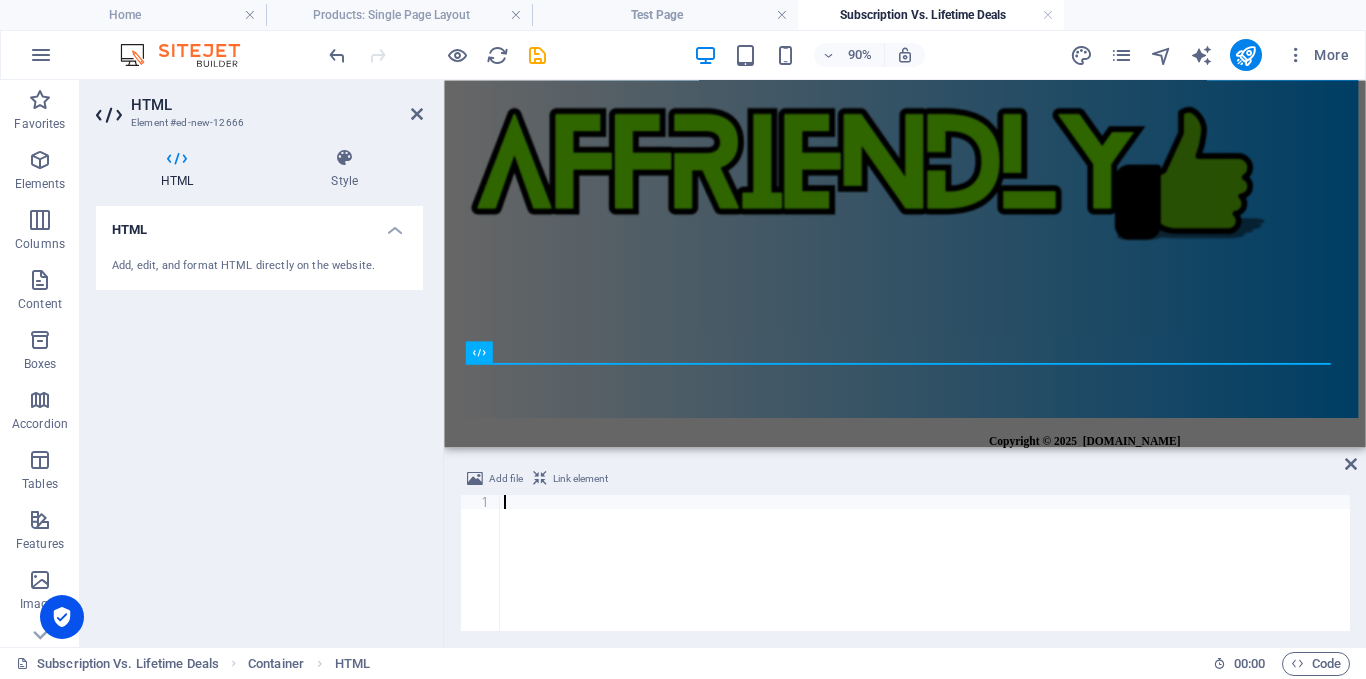 click at bounding box center (925, 577) 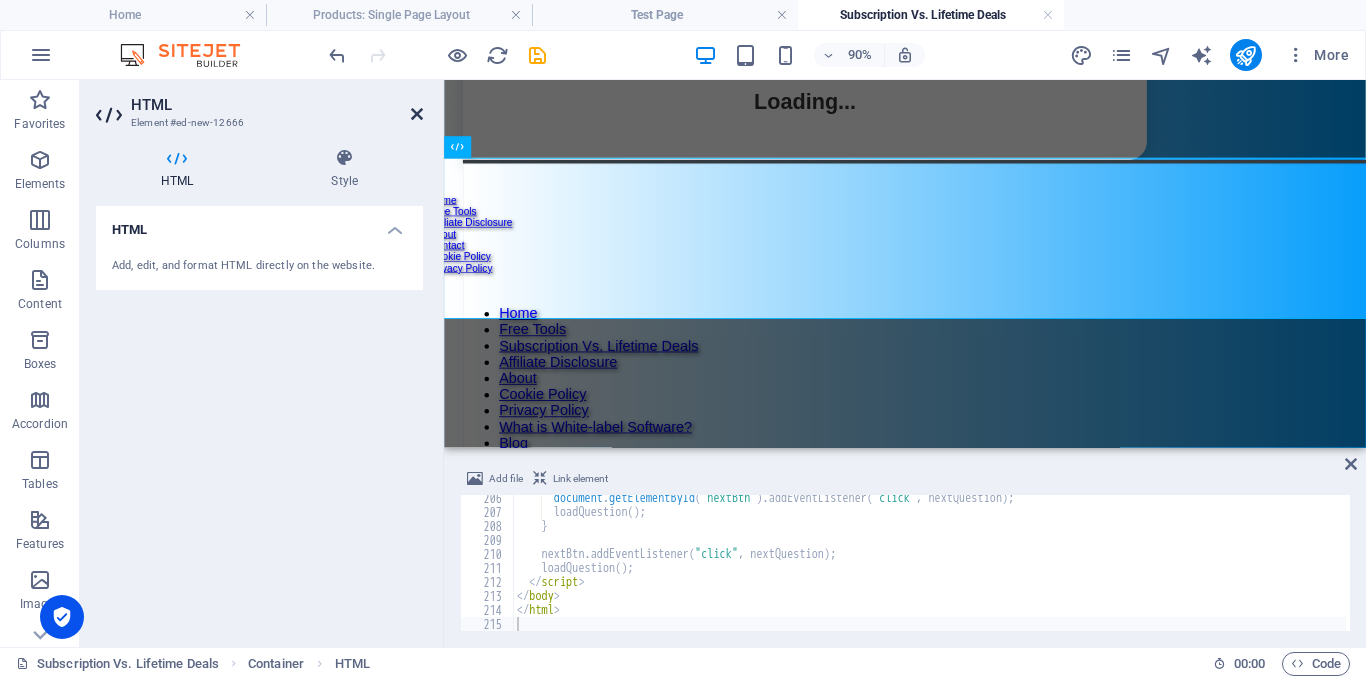 click at bounding box center (417, 114) 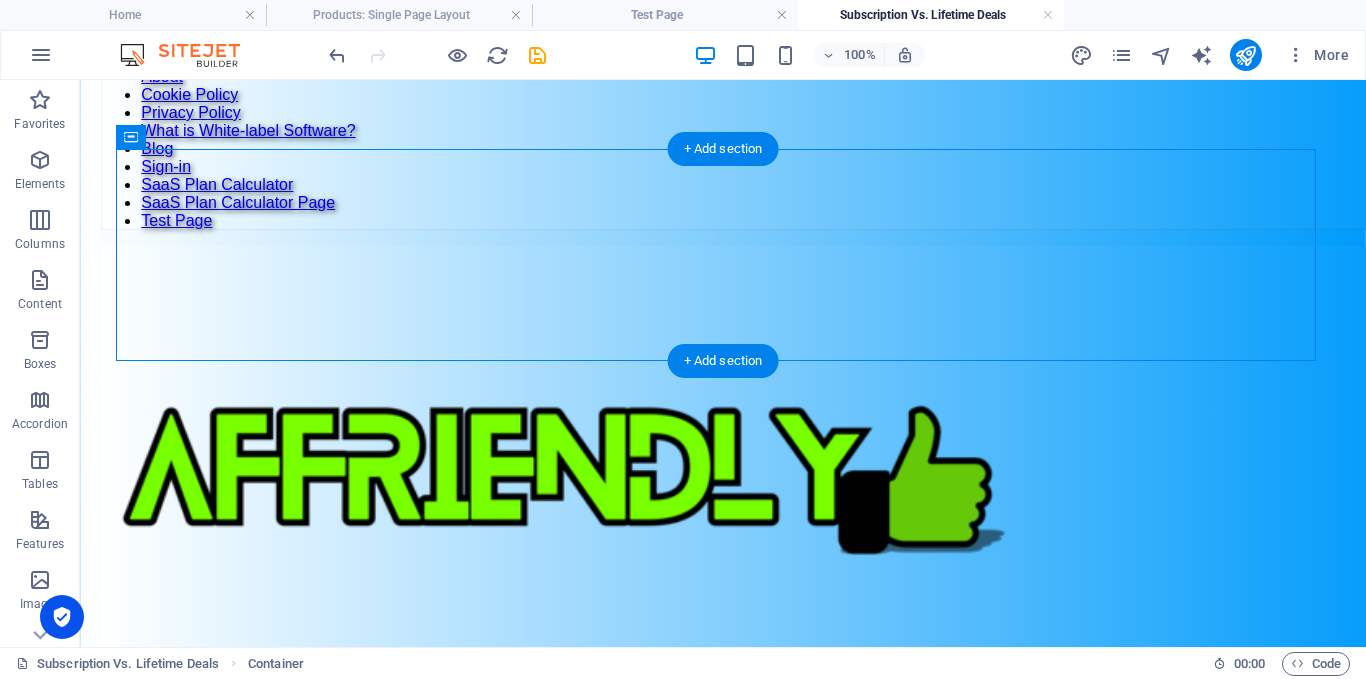 drag, startPoint x: 123, startPoint y: 198, endPoint x: 136, endPoint y: 291, distance: 93.904205 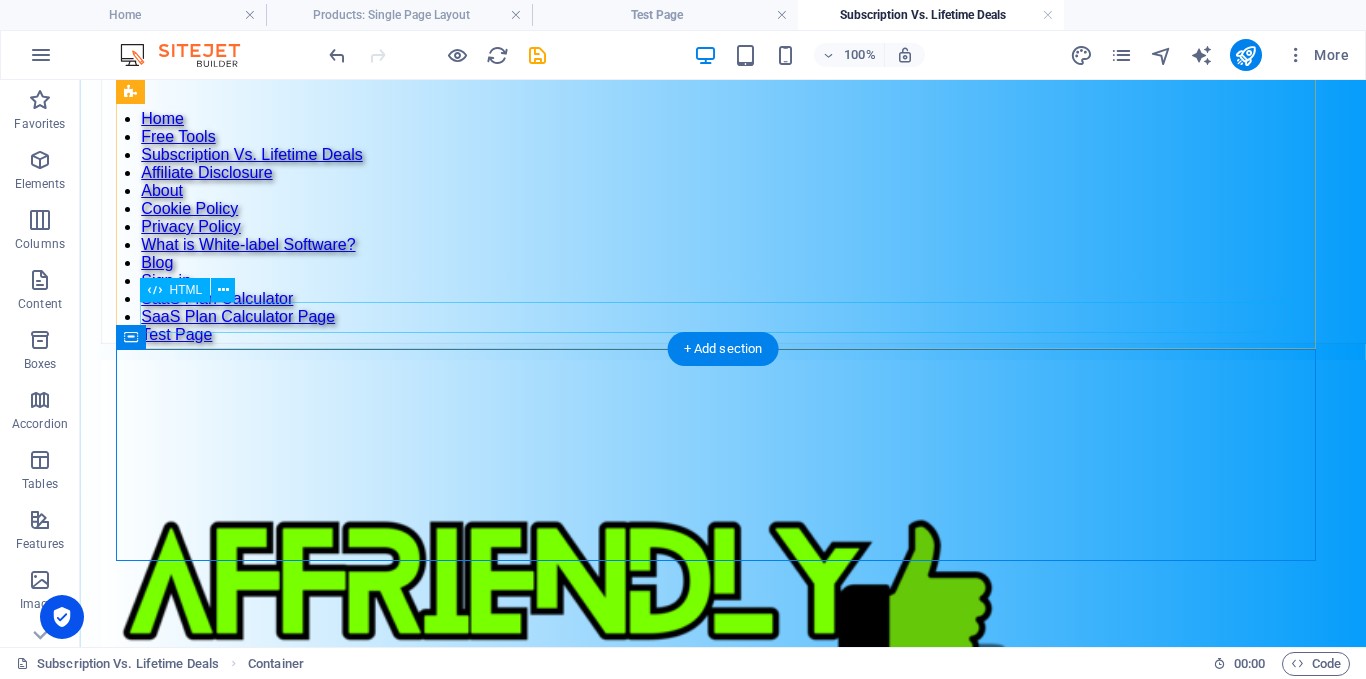 scroll, scrollTop: 8103, scrollLeft: 0, axis: vertical 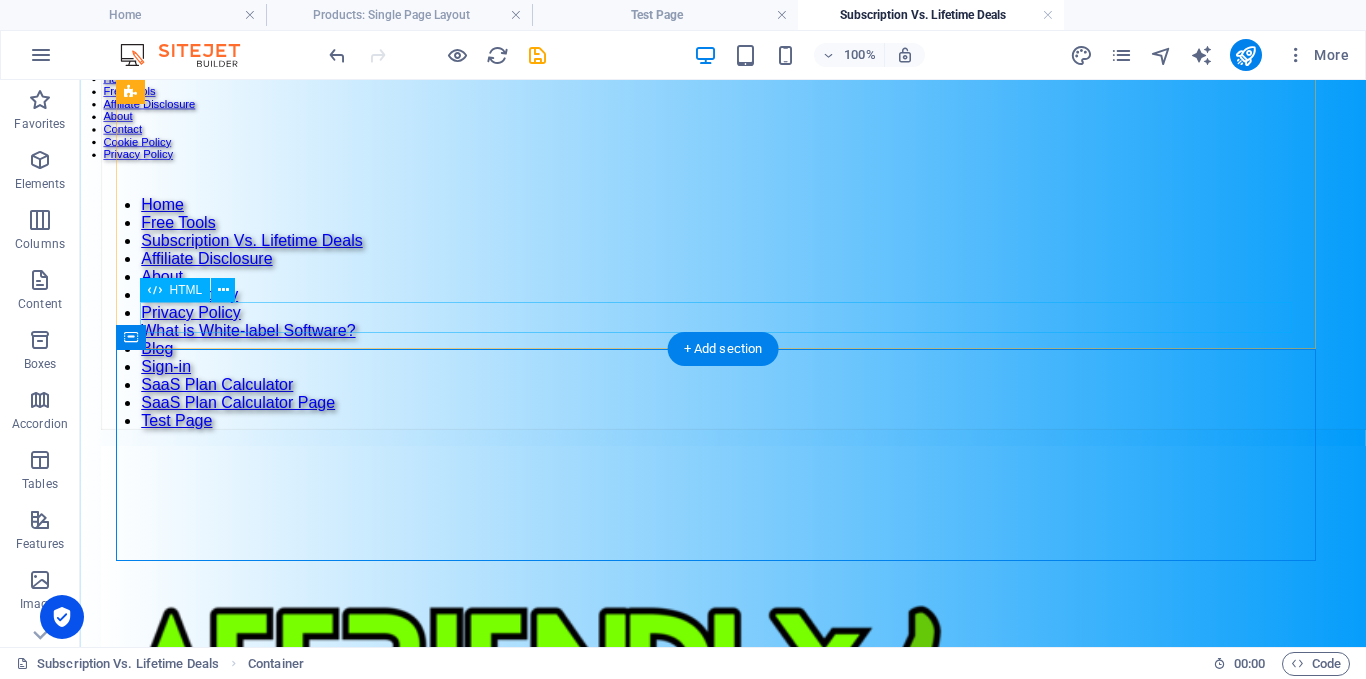 click on "Financial Planning and Budgeting Subscriptions can make budgeting harder, especially if you forget to cancel unused services. Lifetime deals, by contrast, are easier to account for you pay once and you're done. However, subscriptions spread out the cost, which may be easier for businesses with tight monthly cash flow. It really depends on how you prefer to manage your money: short-term savings vs. long-term value. Support and Community Access Subscription services often include ongoing support, active user communities, and frequent updates. This creates a sense of security and connection. With lifetime deals, support may taper off after the initial sale, especially if the company shifts focus to newer, paying customers. If consistent help is important to you, this is something to keep in mind. Long-Term Value vs. Short-Term Access Final Thoughts Another questions is, what is the best website to find software products? Don't look any further,  you are already here" at bounding box center [749, -542] 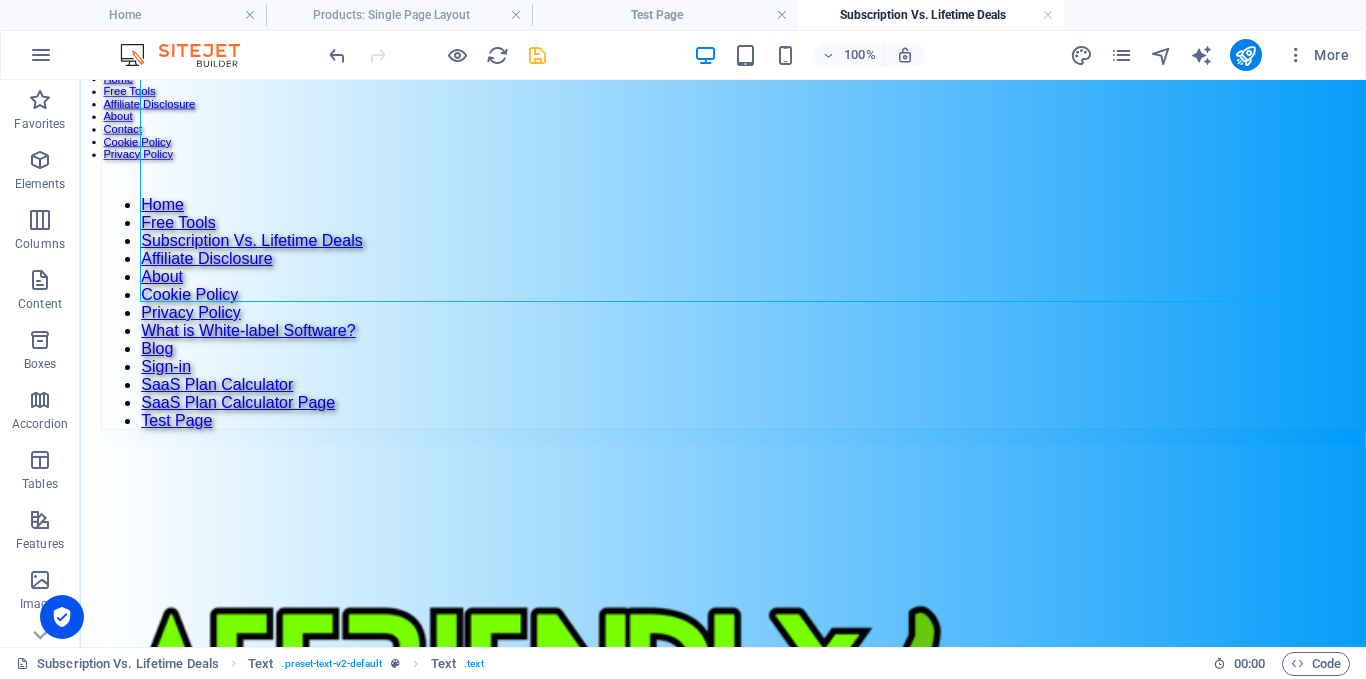 click at bounding box center (537, 55) 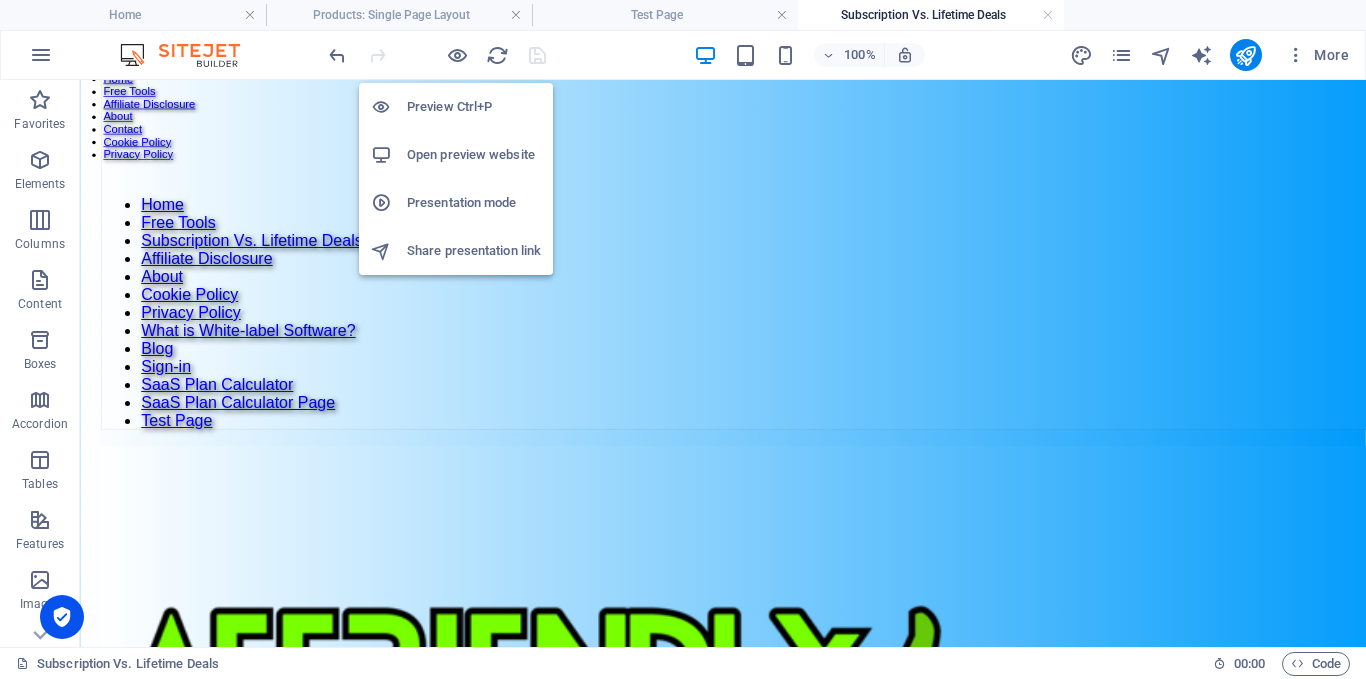 click on "Open preview website" at bounding box center (474, 155) 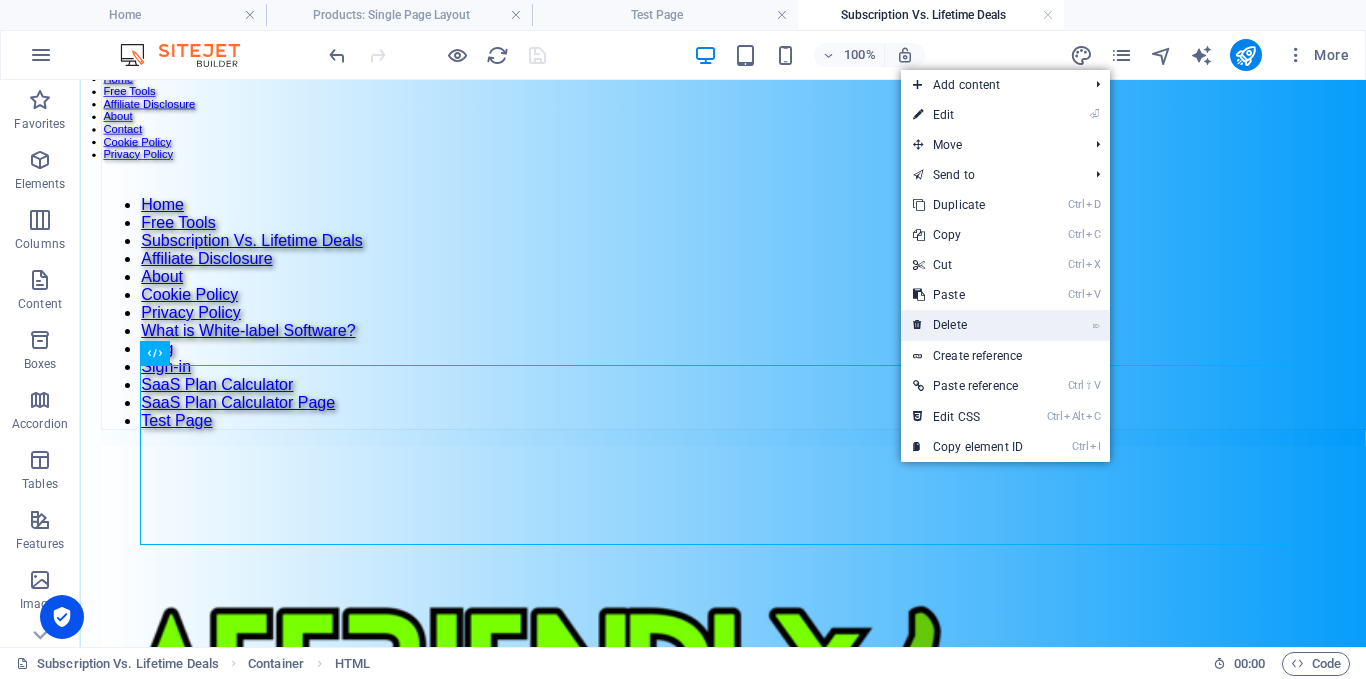 click on "⌦  Delete" at bounding box center (968, 325) 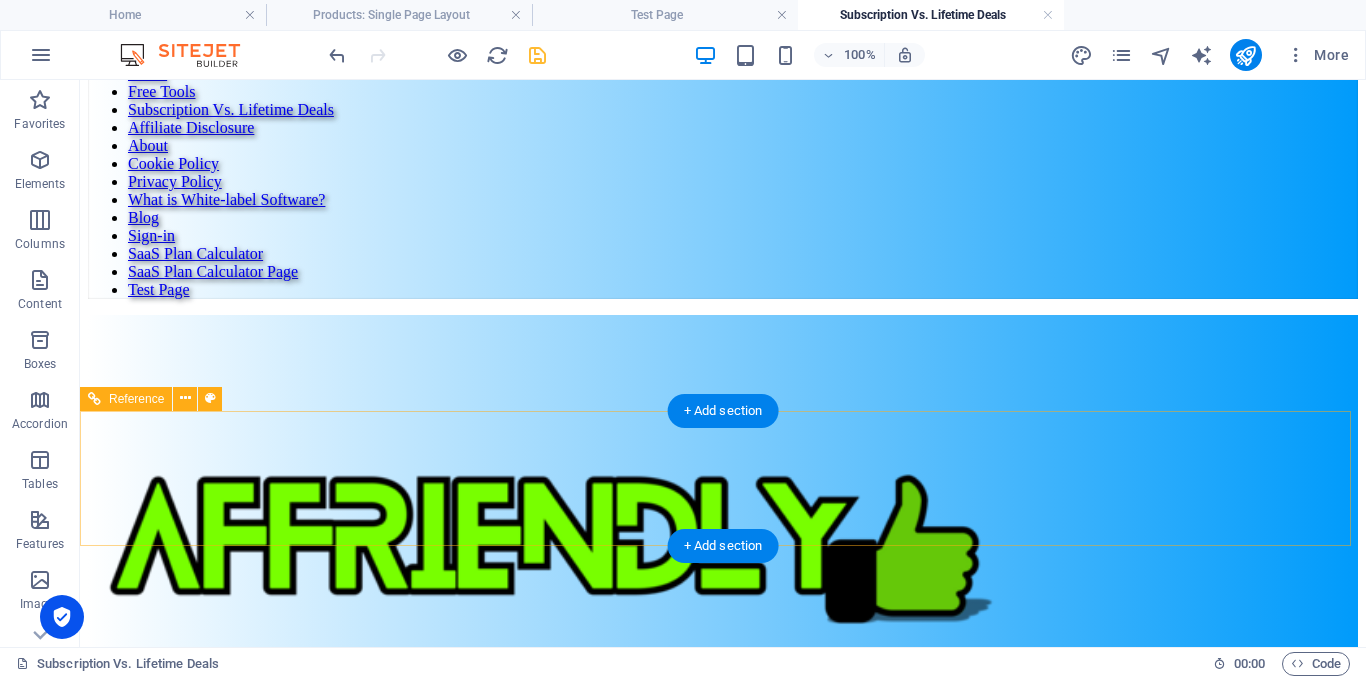 scroll, scrollTop: 8503, scrollLeft: 0, axis: vertical 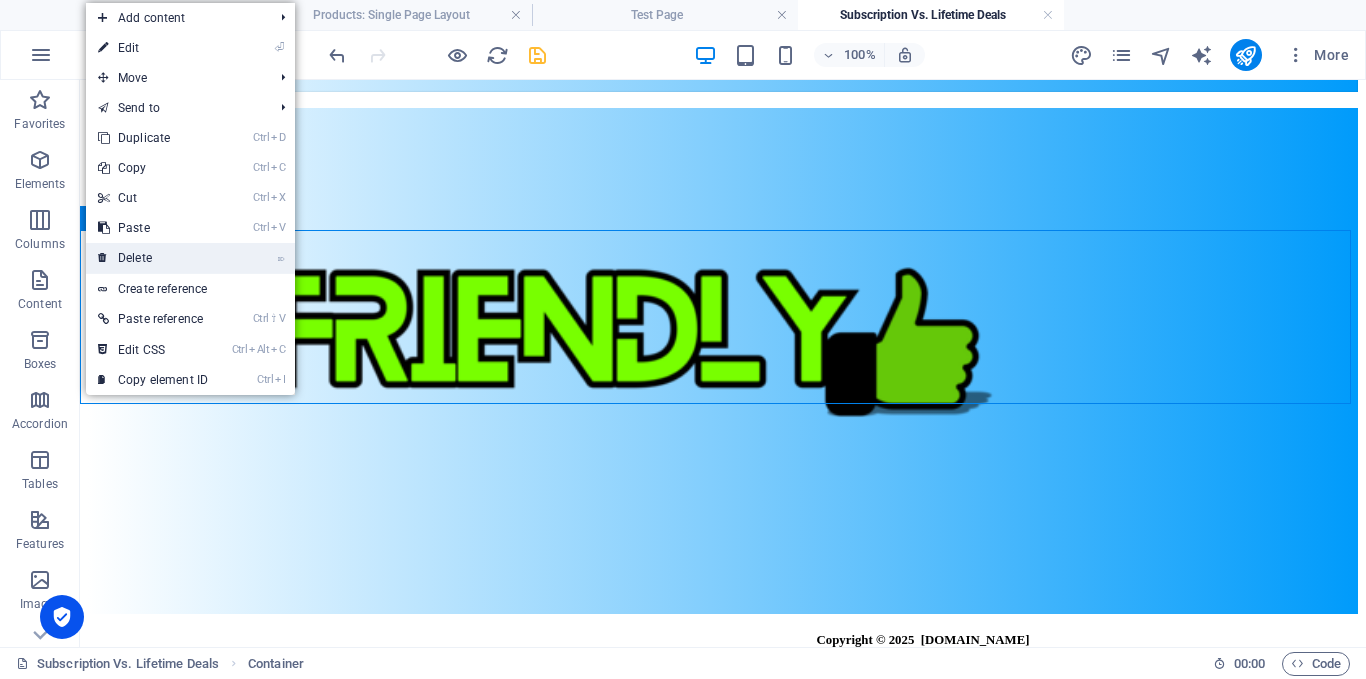 click on "⌦  Delete" at bounding box center [153, 258] 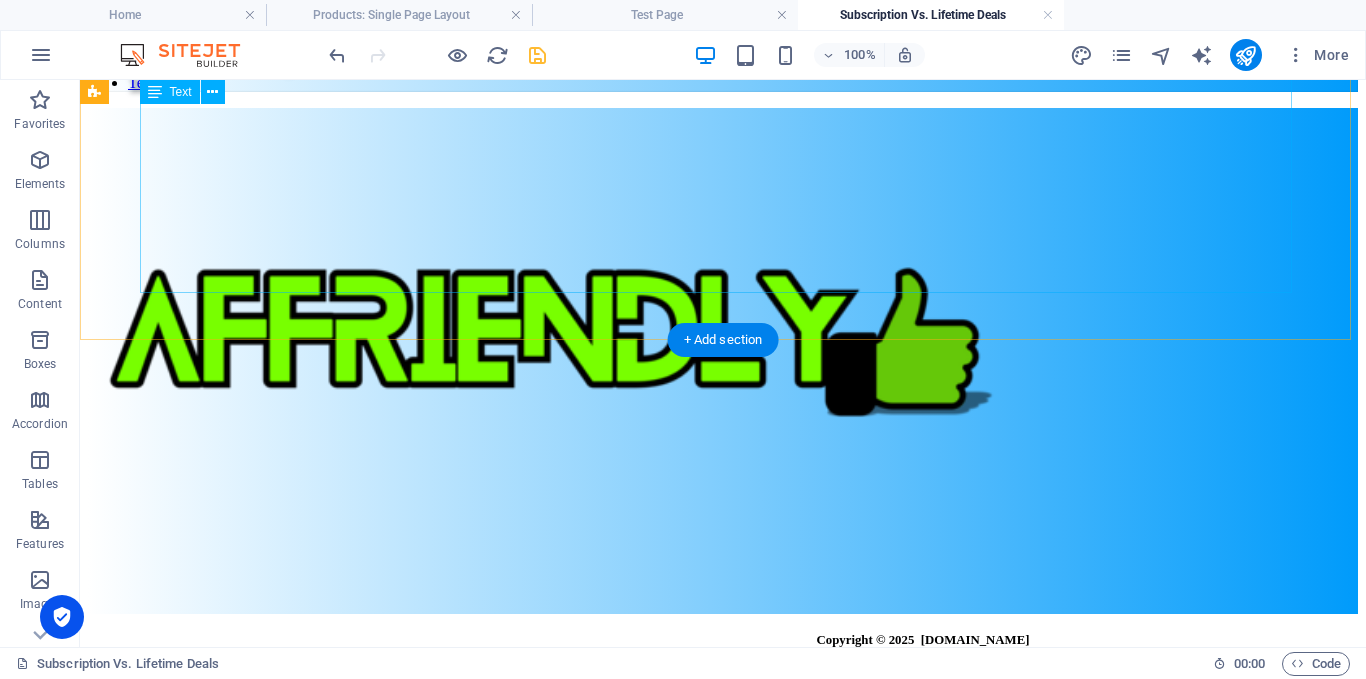 scroll, scrollTop: 8393, scrollLeft: 0, axis: vertical 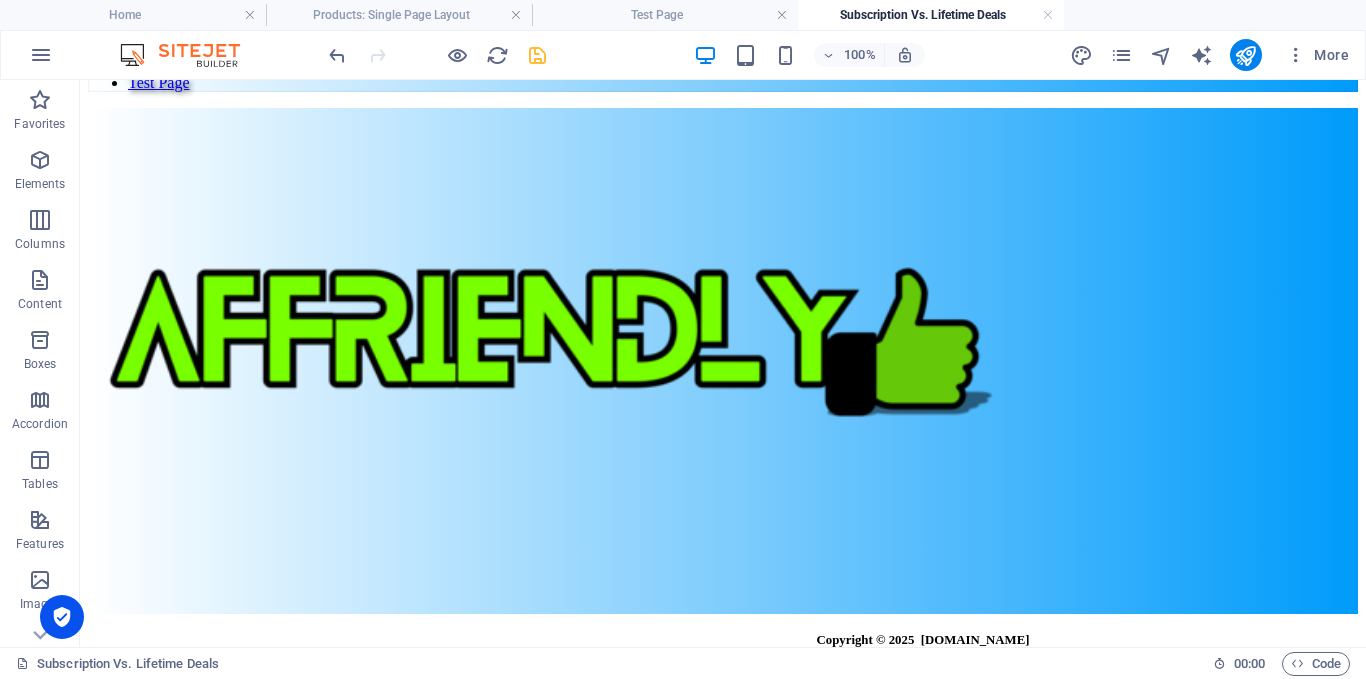 click at bounding box center [537, 55] 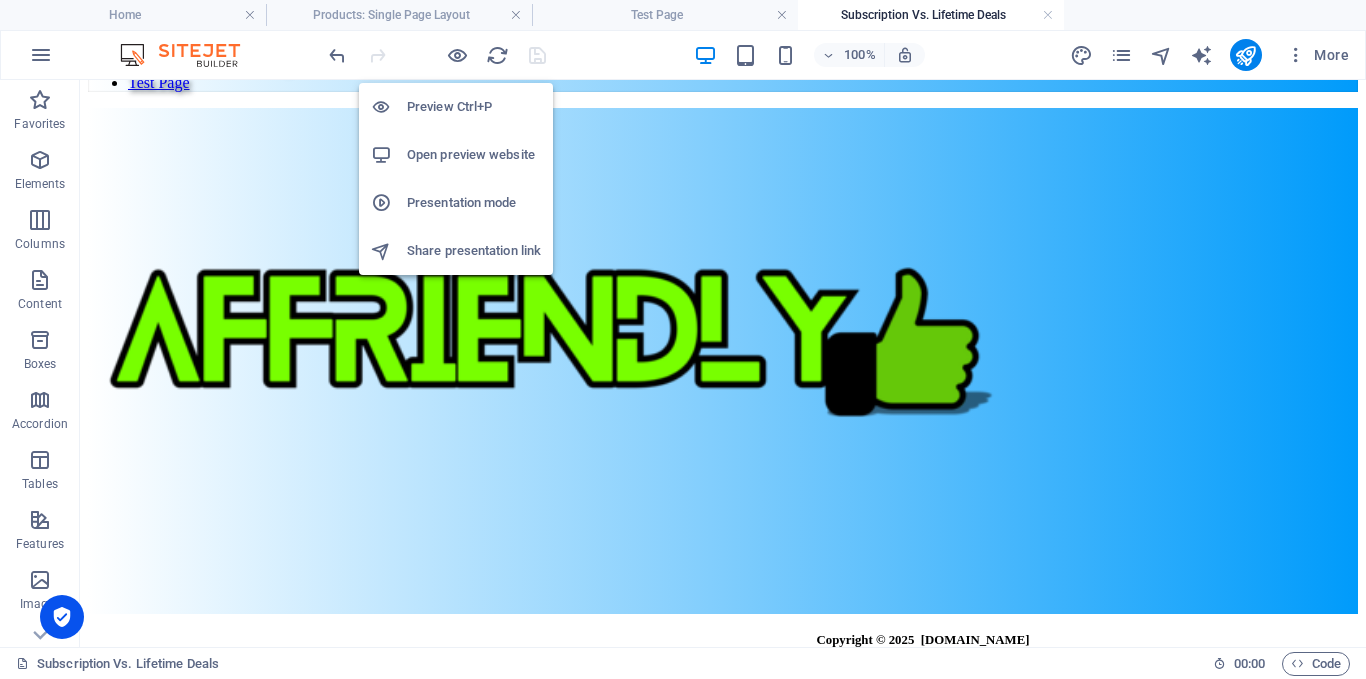 click on "Open preview website" at bounding box center [474, 155] 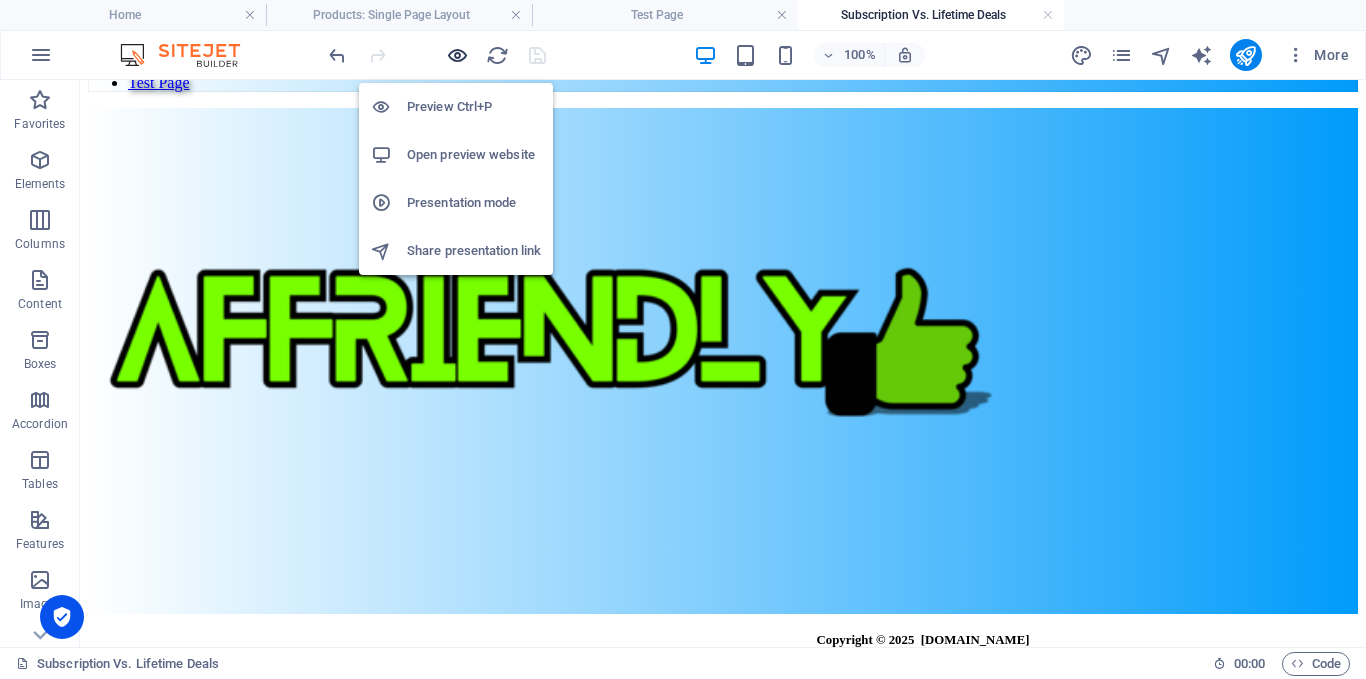 click at bounding box center (457, 55) 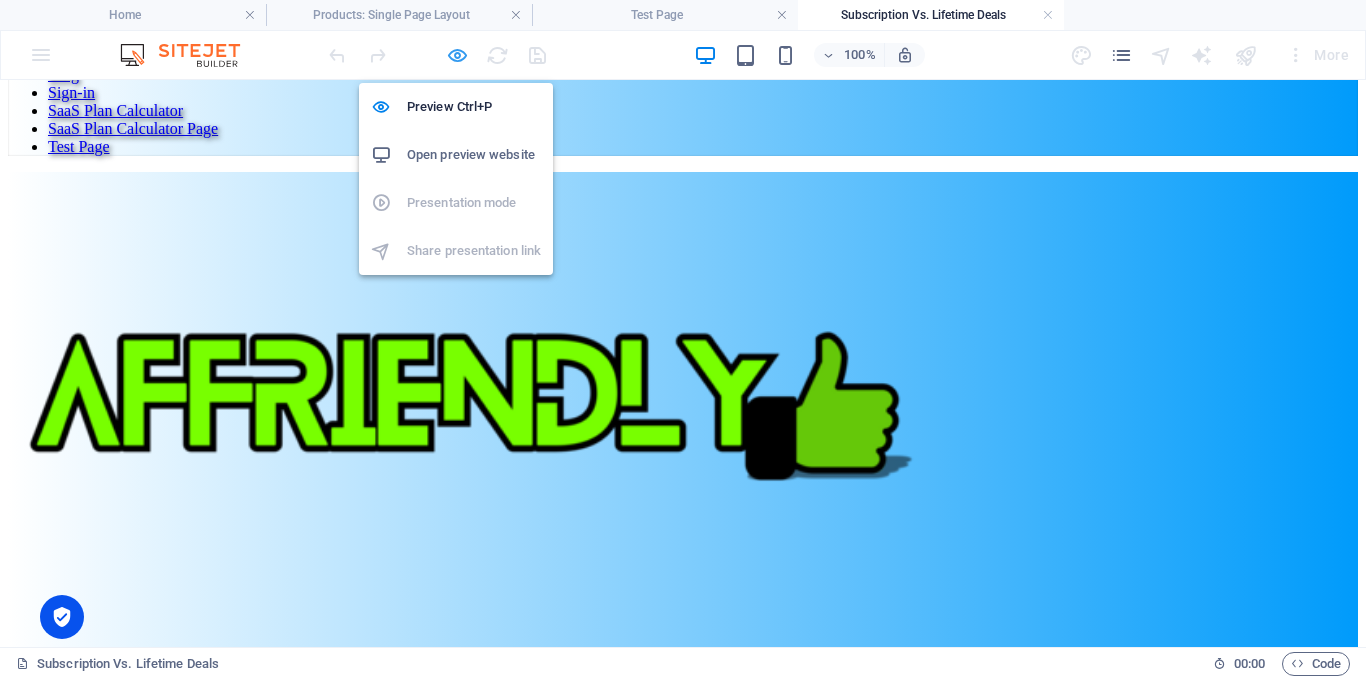 click at bounding box center (457, 55) 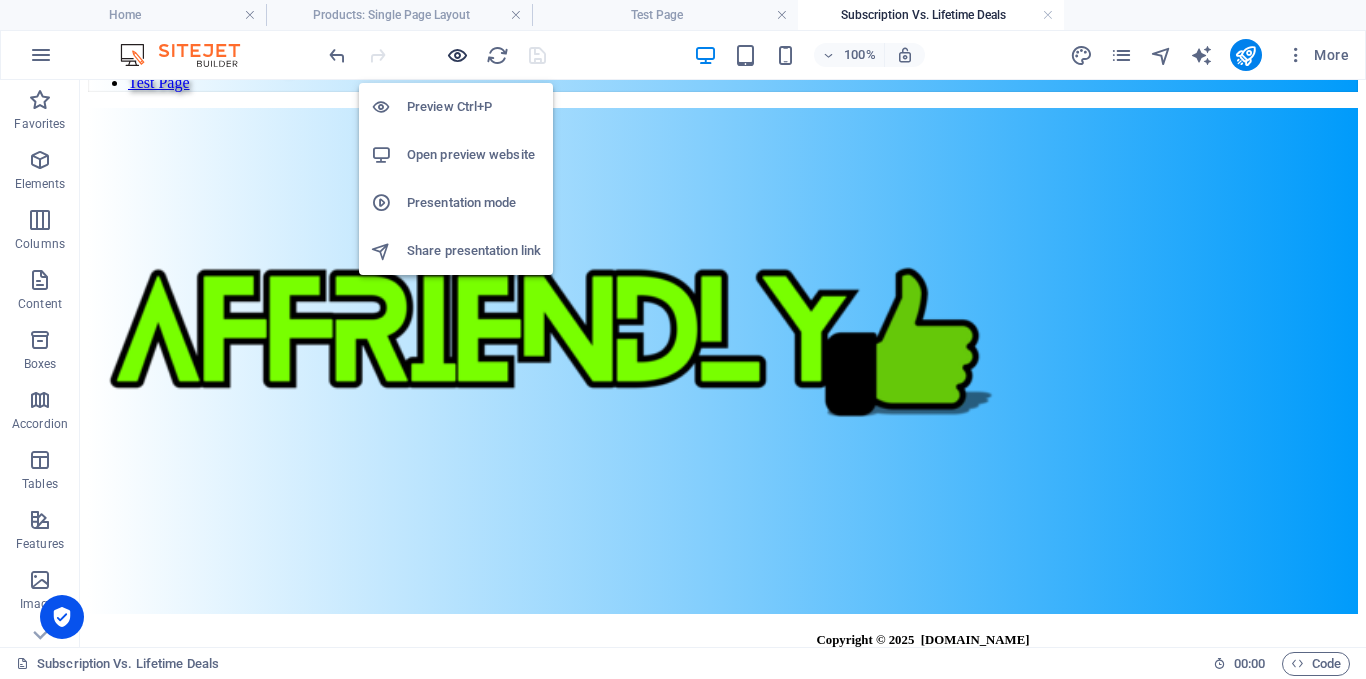 click at bounding box center (457, 55) 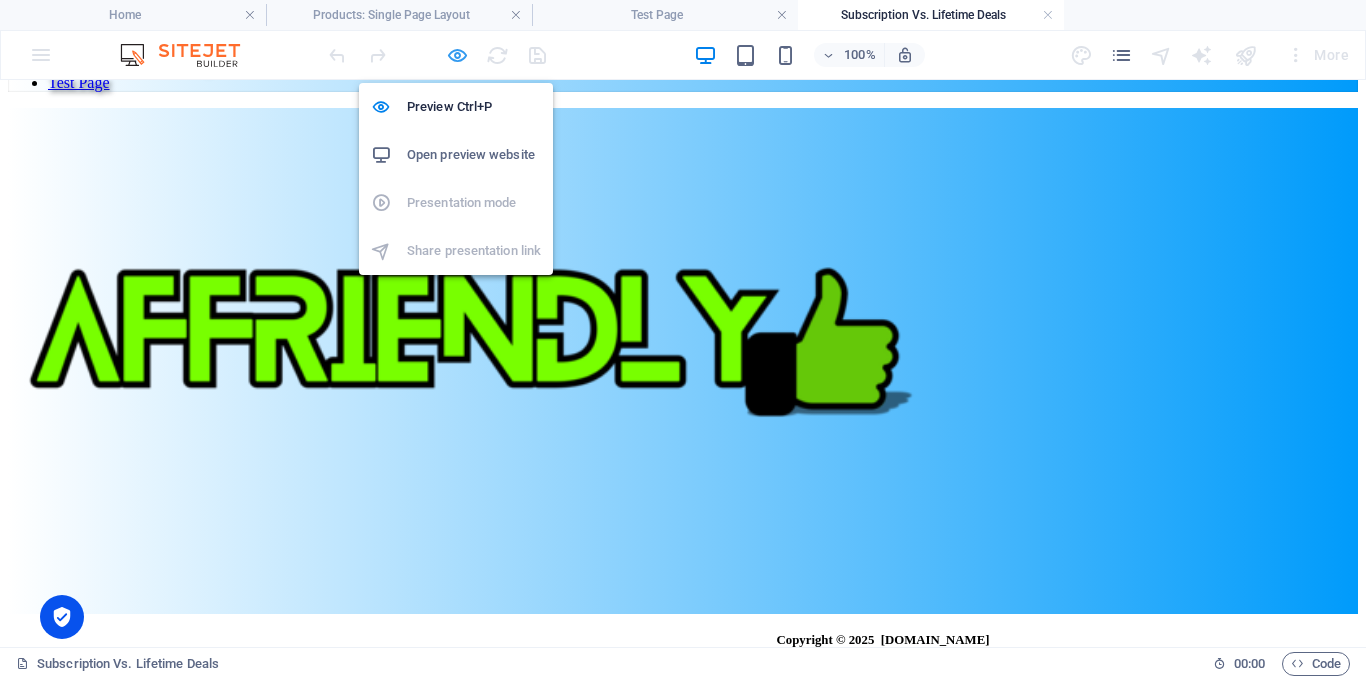scroll, scrollTop: 8117, scrollLeft: 0, axis: vertical 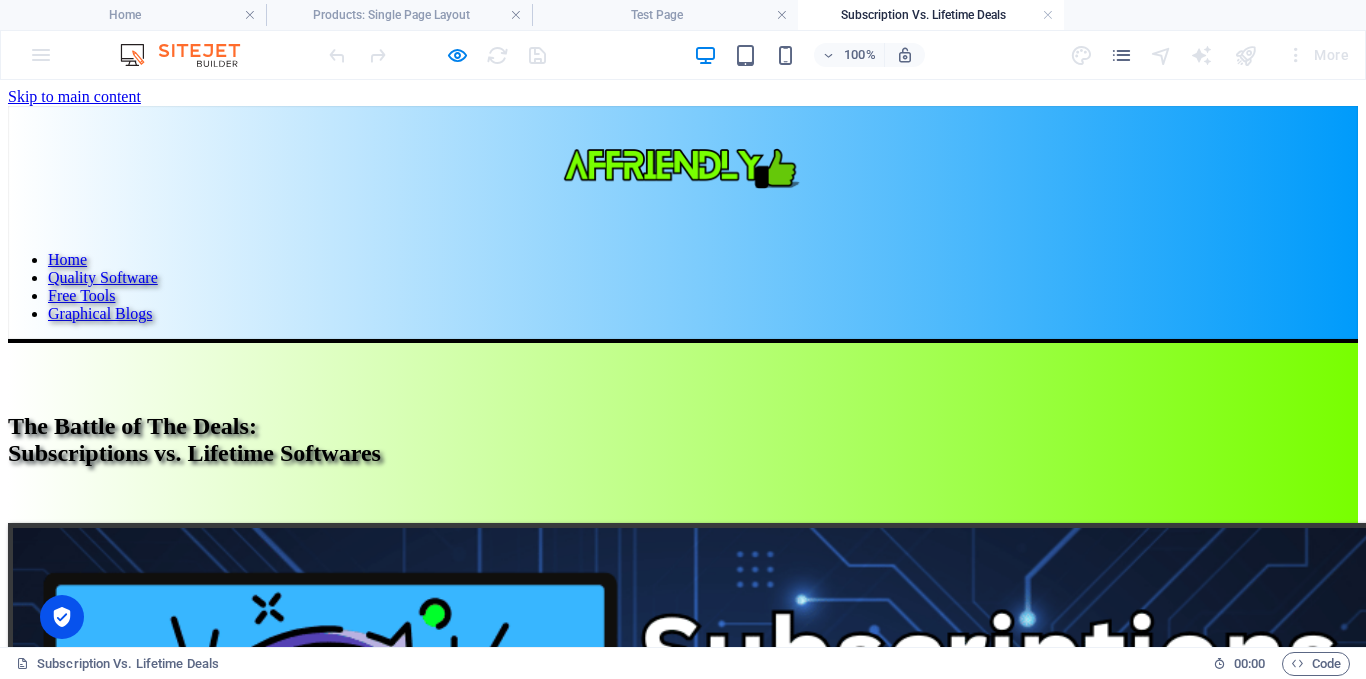 click at bounding box center (437, 55) 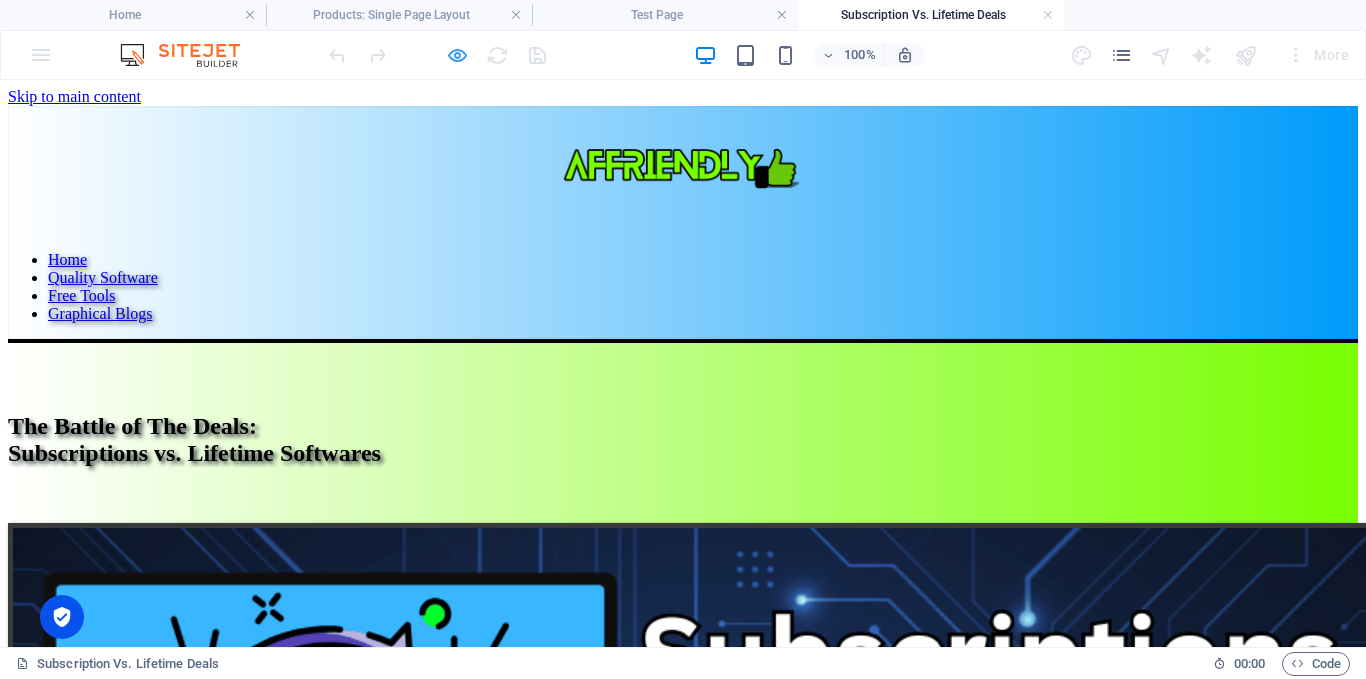 click at bounding box center (457, 55) 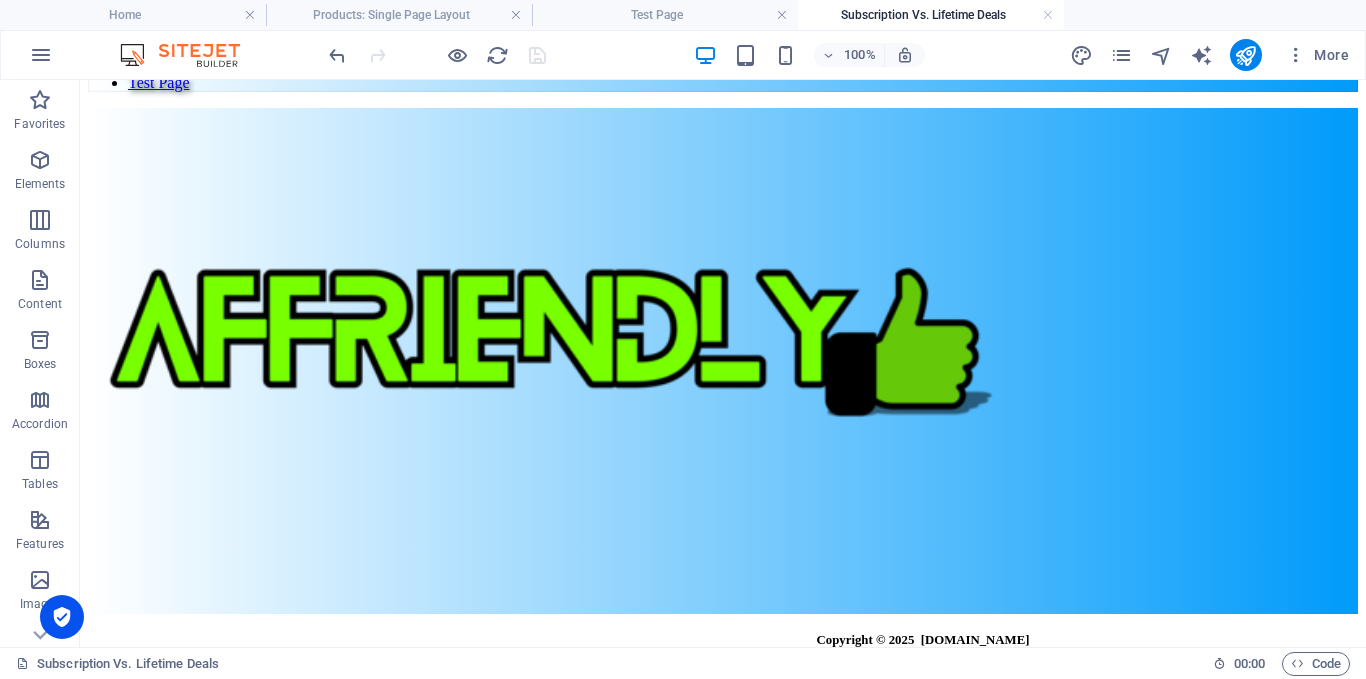 scroll, scrollTop: 8220, scrollLeft: 0, axis: vertical 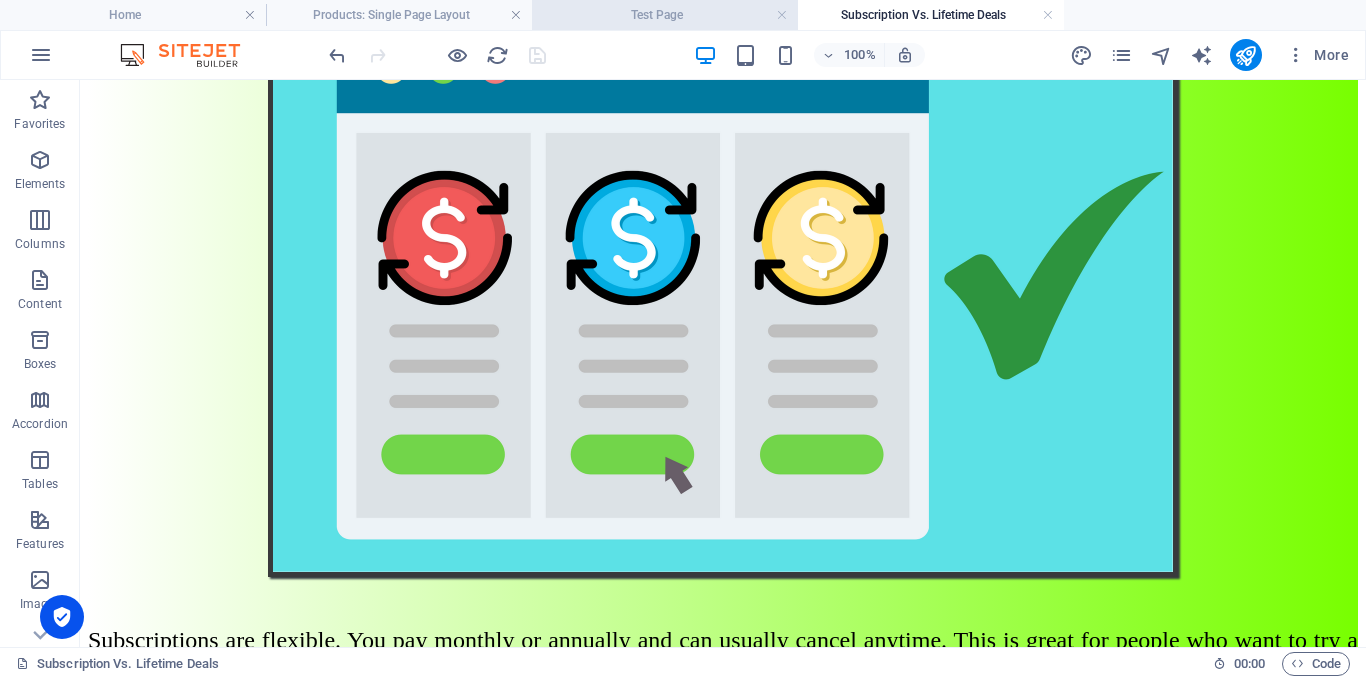 click on "Test Page" at bounding box center [665, 15] 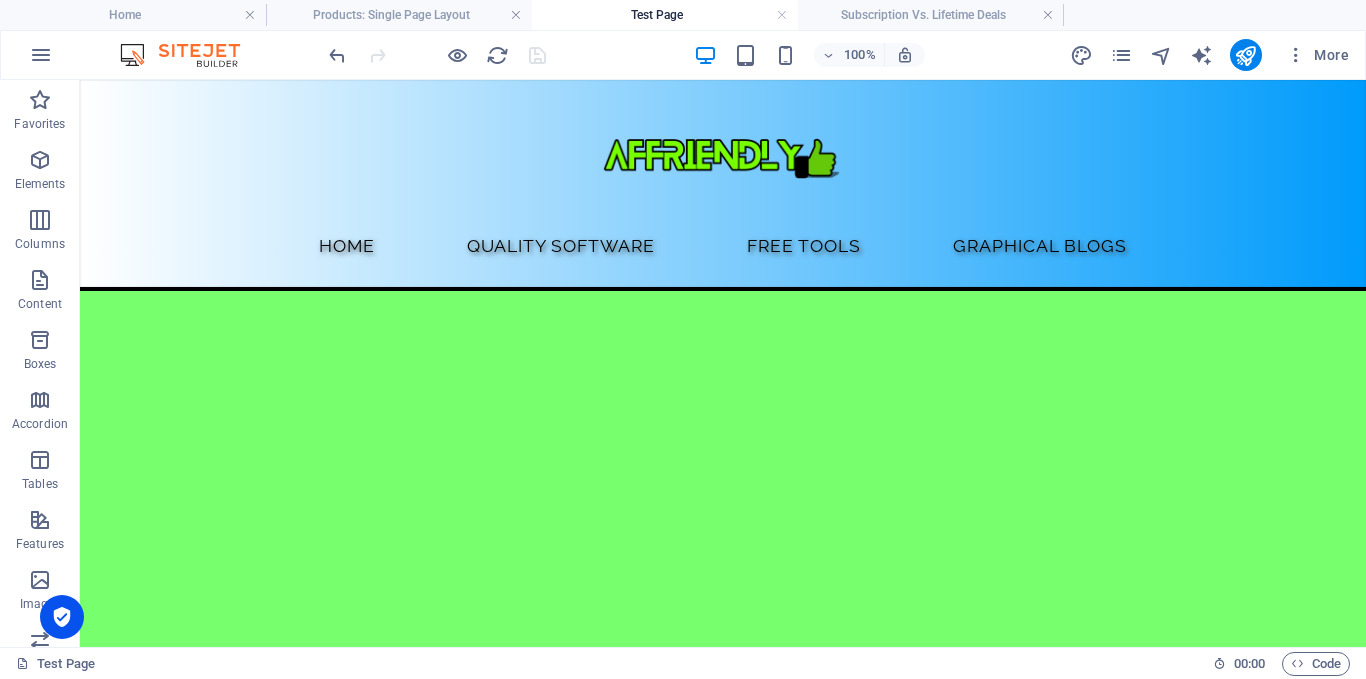 scroll, scrollTop: 0, scrollLeft: 0, axis: both 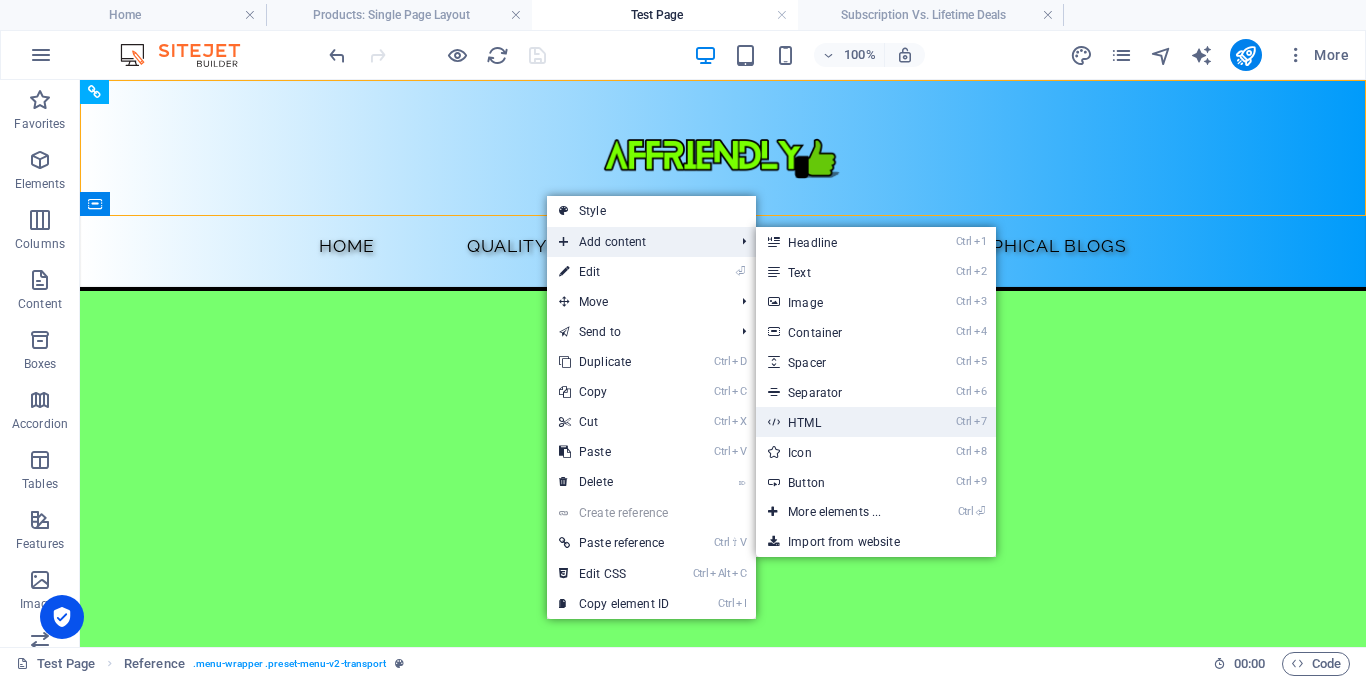 click on "Ctrl 7  HTML" at bounding box center [838, 422] 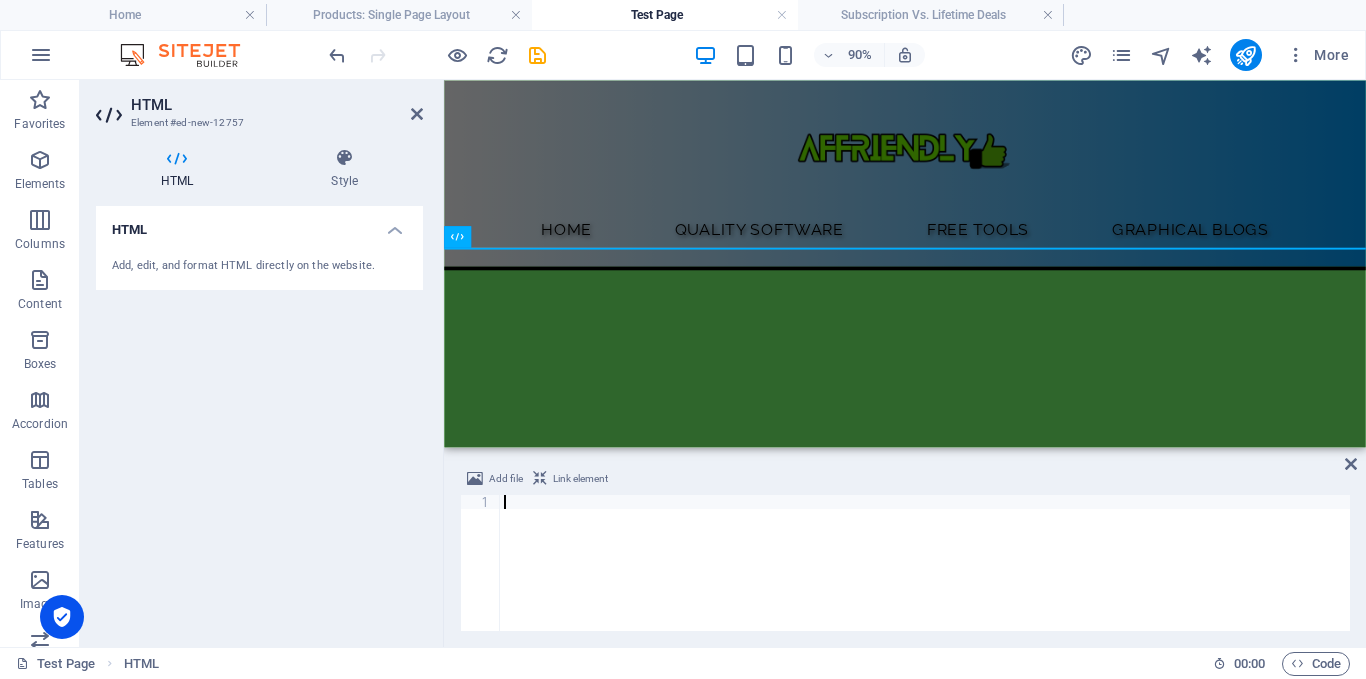 click at bounding box center [925, 577] 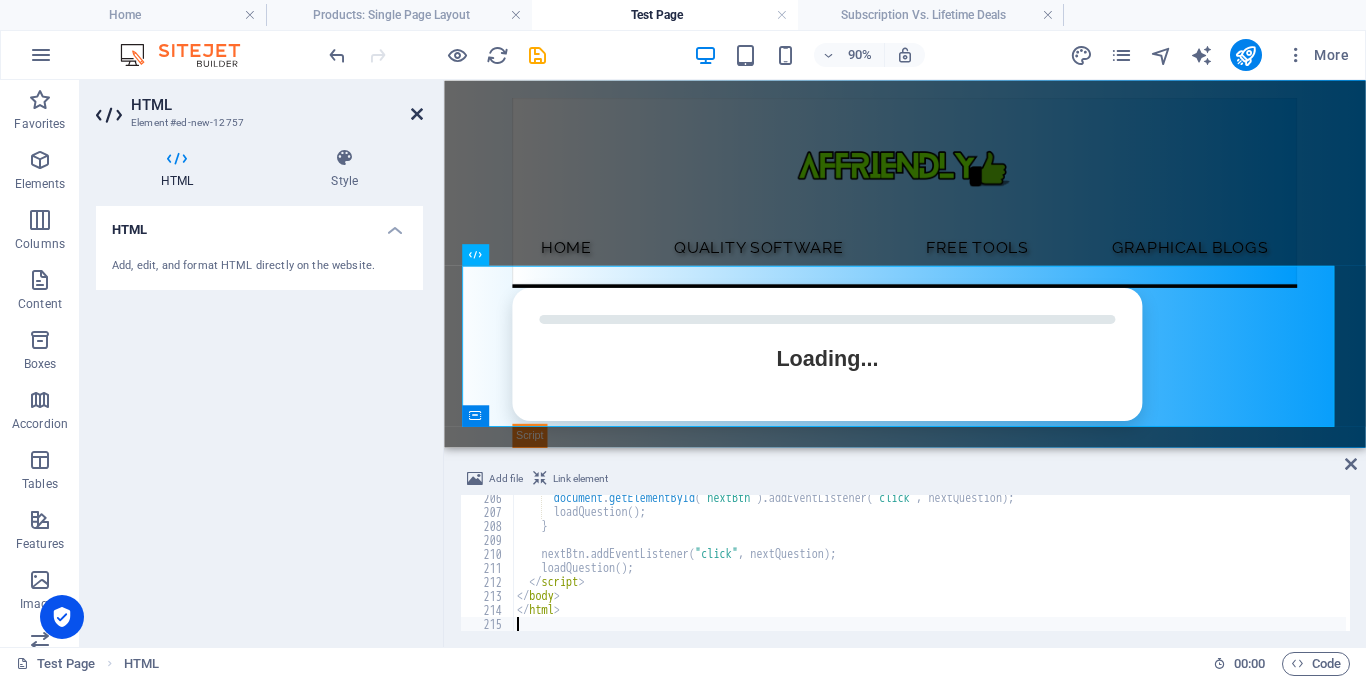 click at bounding box center [417, 114] 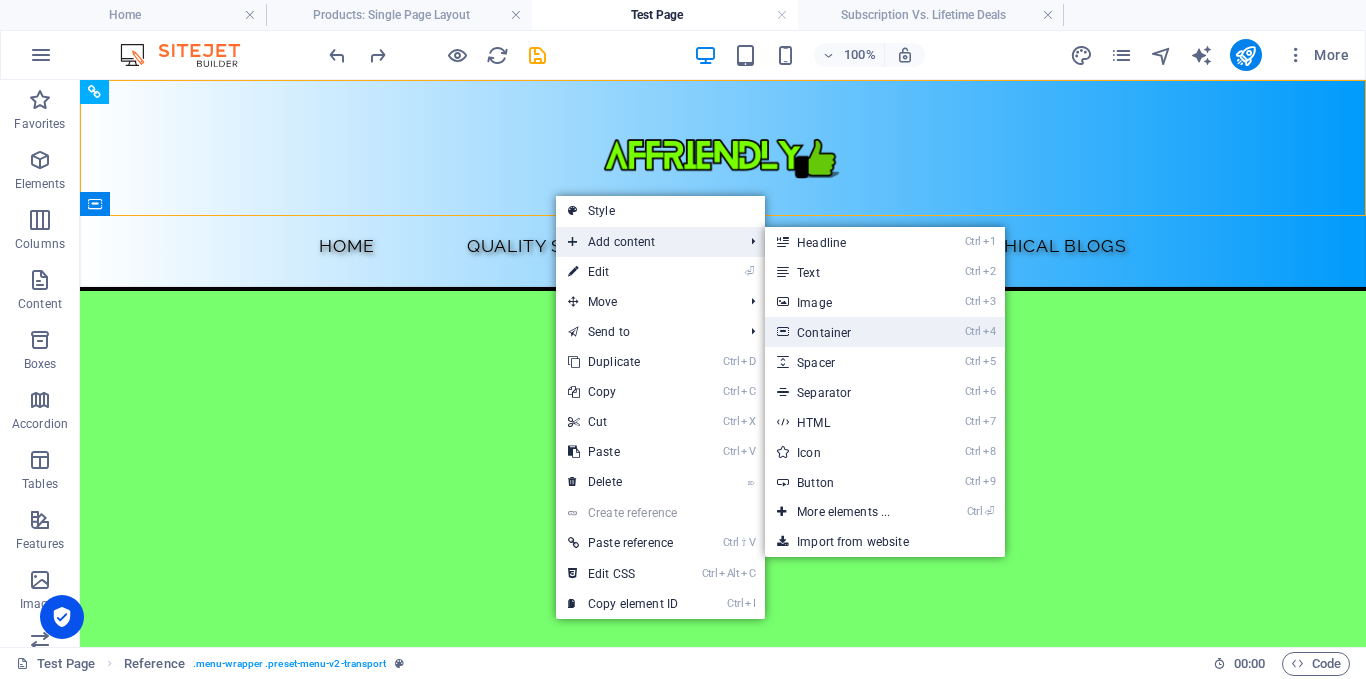 click on "Ctrl 4  Container" at bounding box center (847, 332) 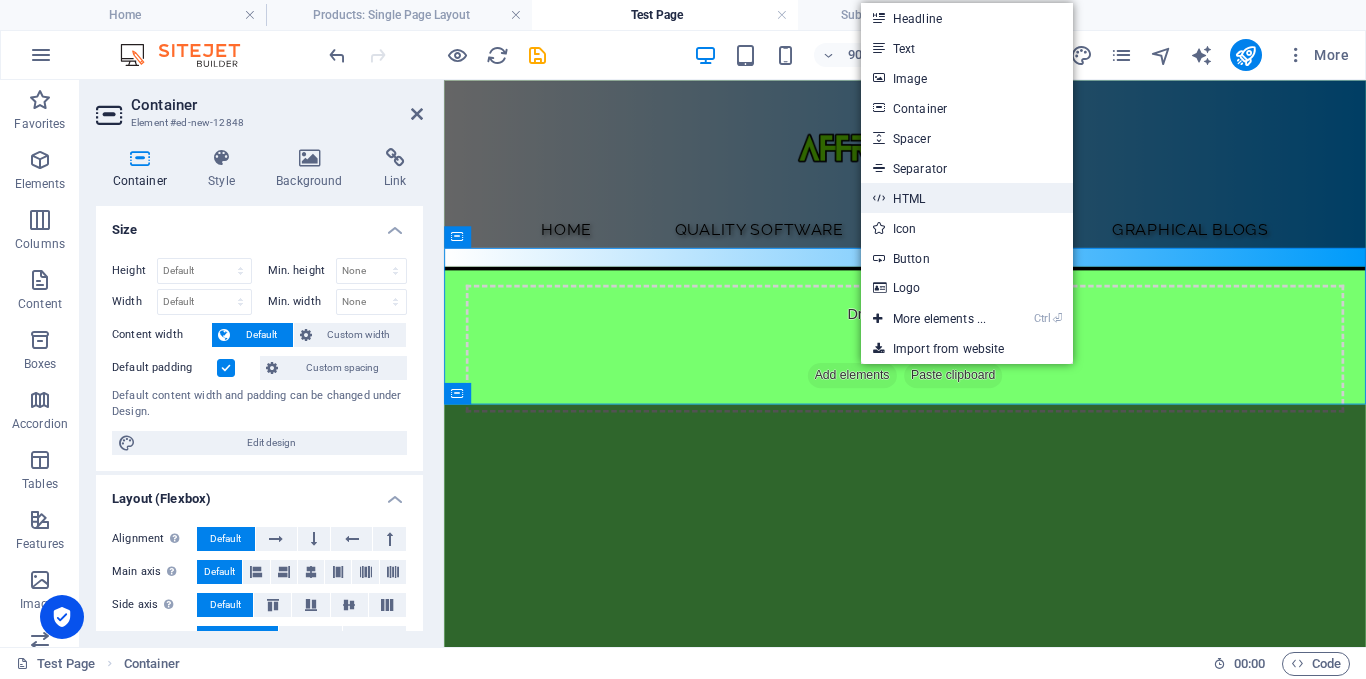 drag, startPoint x: 939, startPoint y: 198, endPoint x: 486, endPoint y: 173, distance: 453.68933 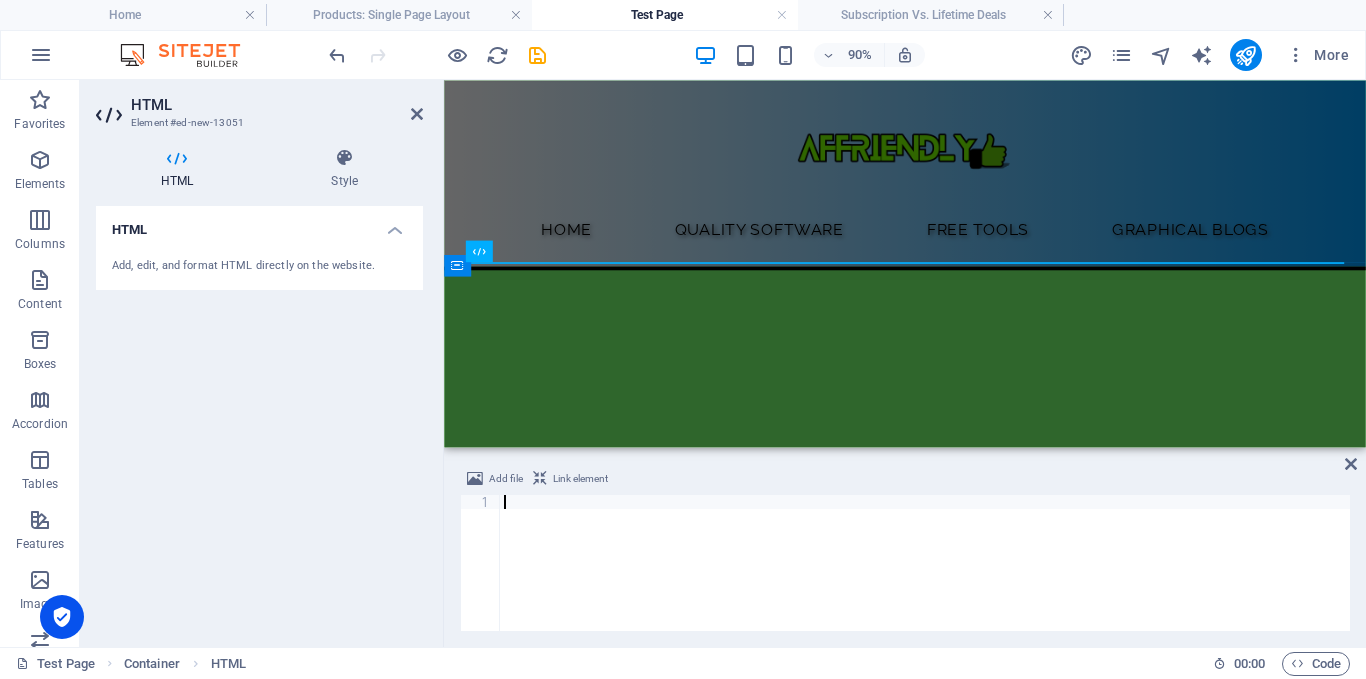 scroll, scrollTop: 2874, scrollLeft: 0, axis: vertical 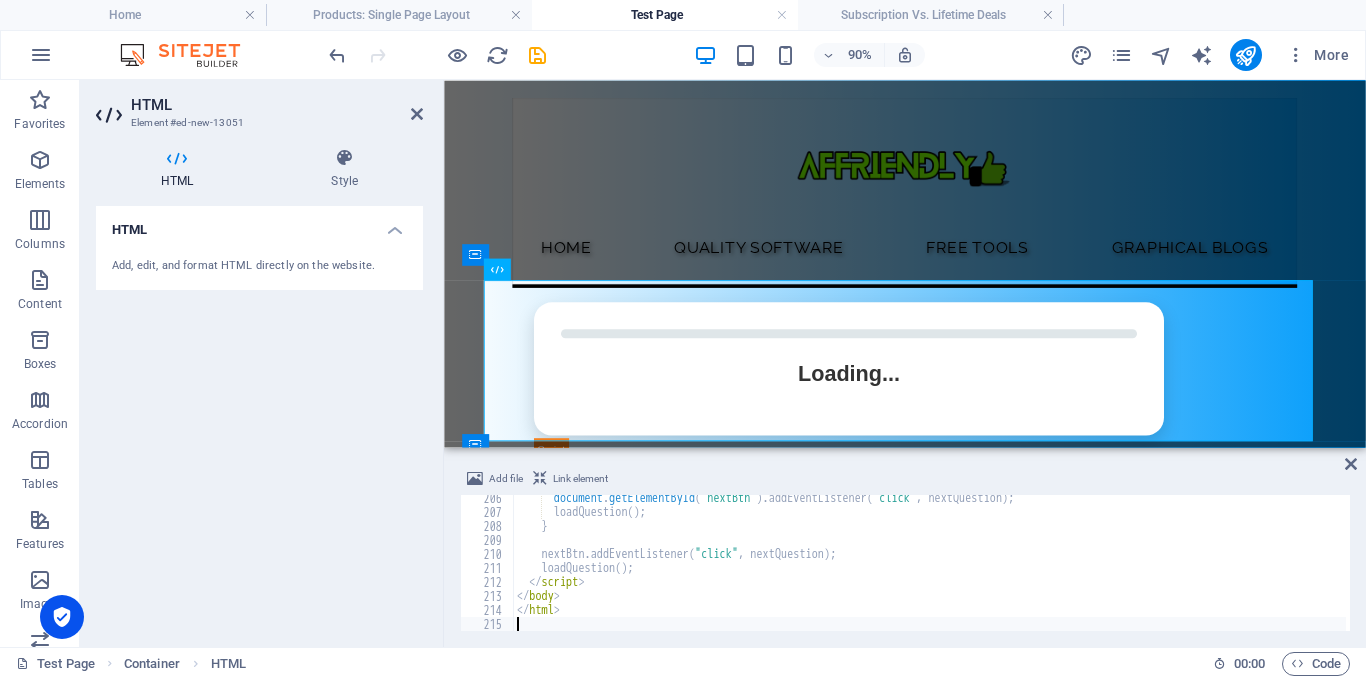 click on "HTML Element #ed-new-13051" at bounding box center (259, 106) 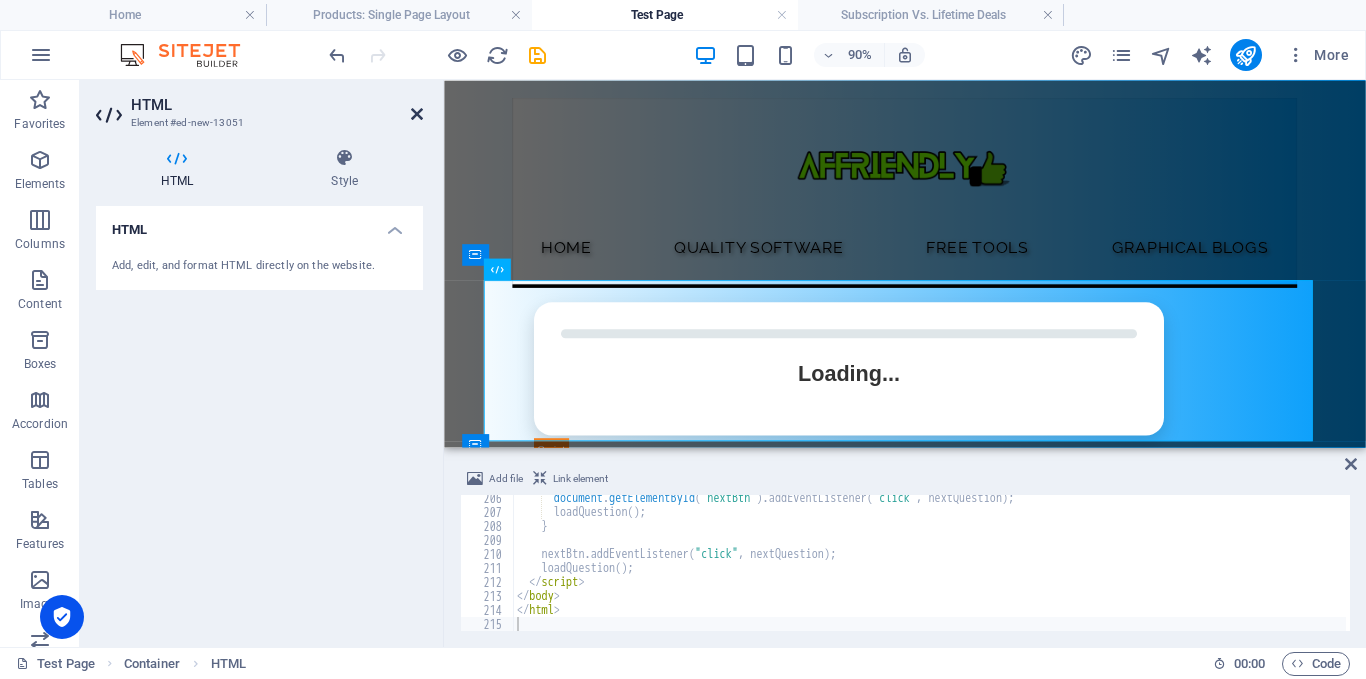 click at bounding box center [417, 114] 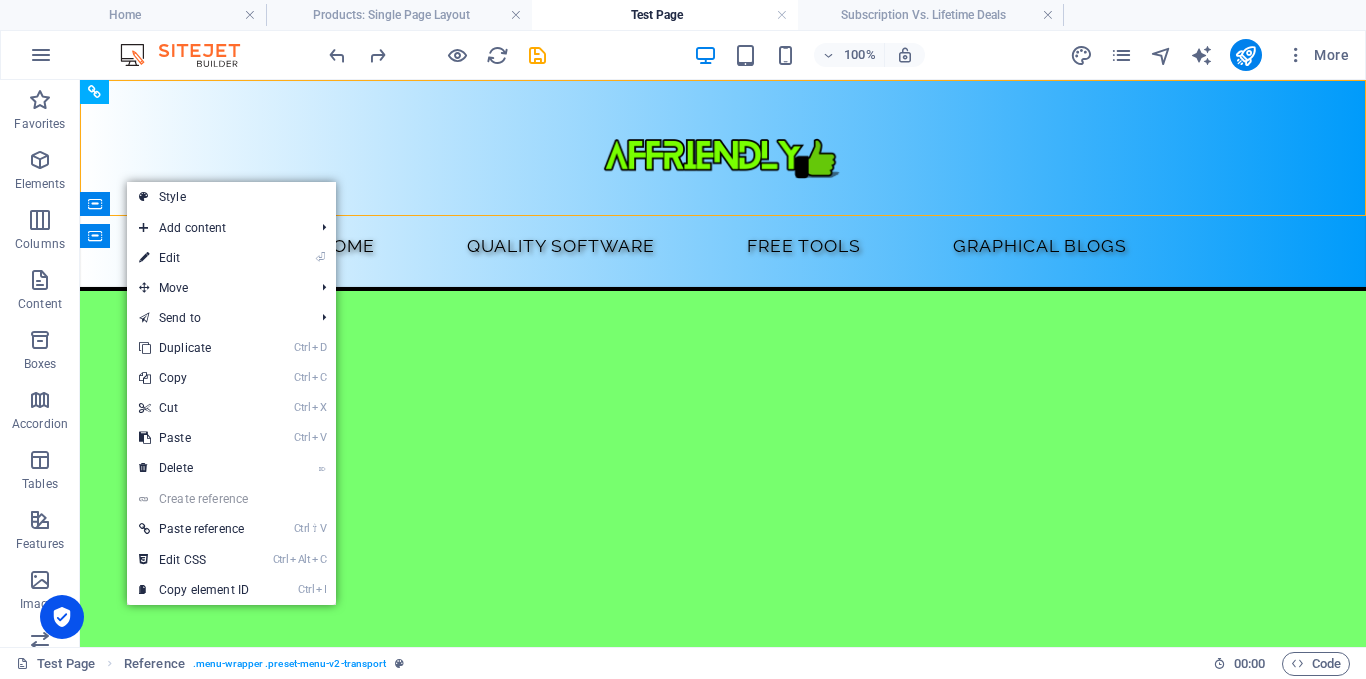 click on "Skip to main content
Home Quality Software Free Tools Graphical Blogs" at bounding box center [723, 217] 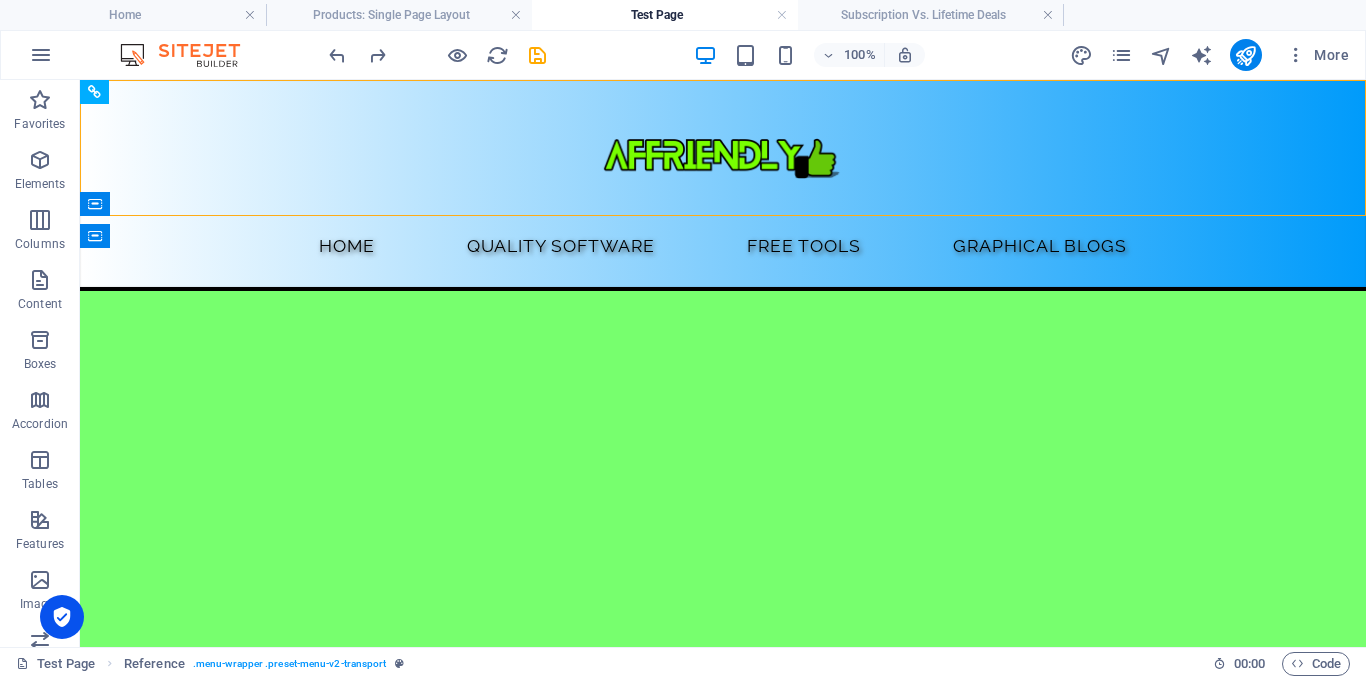click on "Skip to main content
Home Quality Software Free Tools Graphical Blogs" at bounding box center [723, 217] 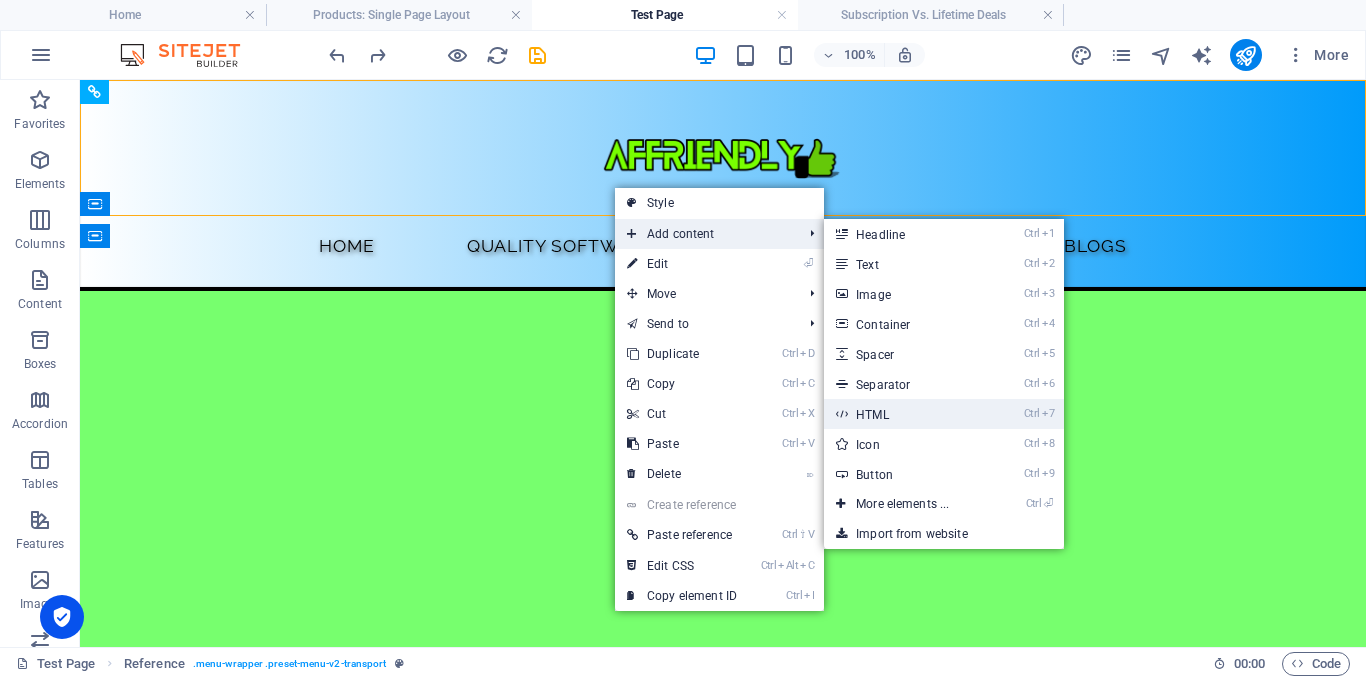 drag, startPoint x: 882, startPoint y: 414, endPoint x: 476, endPoint y: 365, distance: 408.9462 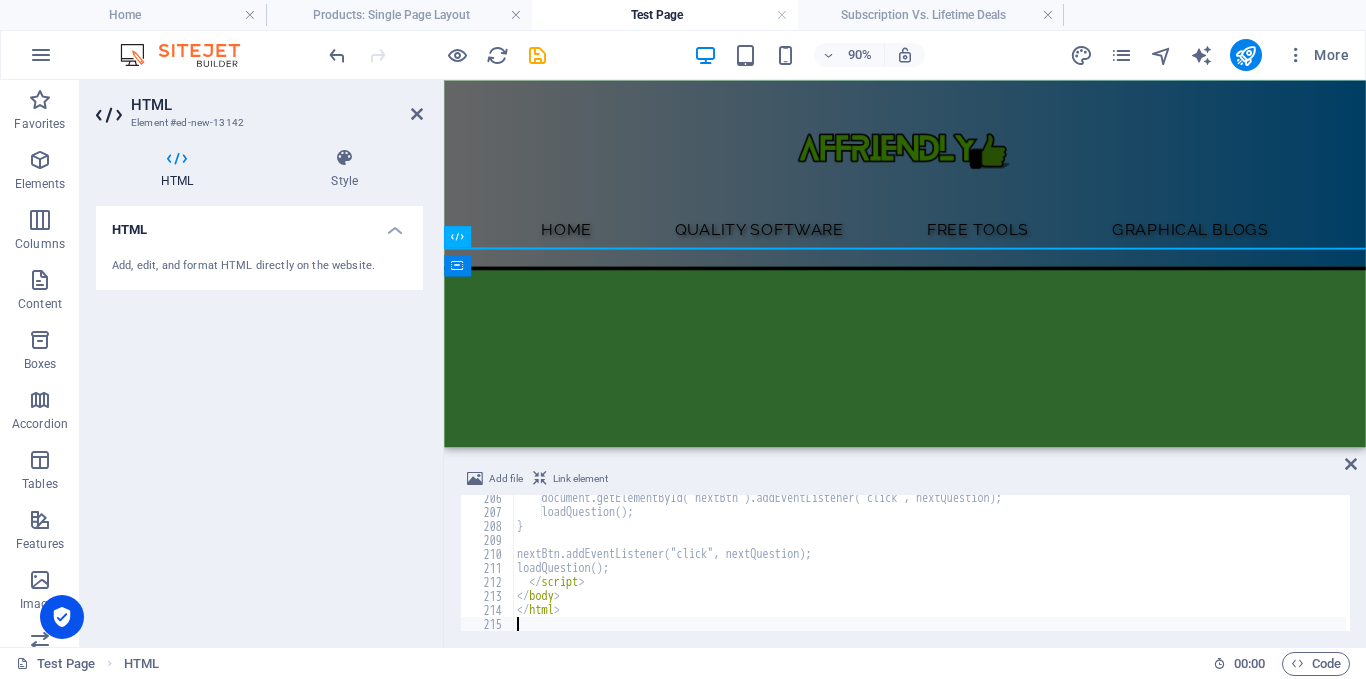 scroll, scrollTop: 2874, scrollLeft: 0, axis: vertical 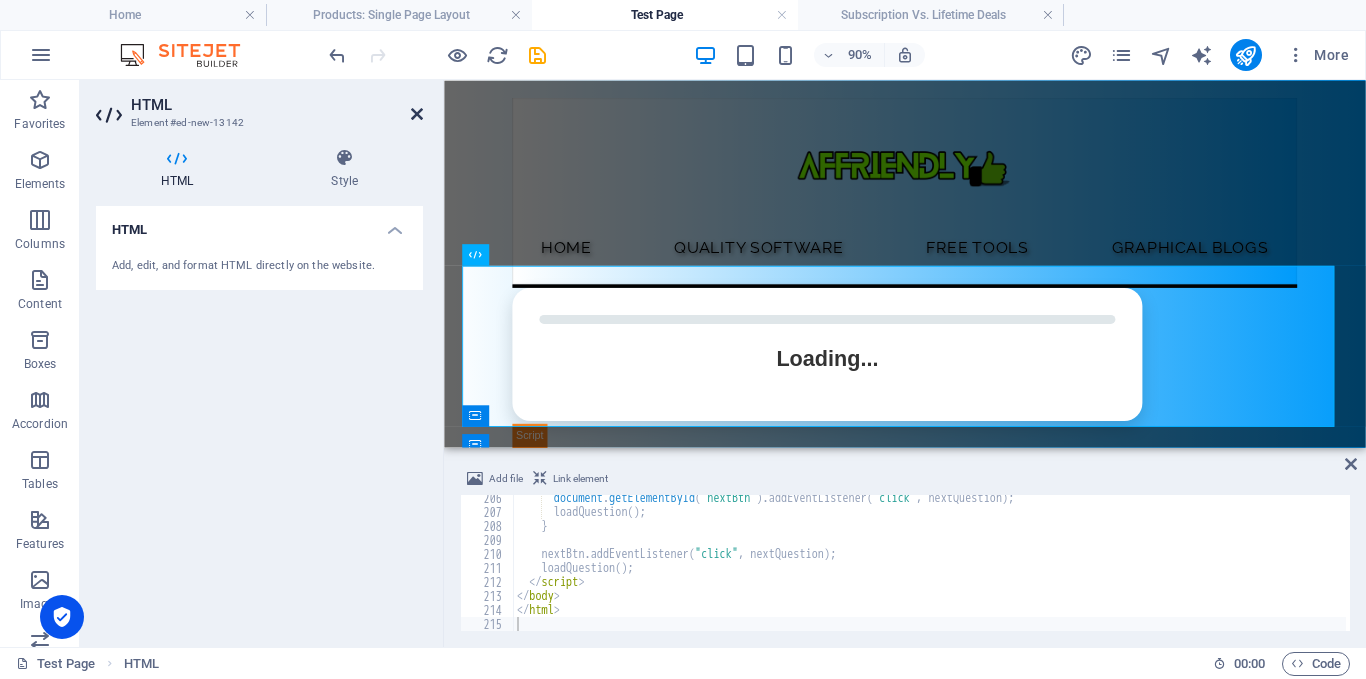 click at bounding box center (417, 114) 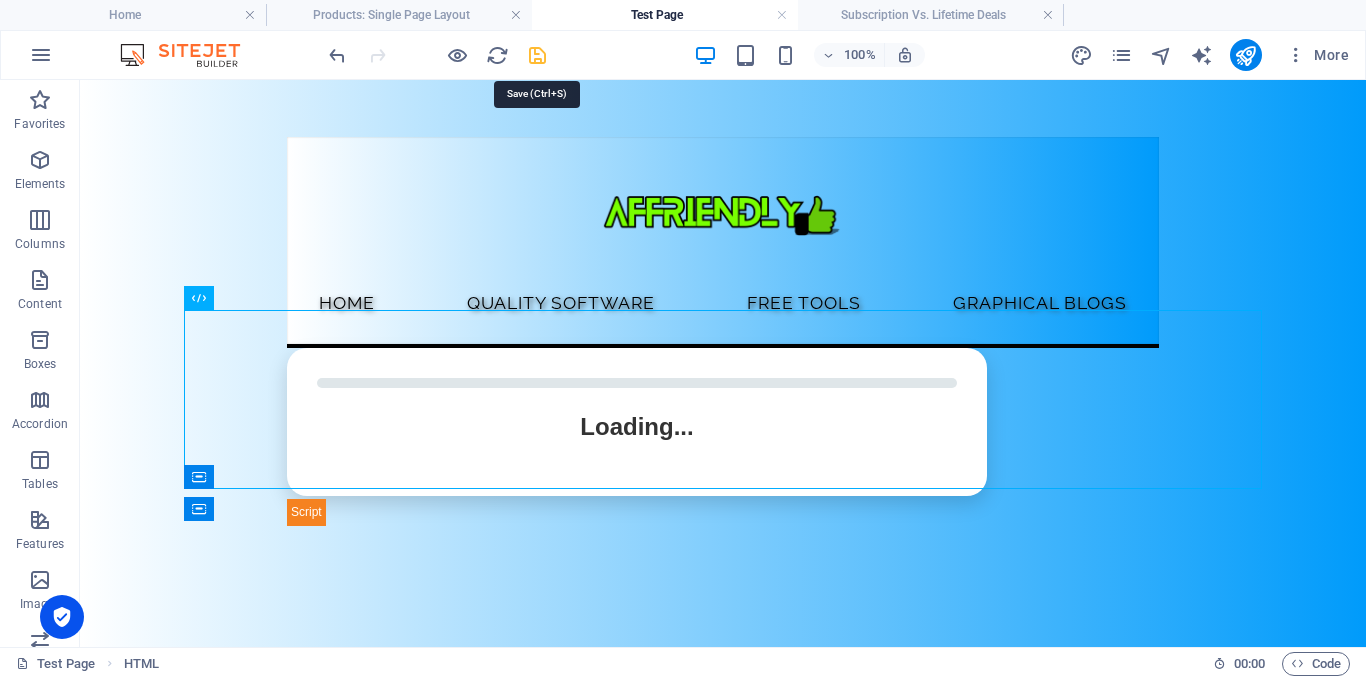 click at bounding box center (537, 55) 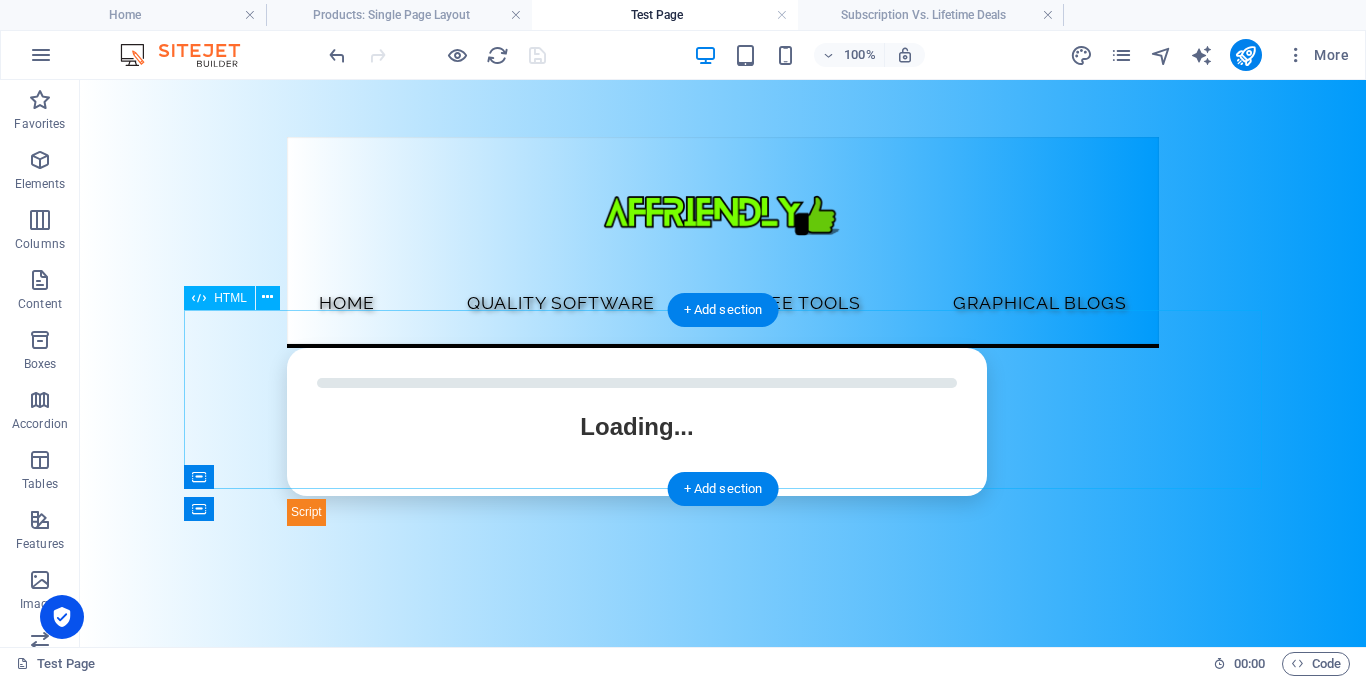 click on "Affriendly Quiz
Loading...
Next Question" at bounding box center [723, 437] 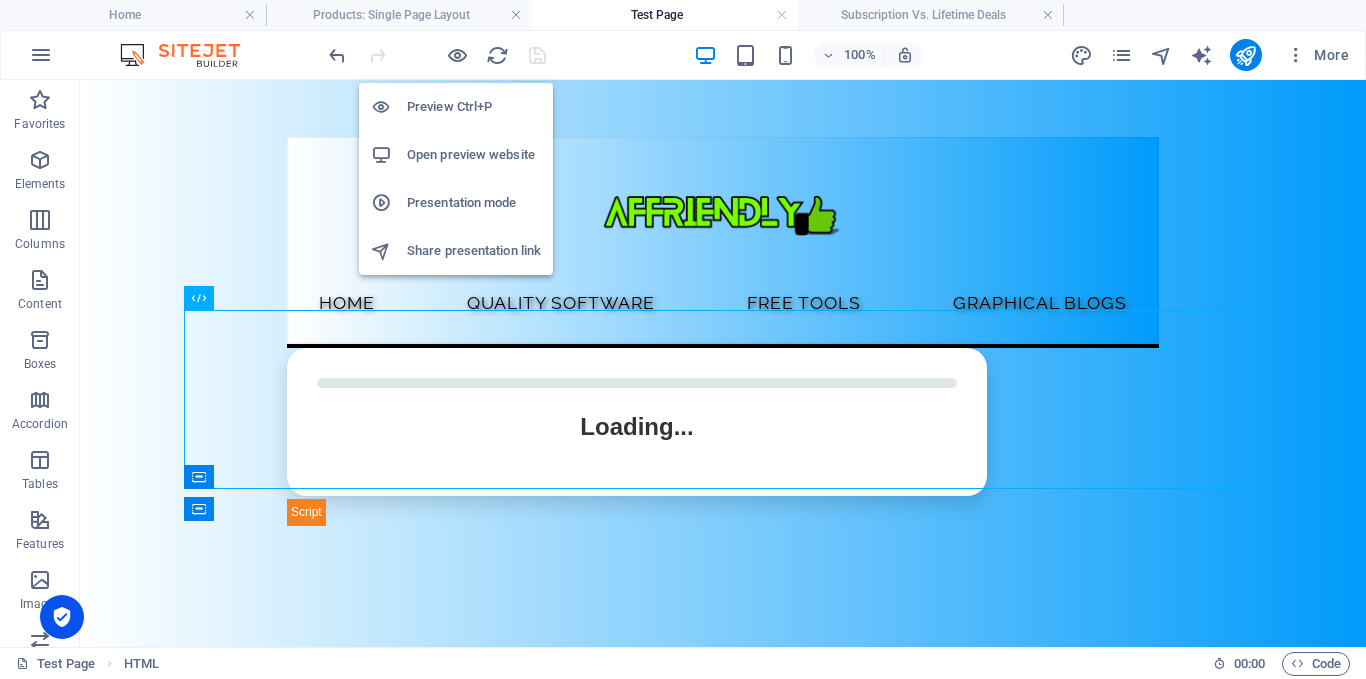 click on "Open preview website" at bounding box center [474, 155] 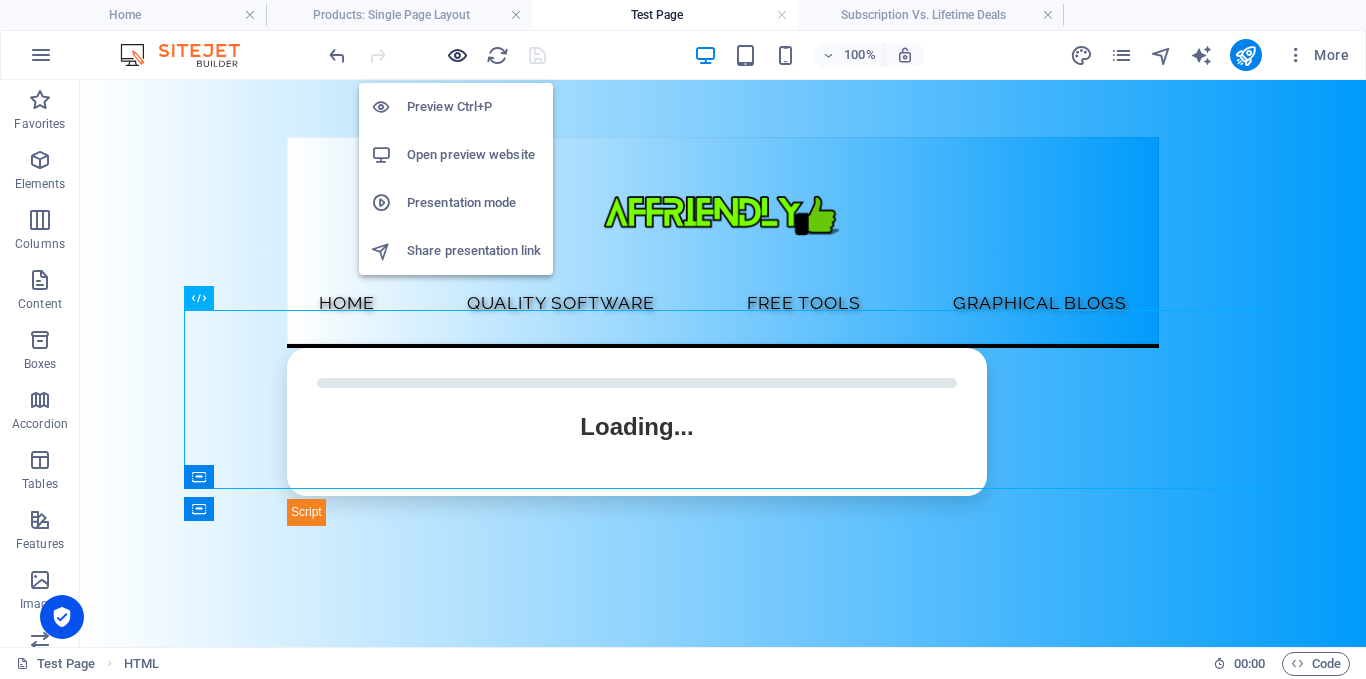 click at bounding box center [457, 55] 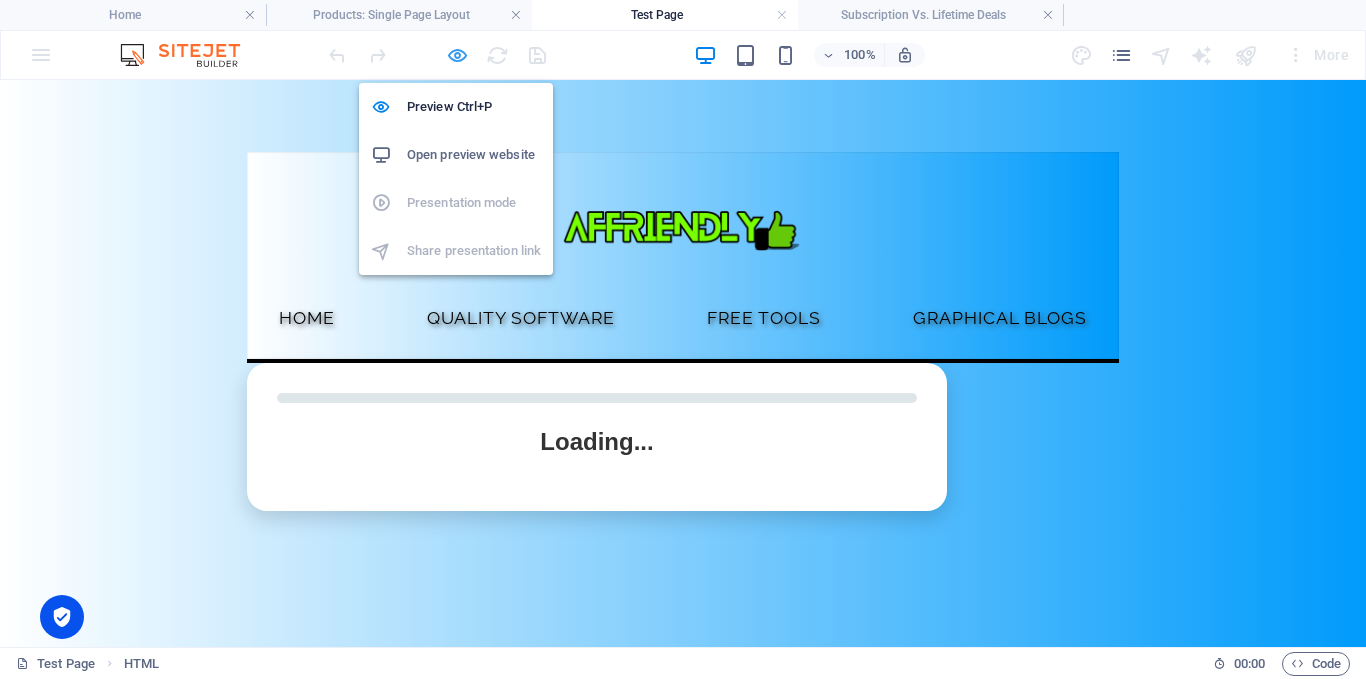 click at bounding box center (457, 55) 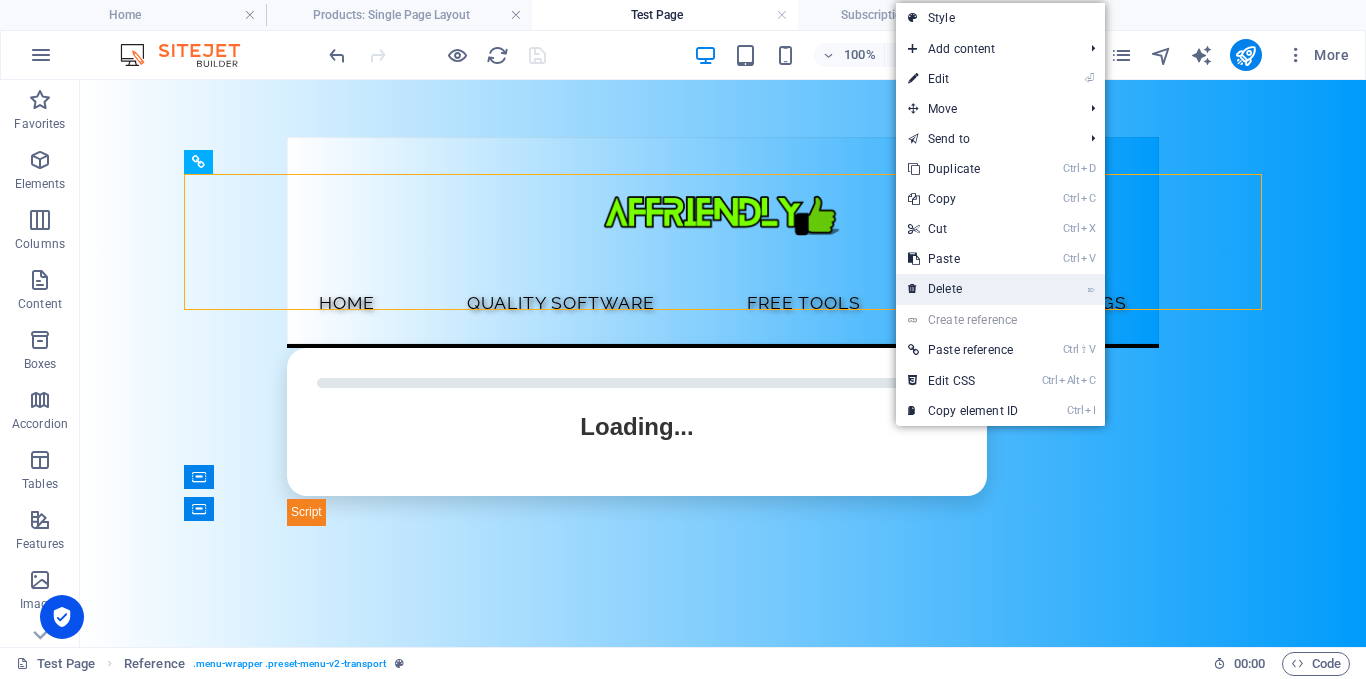 click on "⌦  Delete" at bounding box center (963, 289) 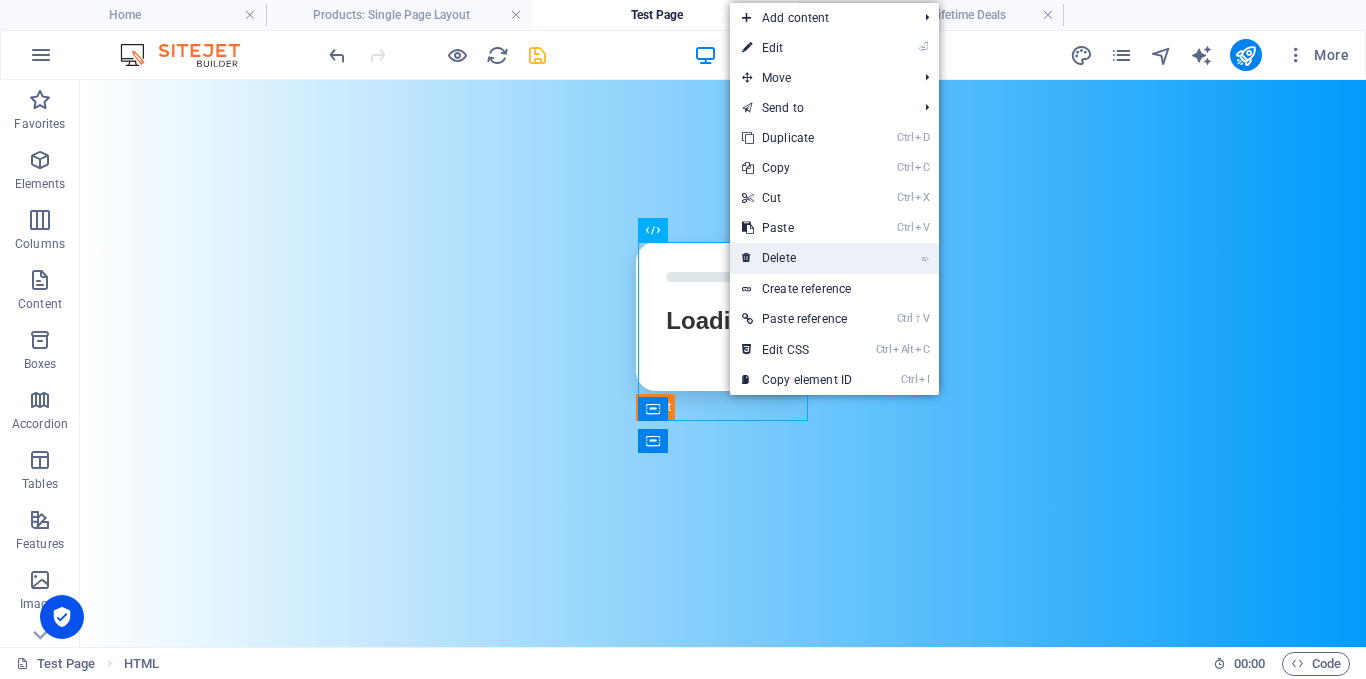 click on "⌦  Delete" at bounding box center (797, 258) 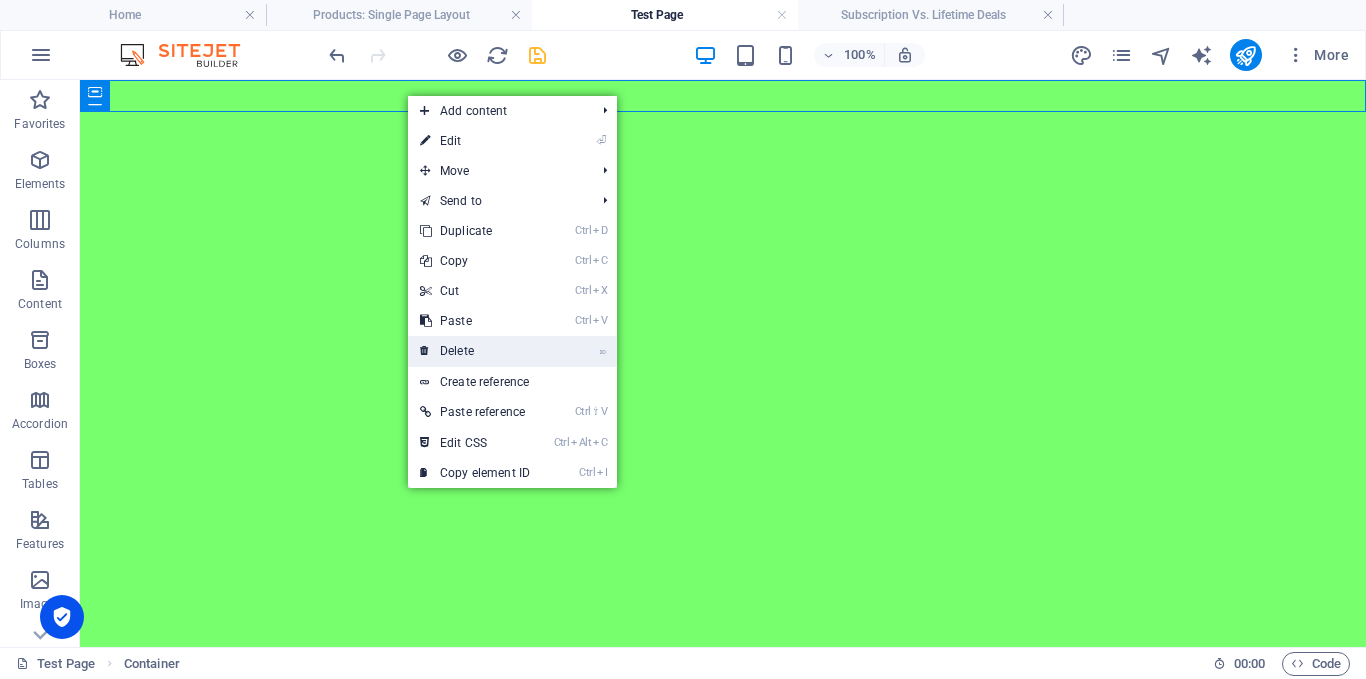 click on "⌦  Delete" at bounding box center (475, 351) 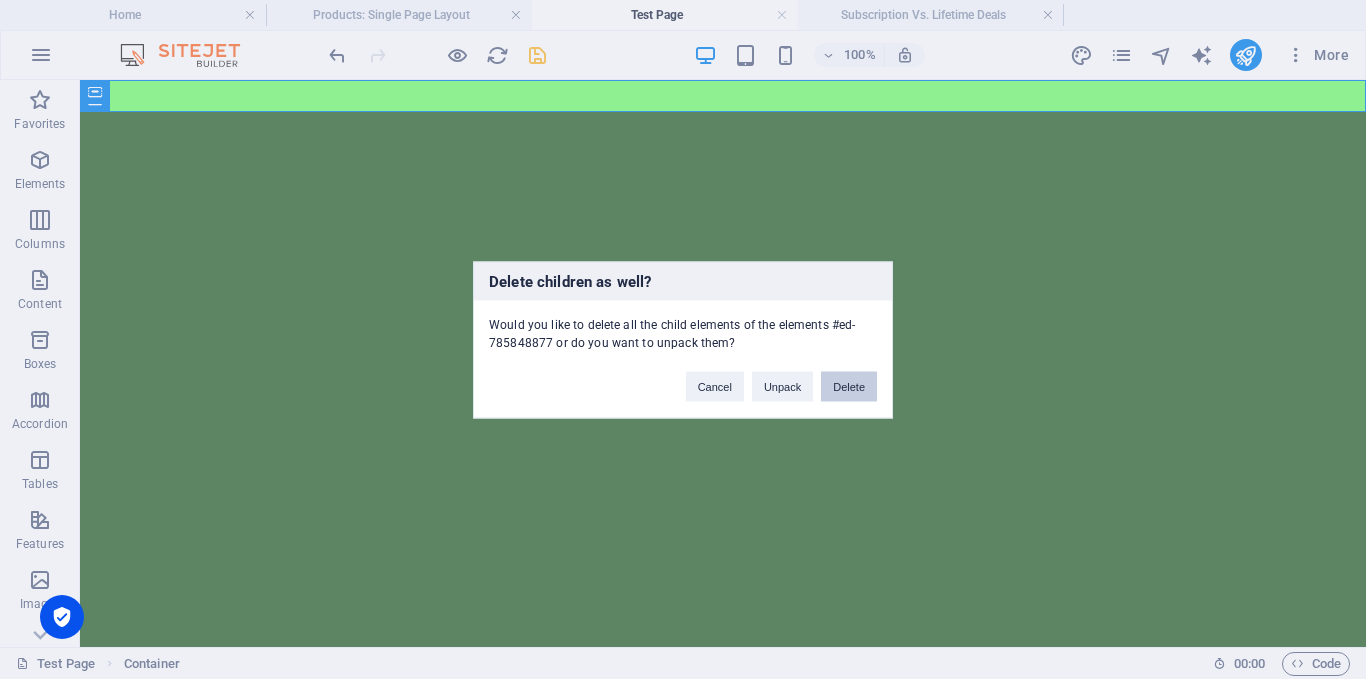 click on "Delete" at bounding box center (849, 386) 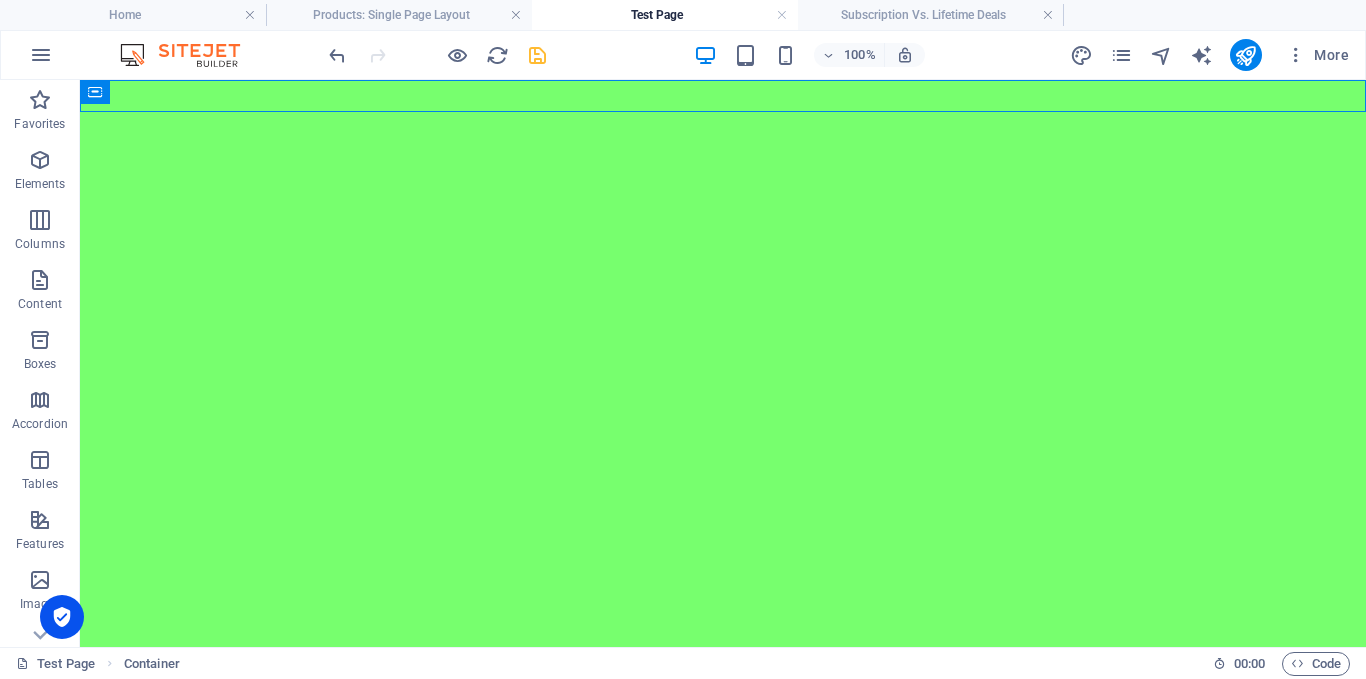 click on "Skip to main content" at bounding box center [723, 96] 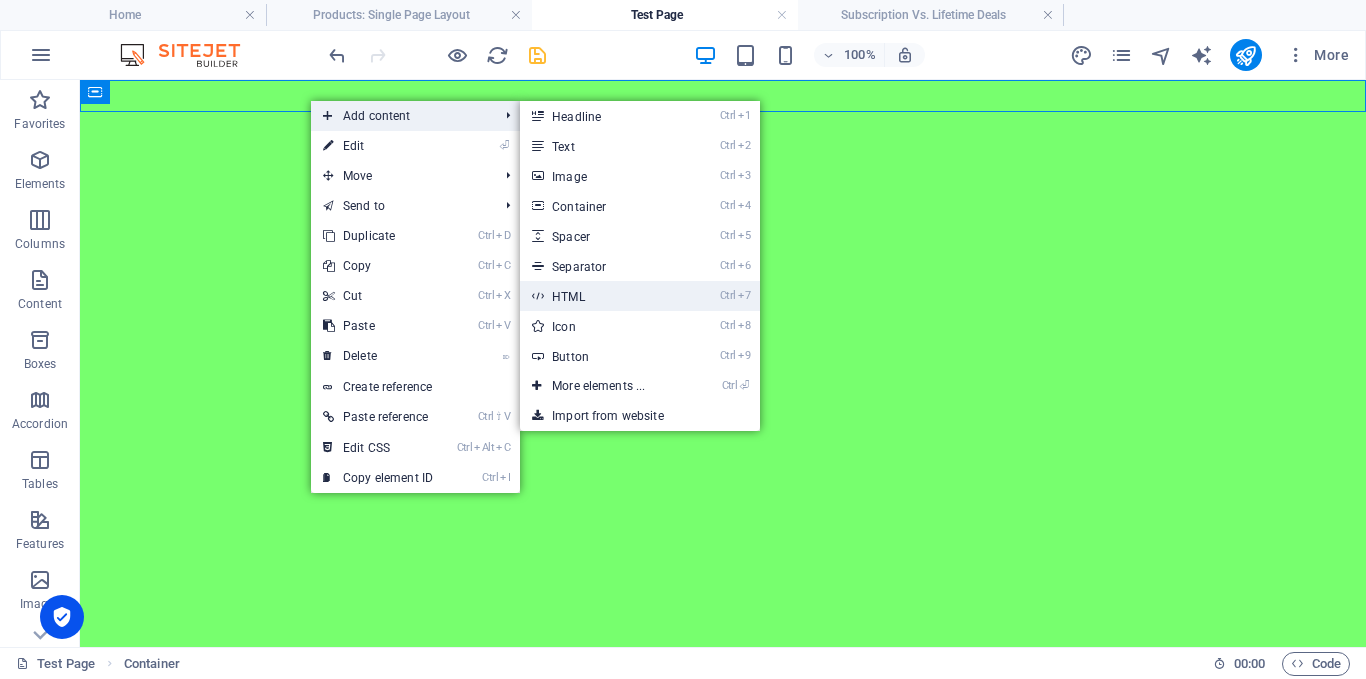 click on "Ctrl 7  HTML" at bounding box center (602, 296) 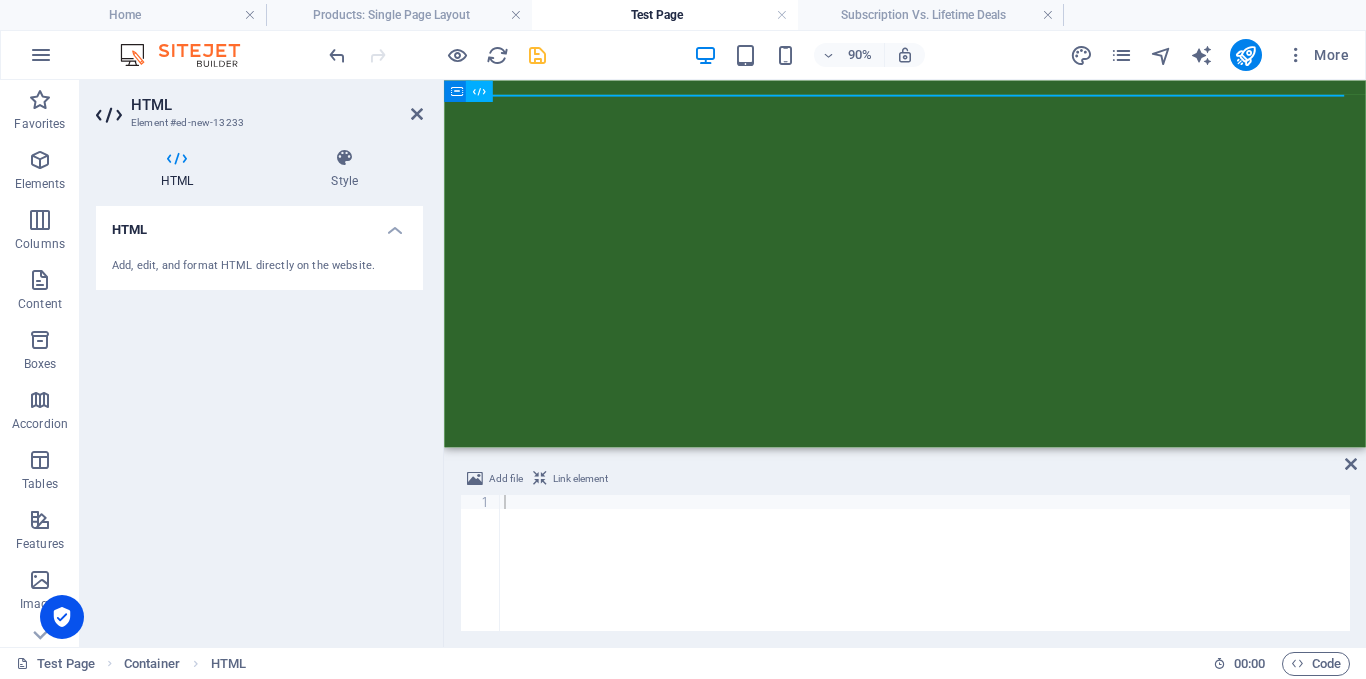 drag, startPoint x: 582, startPoint y: 474, endPoint x: 560, endPoint y: 525, distance: 55.542778 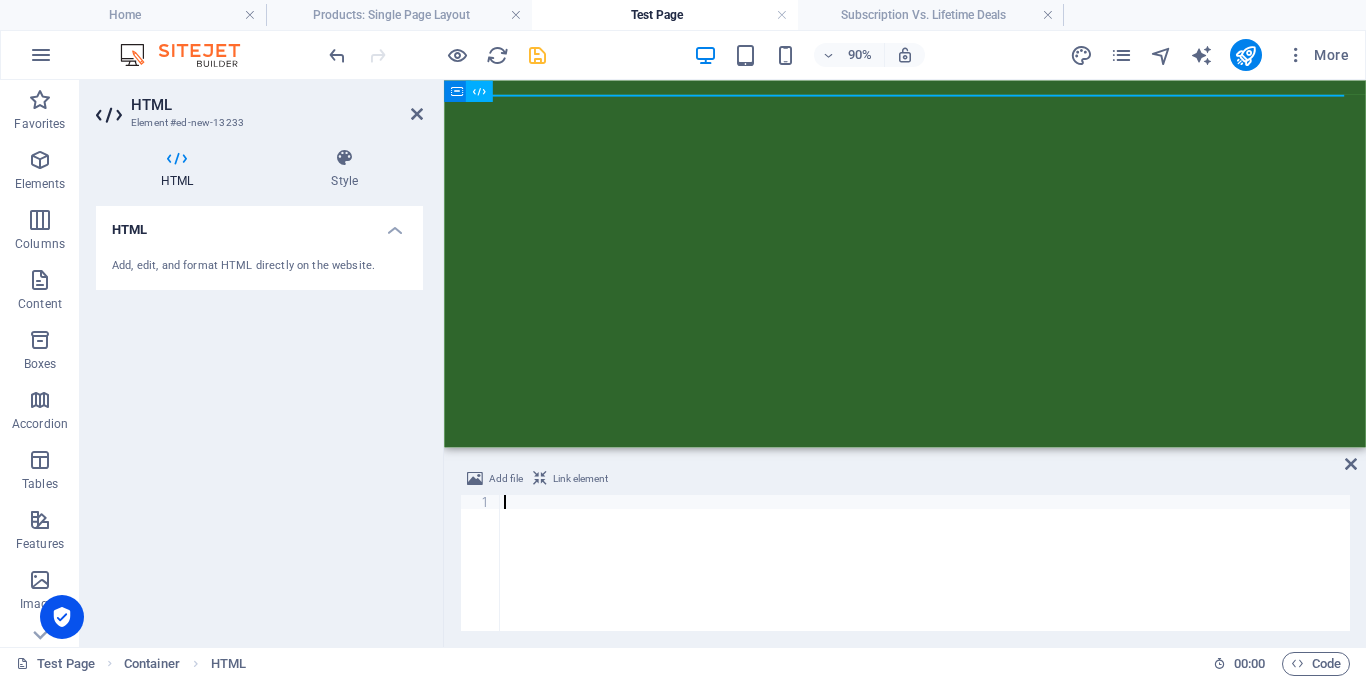 click at bounding box center (925, 577) 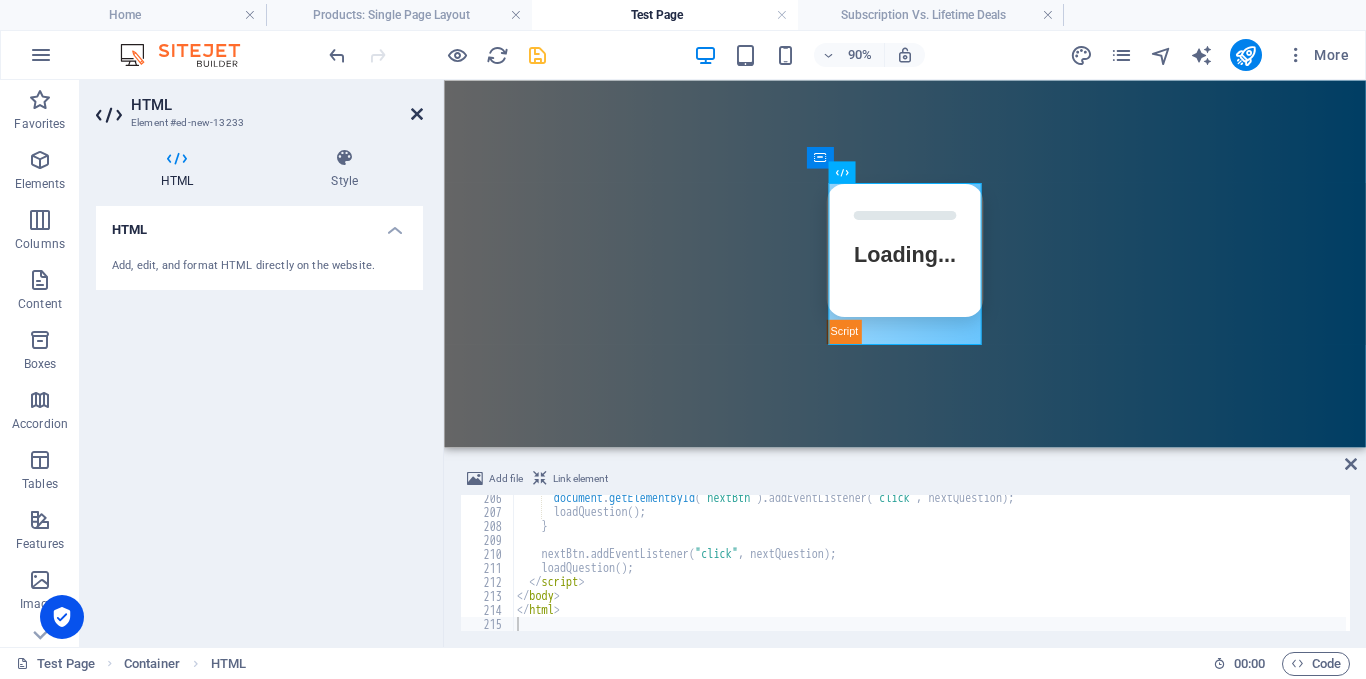 click at bounding box center (417, 114) 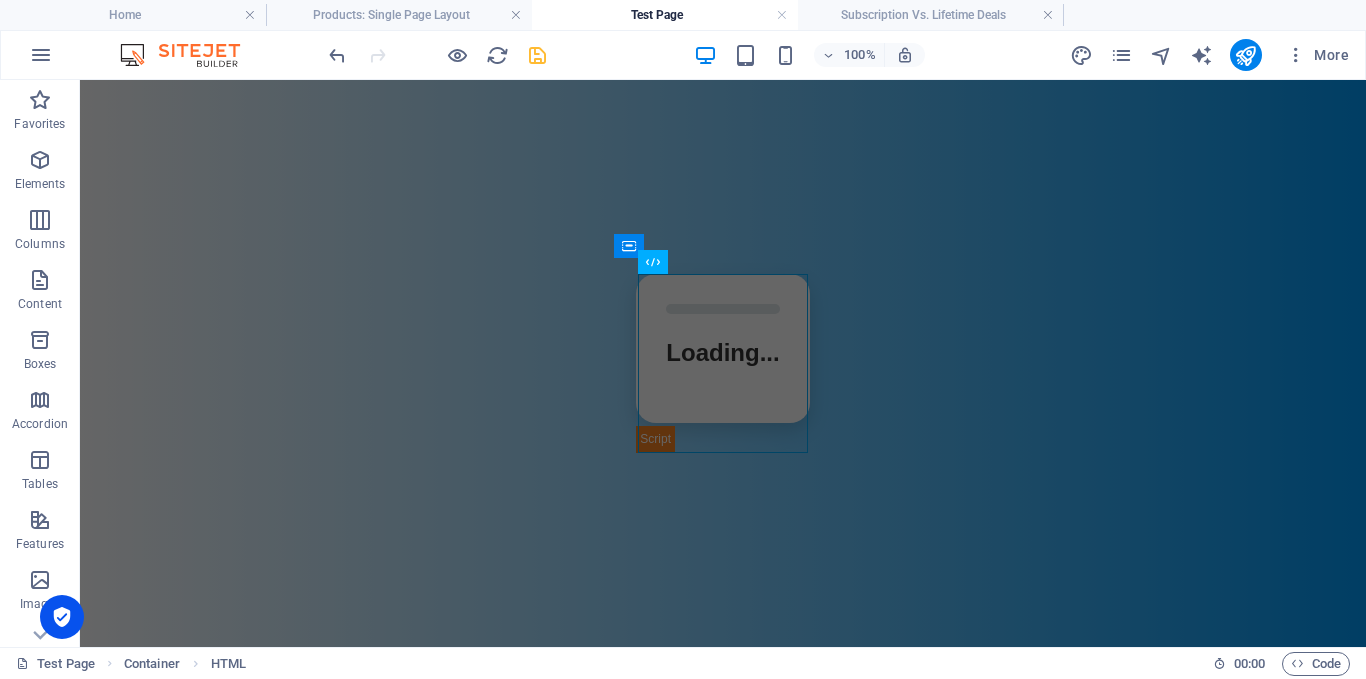 click on "Skip to main content
Affriendly Quiz
Loading...
Next Question" at bounding box center [723, 363] 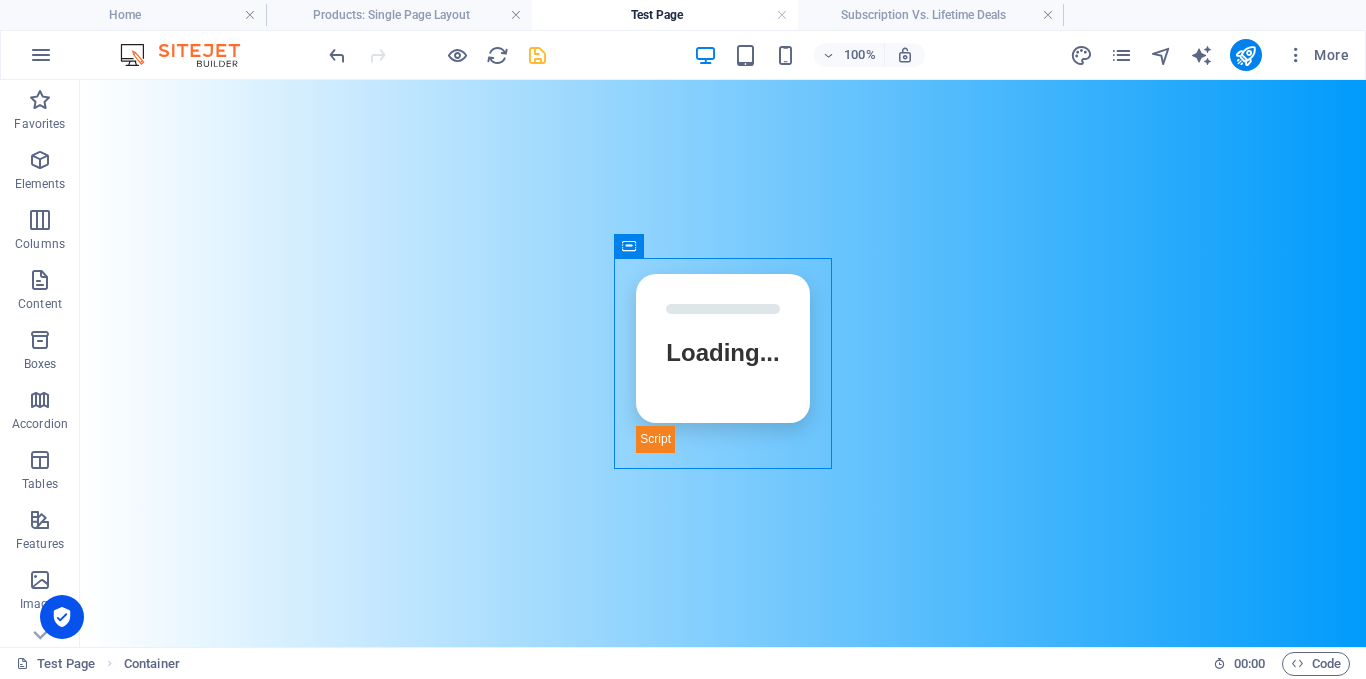 drag, startPoint x: 698, startPoint y: 329, endPoint x: 498, endPoint y: 173, distance: 253.64542 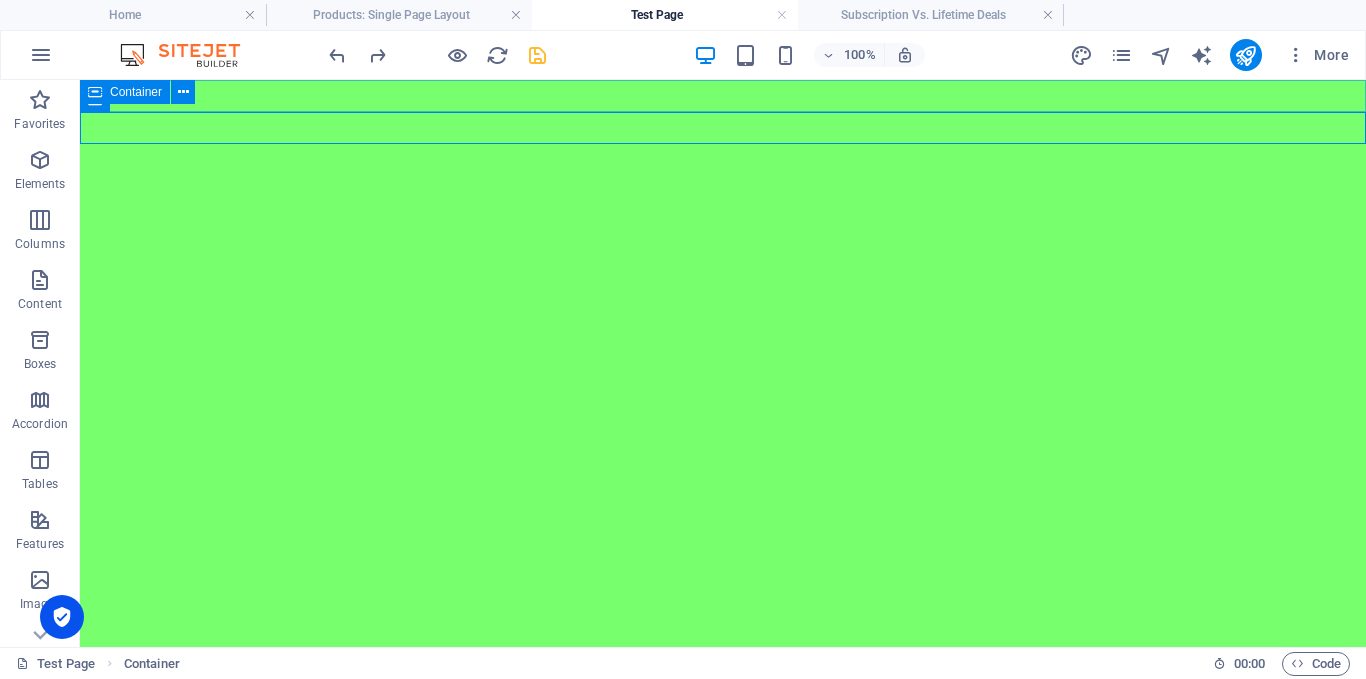 click at bounding box center [723, 96] 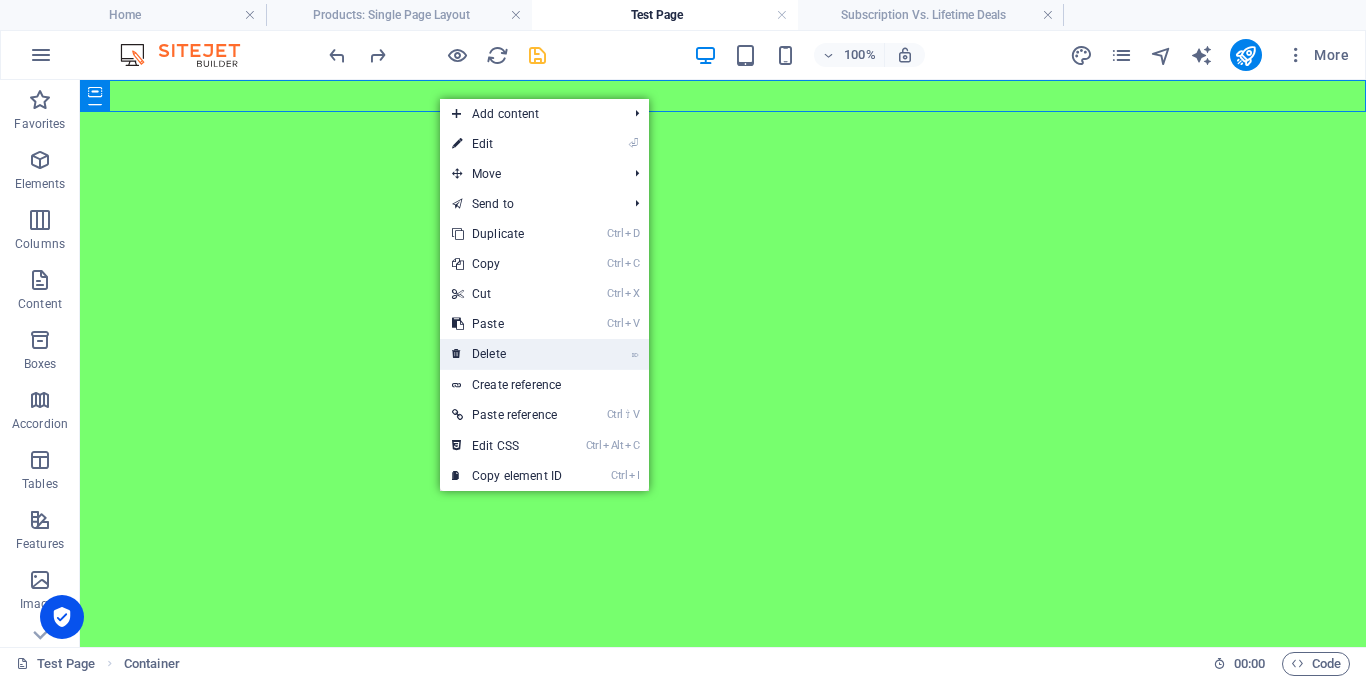 click on "⌦  Delete" at bounding box center [507, 354] 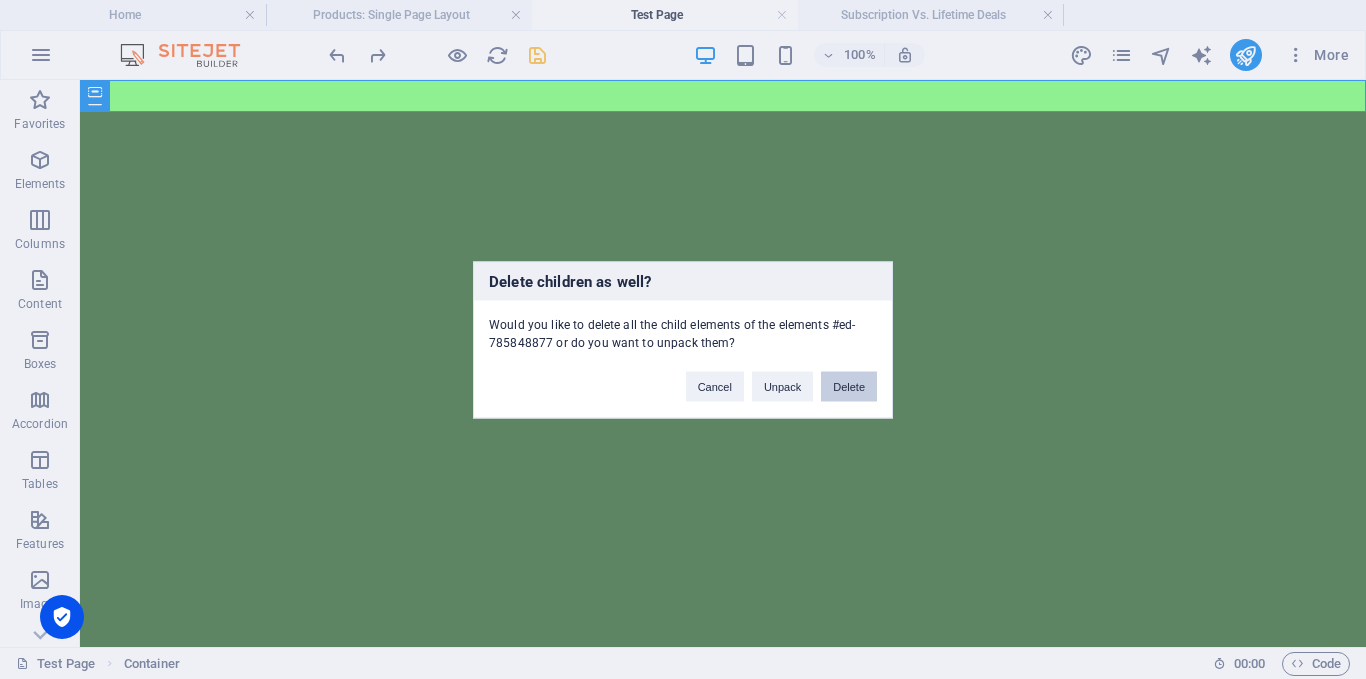 click on "Delete" at bounding box center (849, 386) 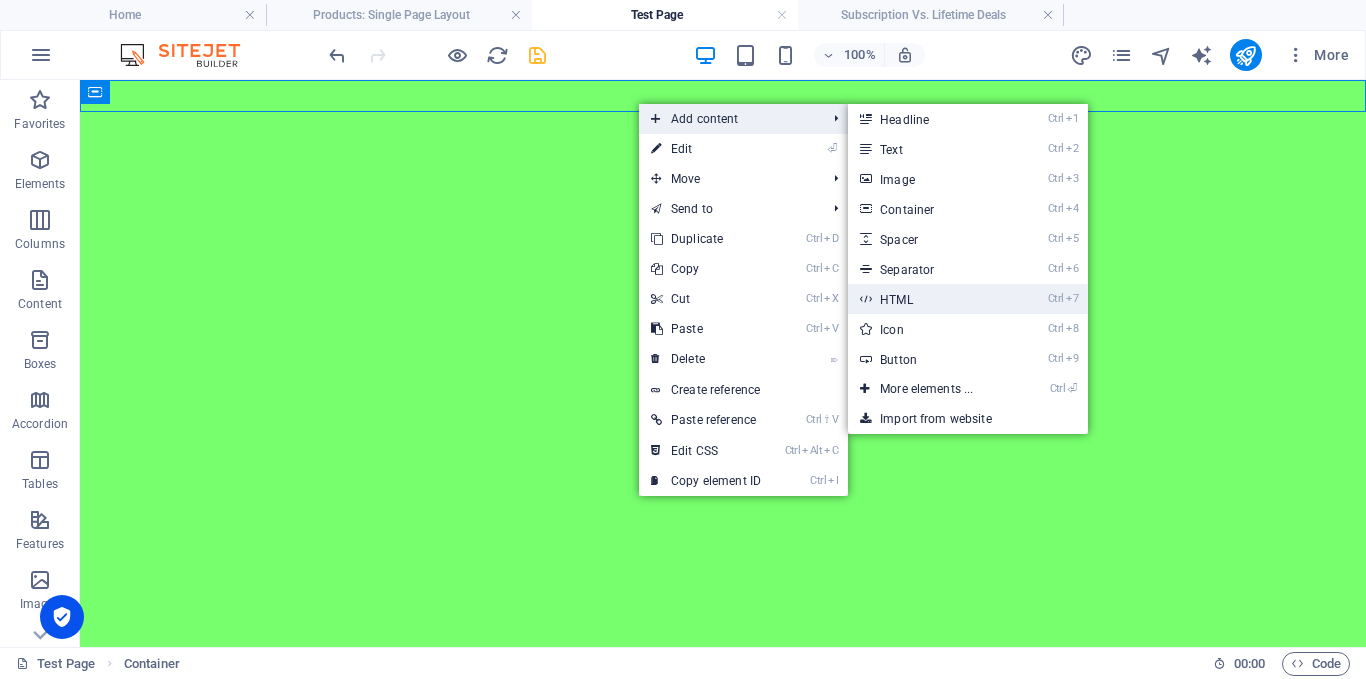 click on "Ctrl 7  HTML" at bounding box center [930, 299] 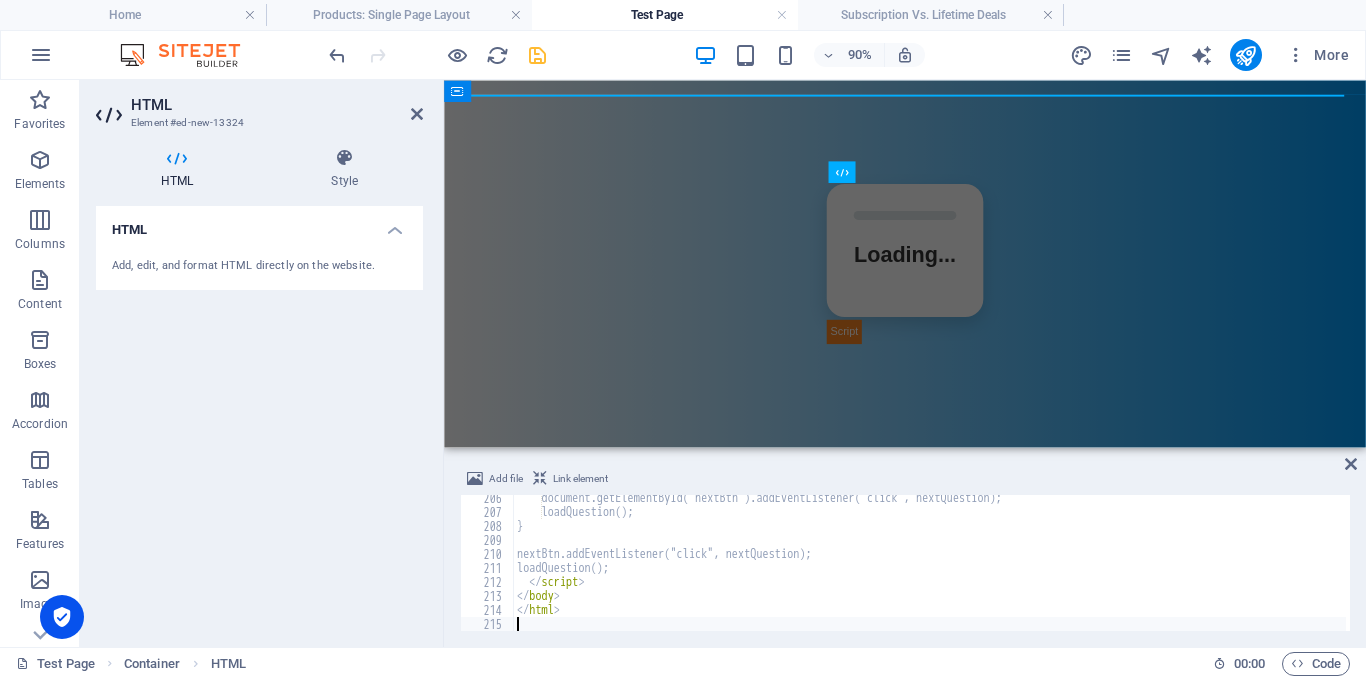 scroll, scrollTop: 2874, scrollLeft: 0, axis: vertical 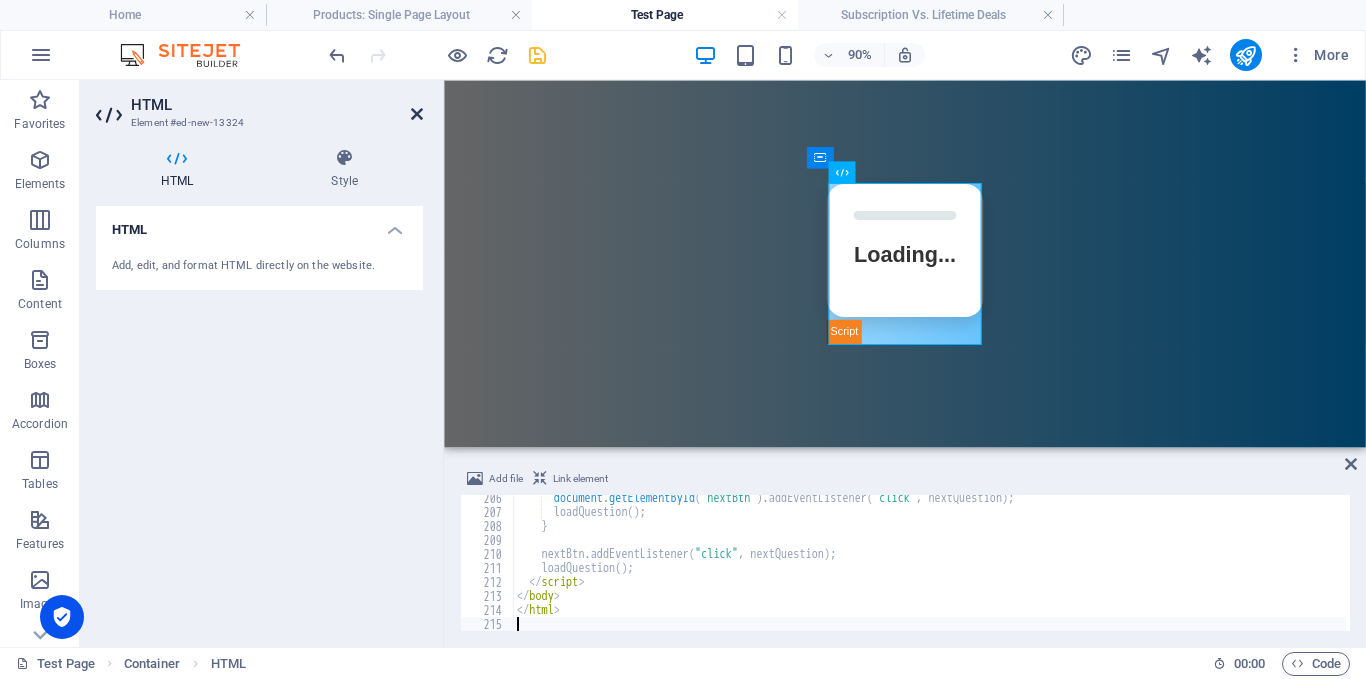 click at bounding box center [417, 114] 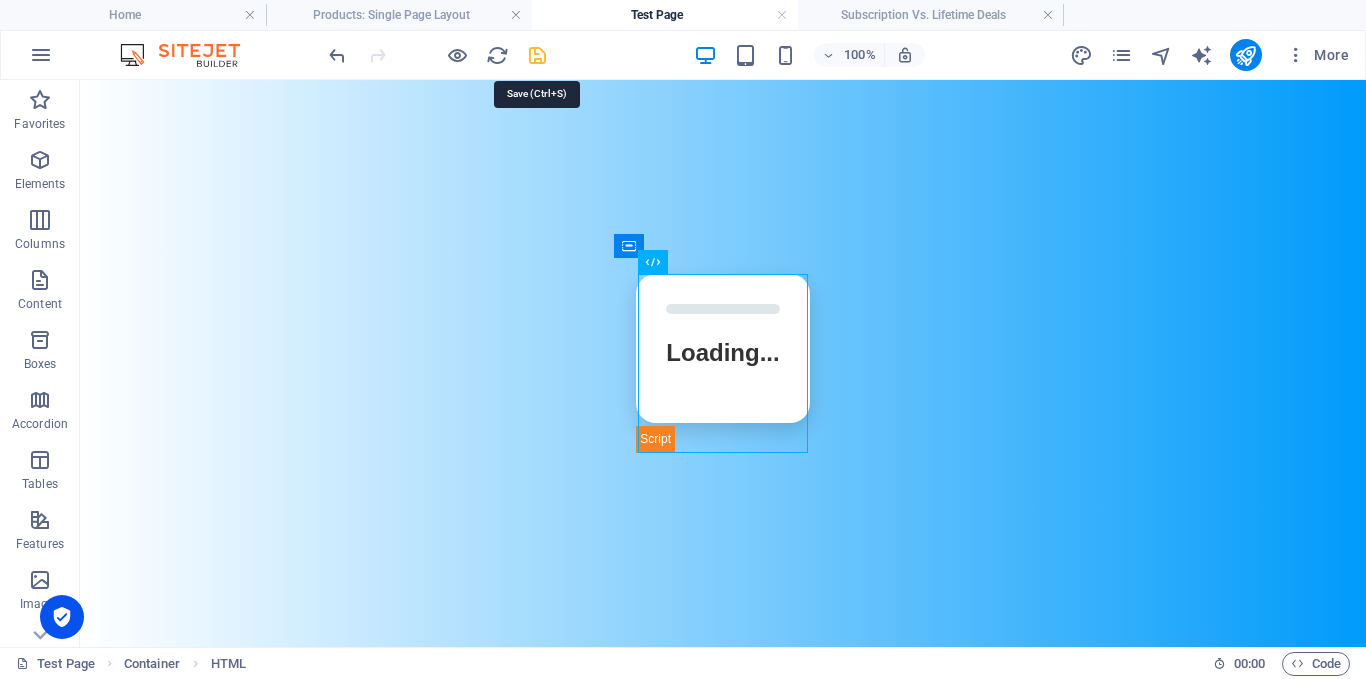 click at bounding box center [537, 55] 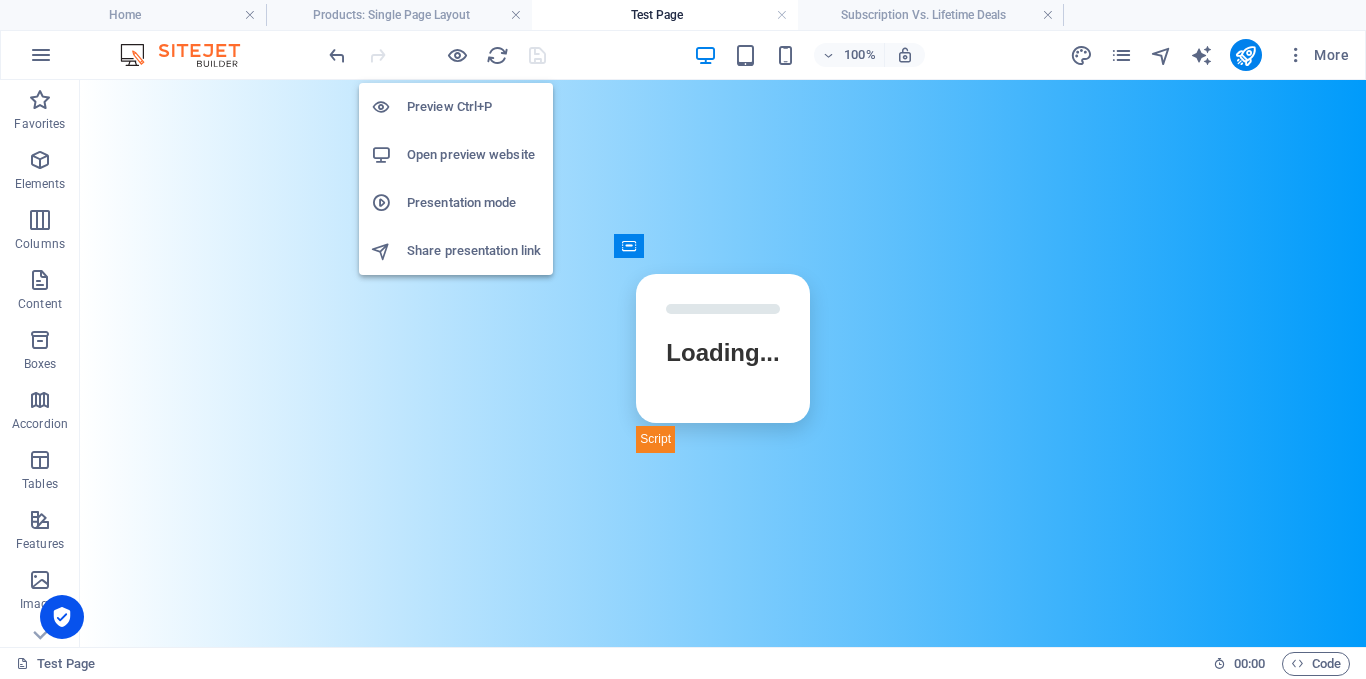 click on "Open preview website" at bounding box center (474, 155) 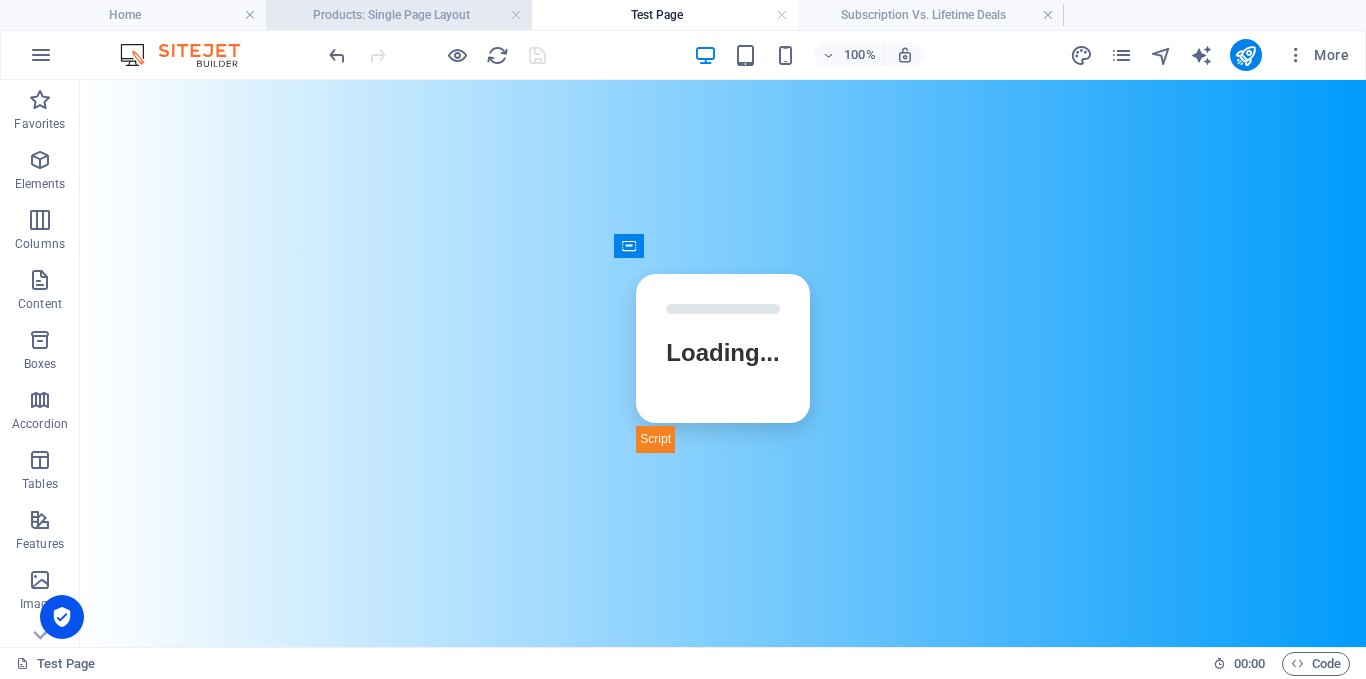click on "Products: Single Page Layout" at bounding box center (399, 15) 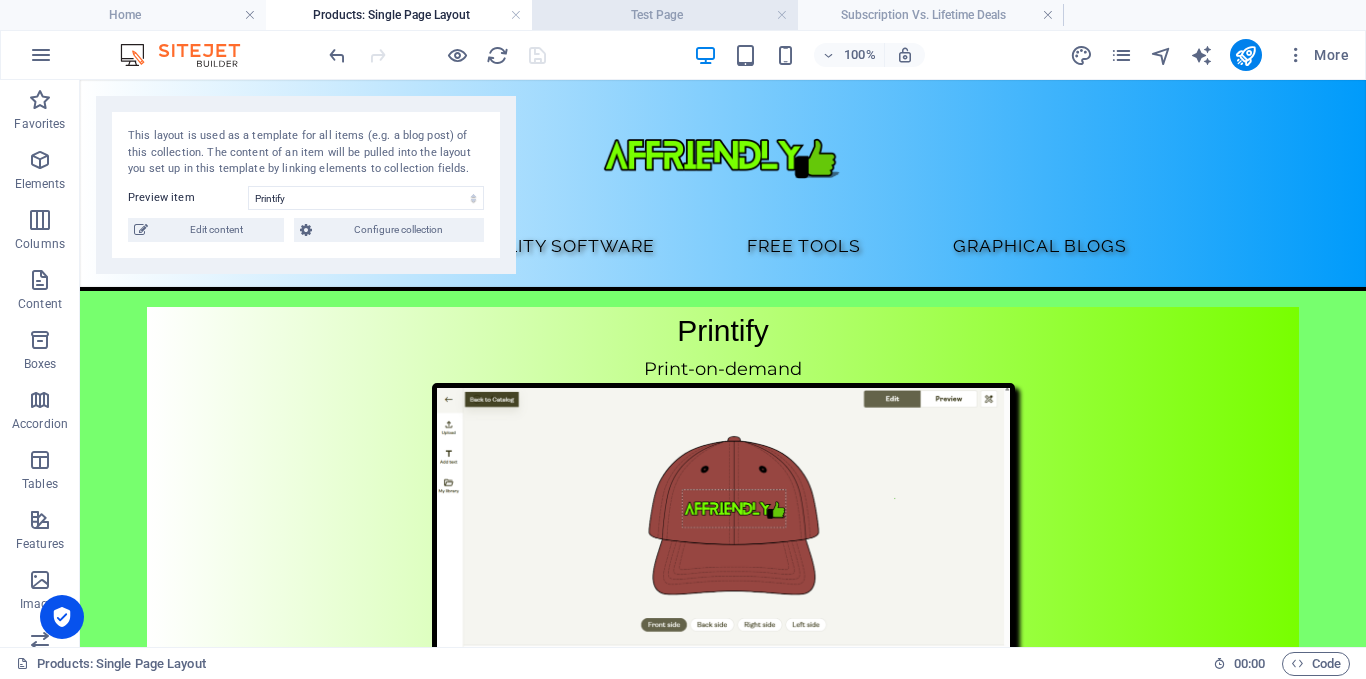 click on "Test Page" at bounding box center [665, 15] 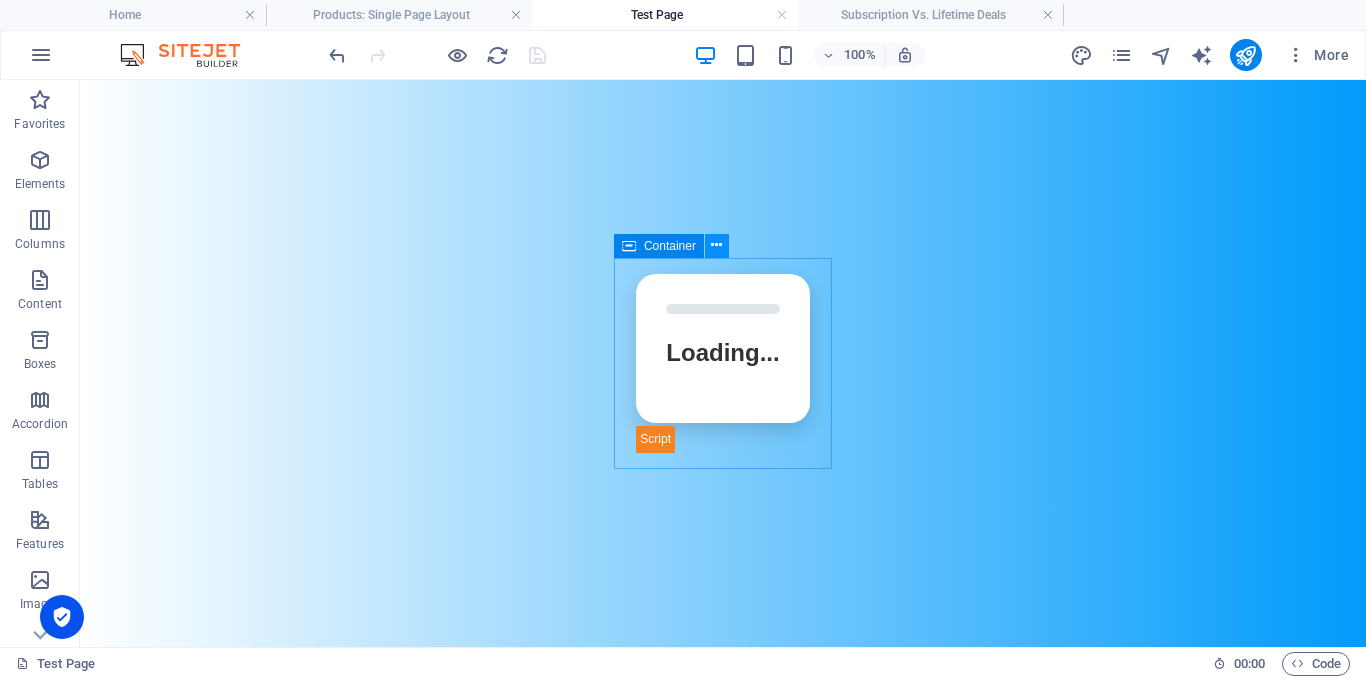click at bounding box center [716, 245] 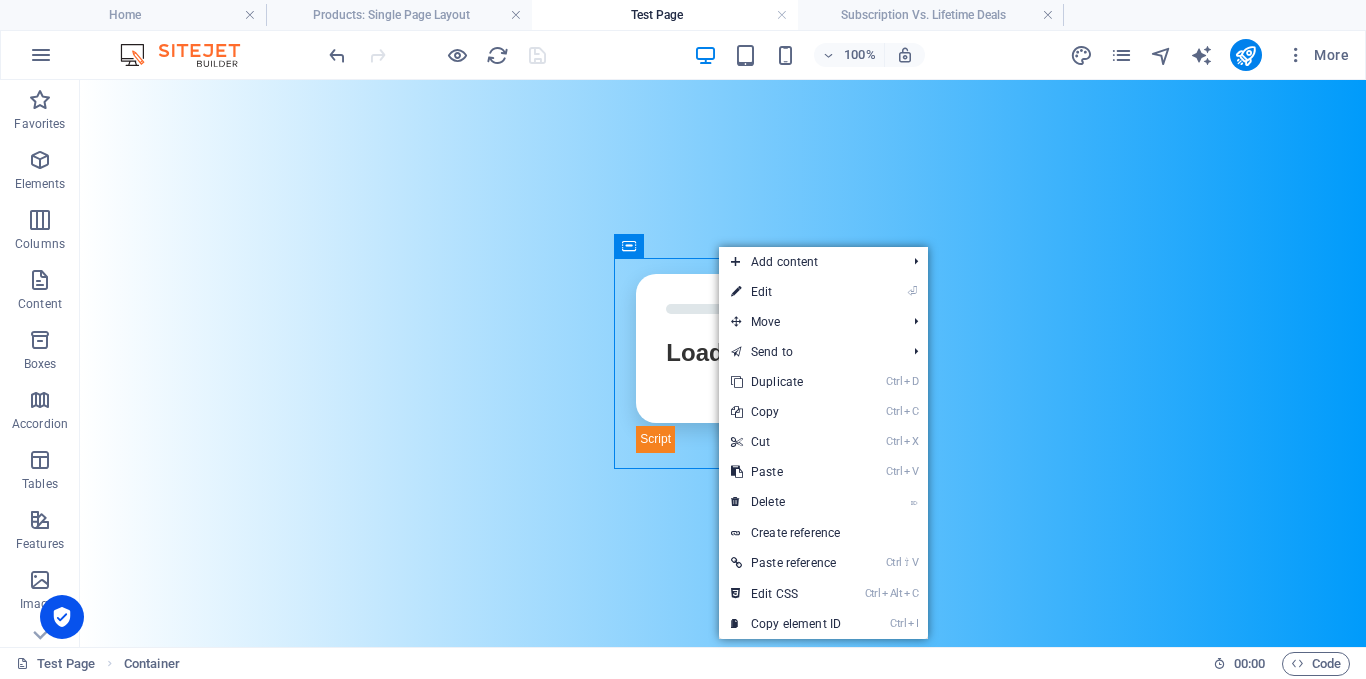 click on "Skip to main content
Affriendly Quiz
Loading...
Next Question" at bounding box center (723, 363) 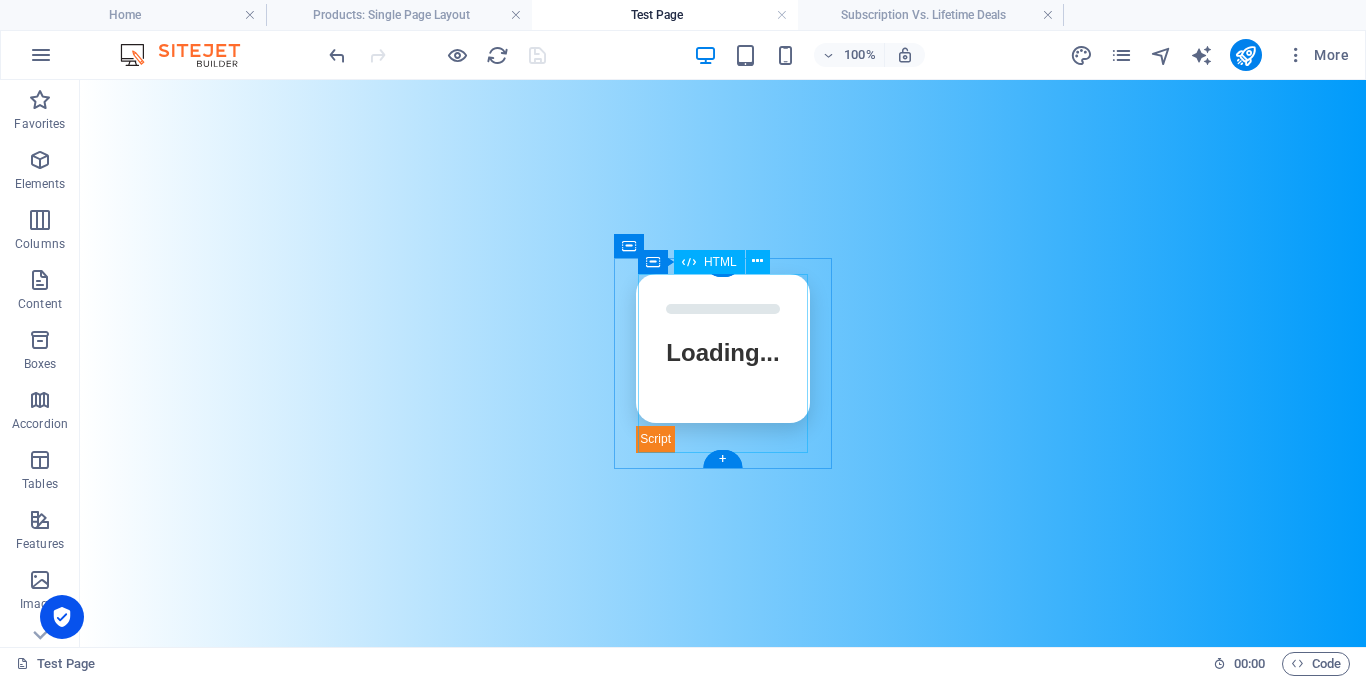 click on "Affriendly Quiz
Loading...
Next Question" at bounding box center [722, 363] 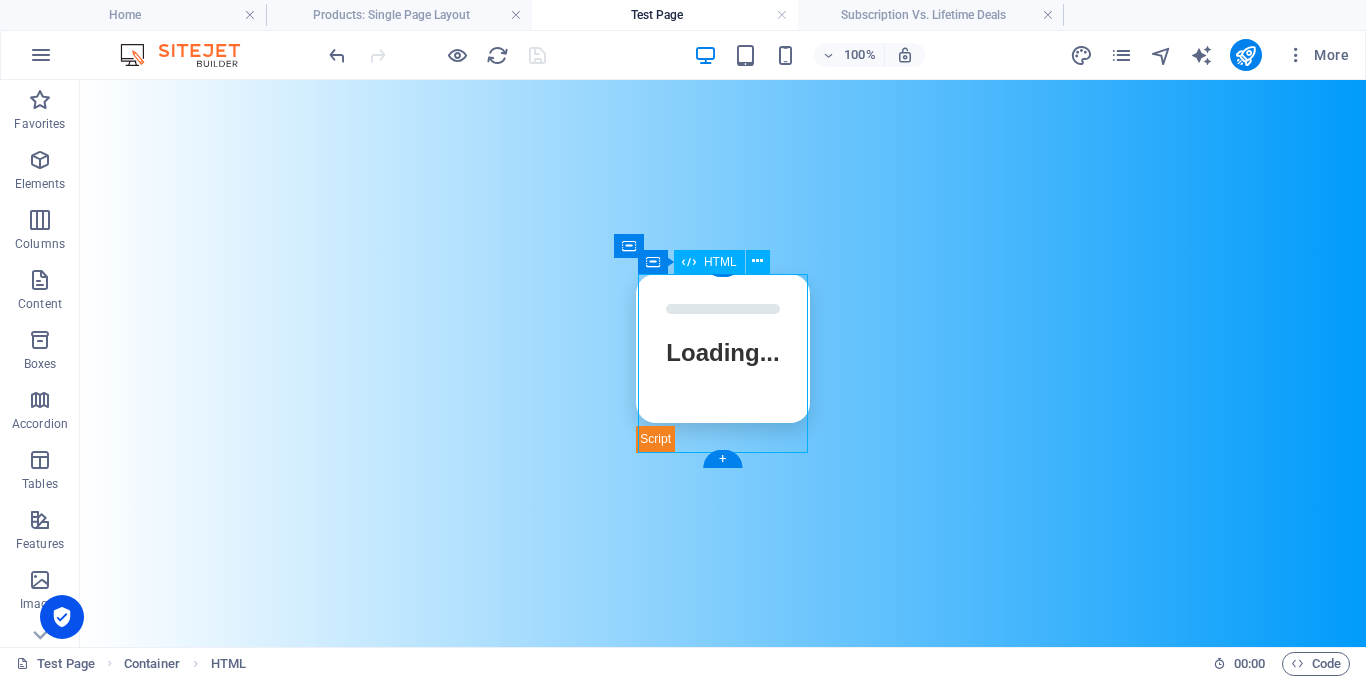 click on "Affriendly Quiz
Loading...
Next Question" at bounding box center [722, 363] 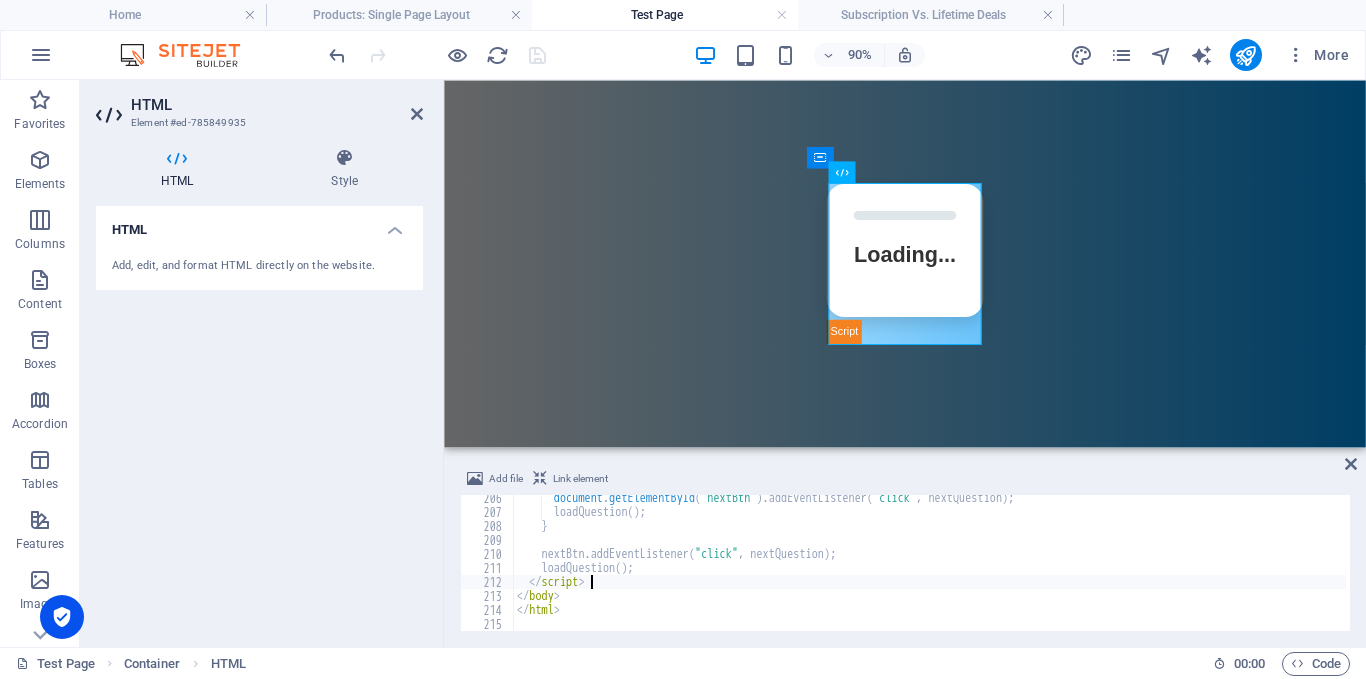 click on "document . getElementById ( "nextBtn" ) . addEventListener ( "click" ,   nextQuestion ) ;         loadQuestion ( ) ;      }      nextBtn . addEventListener ( "click" ,   nextQuestion ) ;      loadQuestion ( ) ;    </ script > </ body > </ html >" at bounding box center (1682, 571) 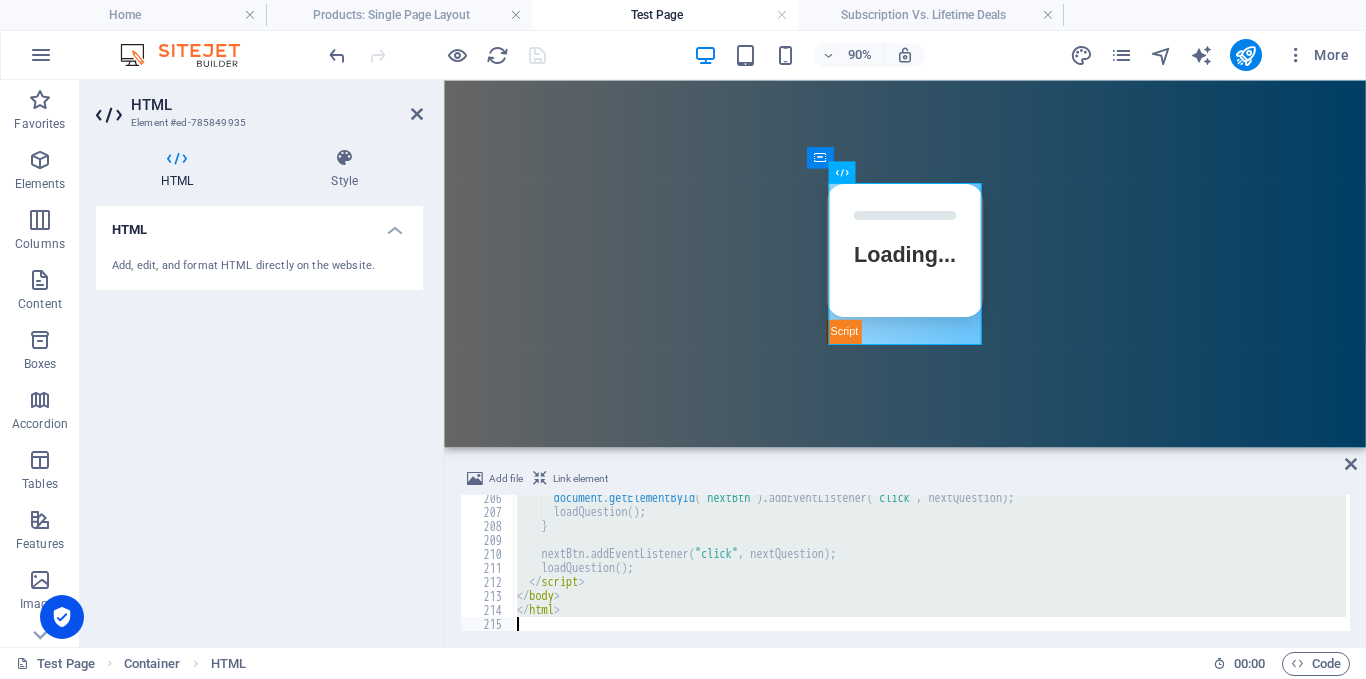 type on "</html>" 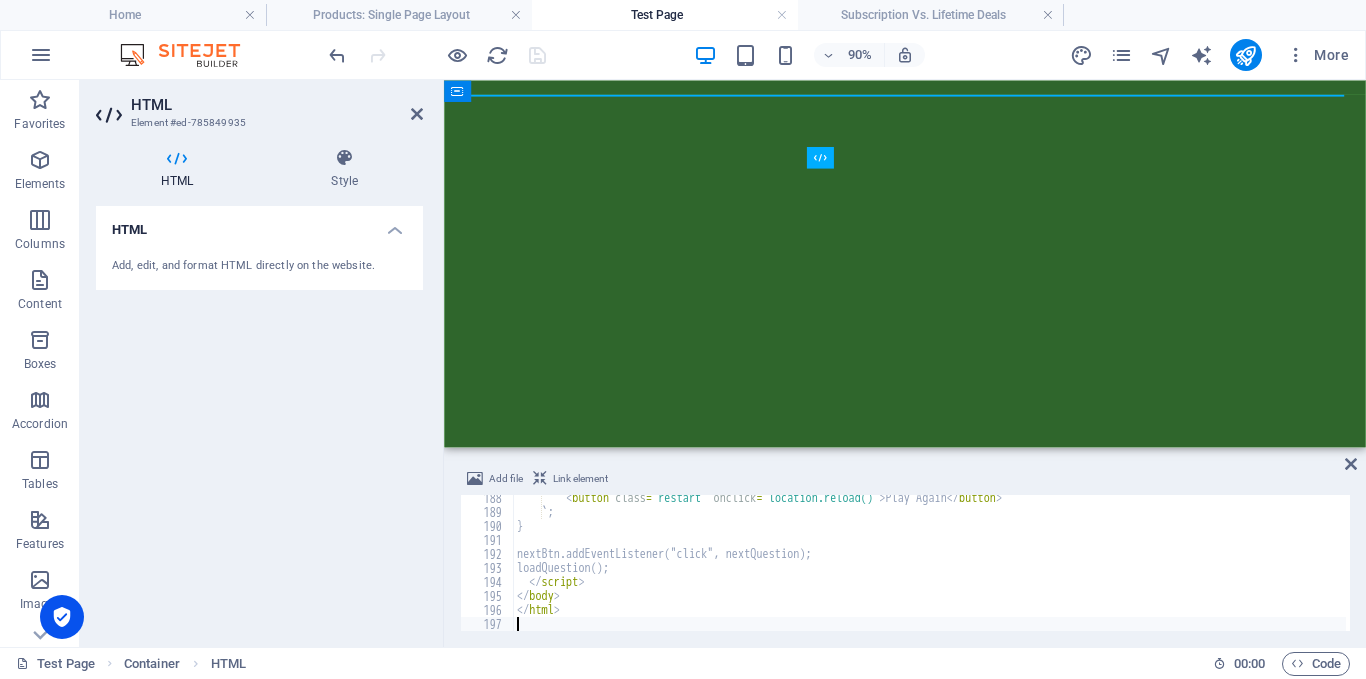 scroll, scrollTop: 2622, scrollLeft: 0, axis: vertical 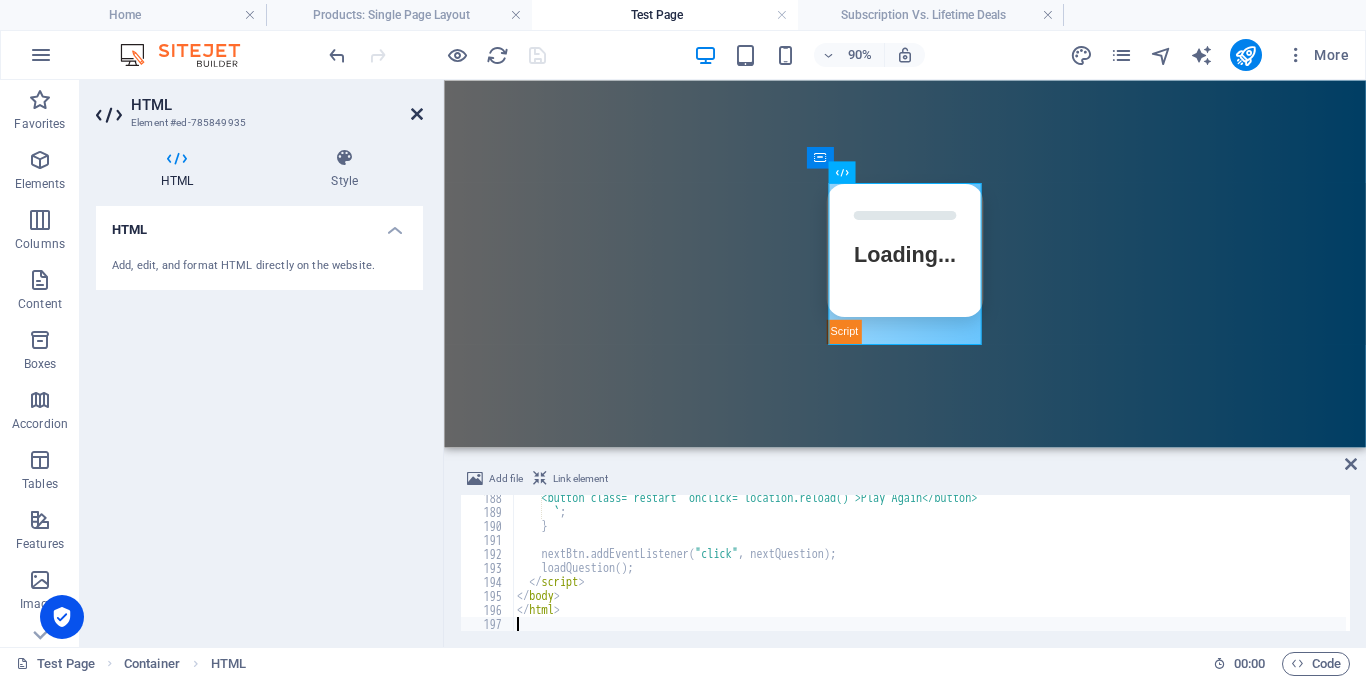 click at bounding box center [417, 114] 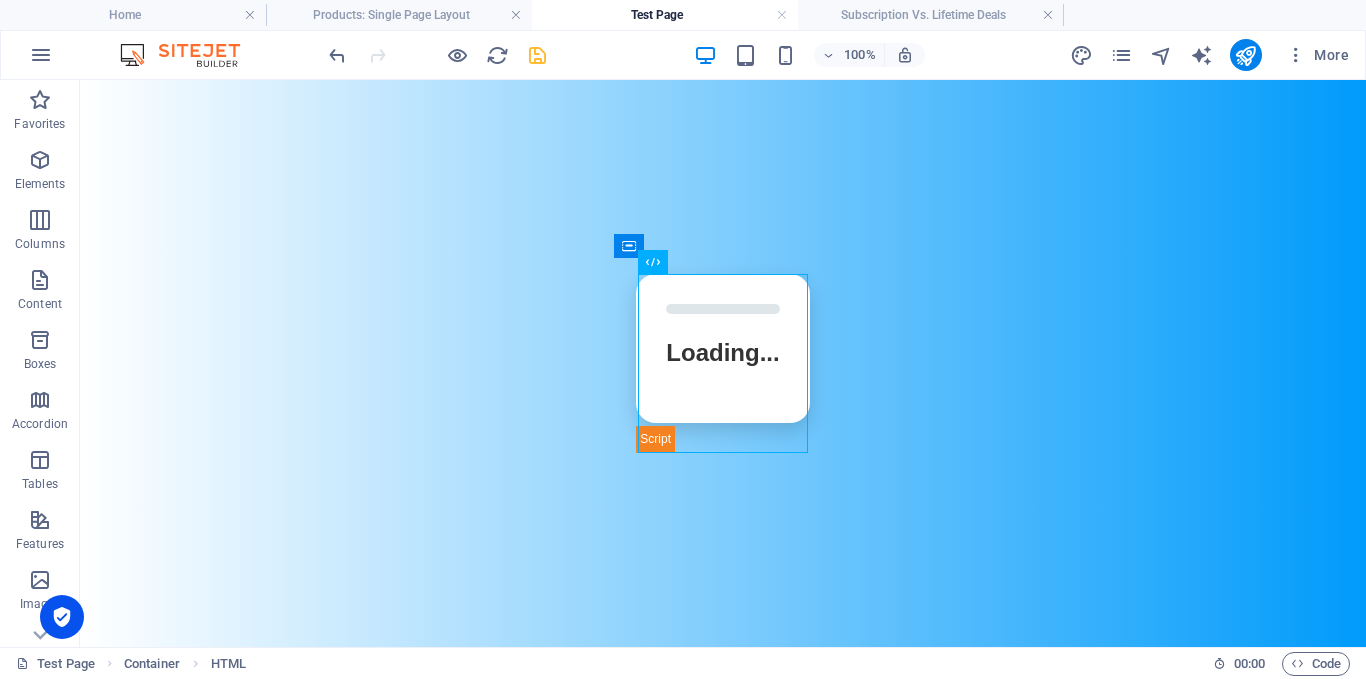 click at bounding box center (537, 55) 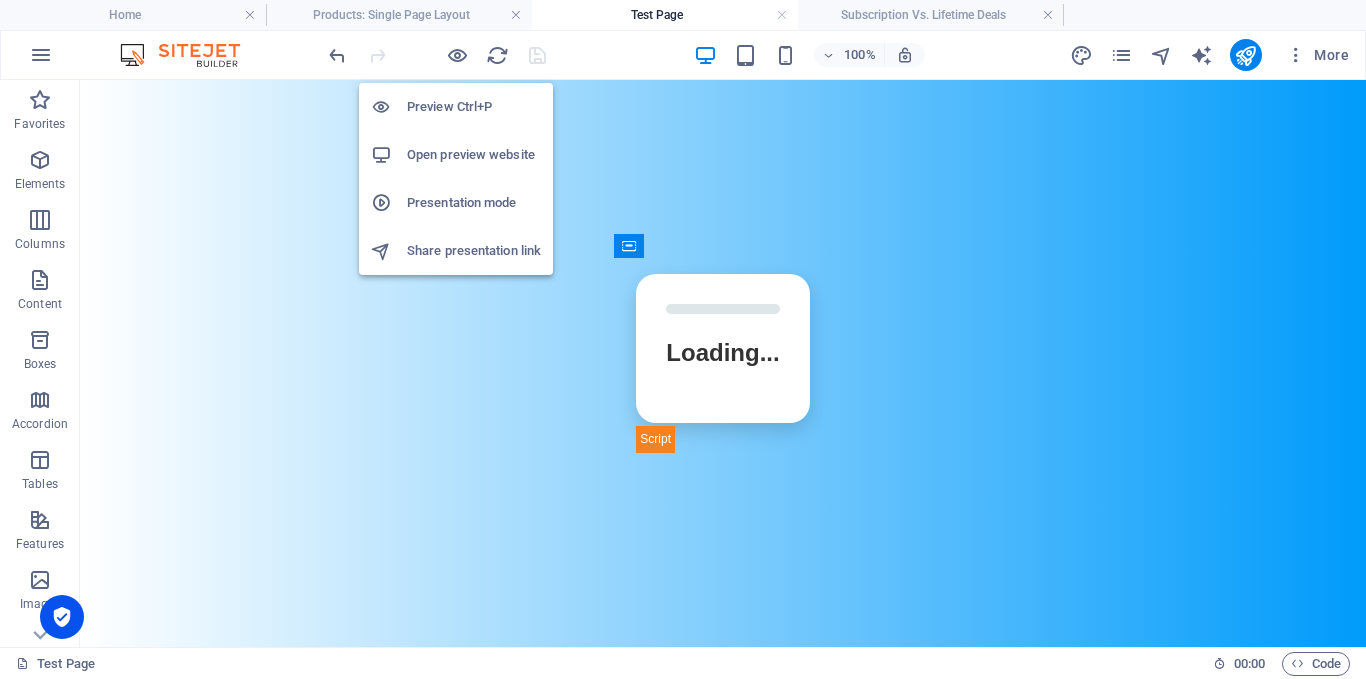 click on "Open preview website" at bounding box center [474, 155] 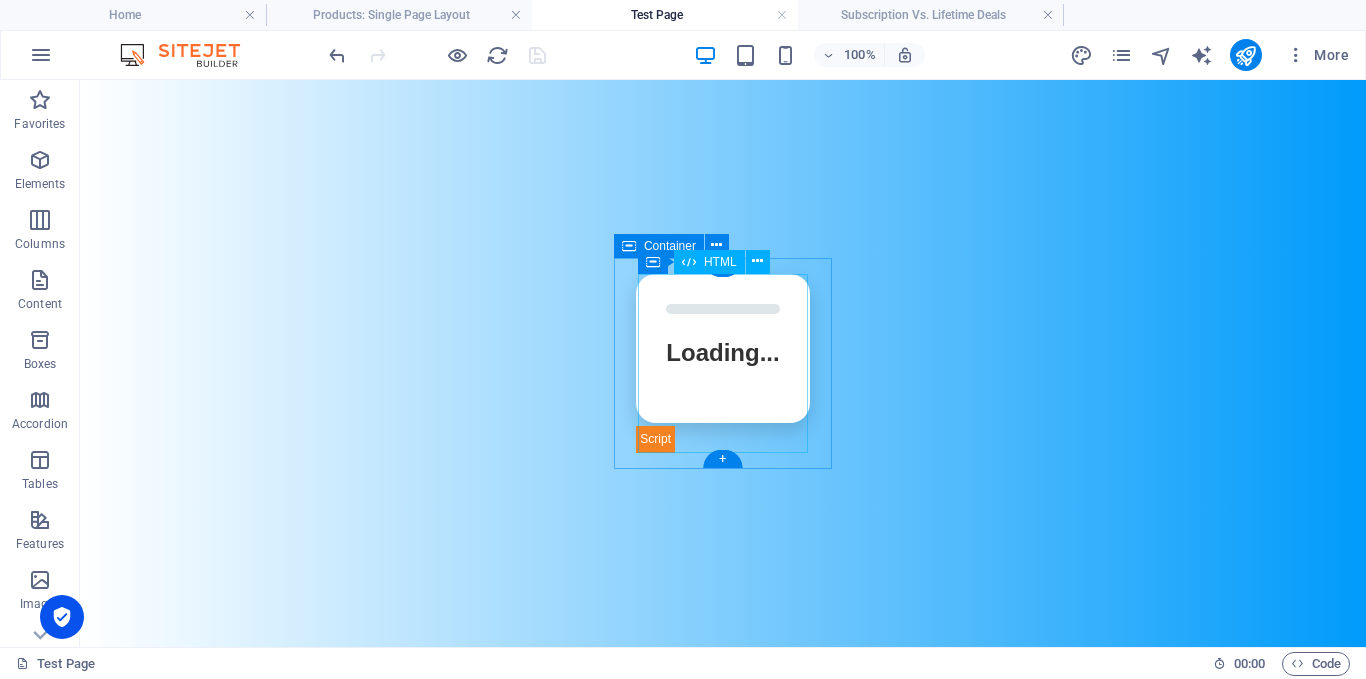 click on "Affriendly Quiz
Loading...
Next Question" at bounding box center [722, 363] 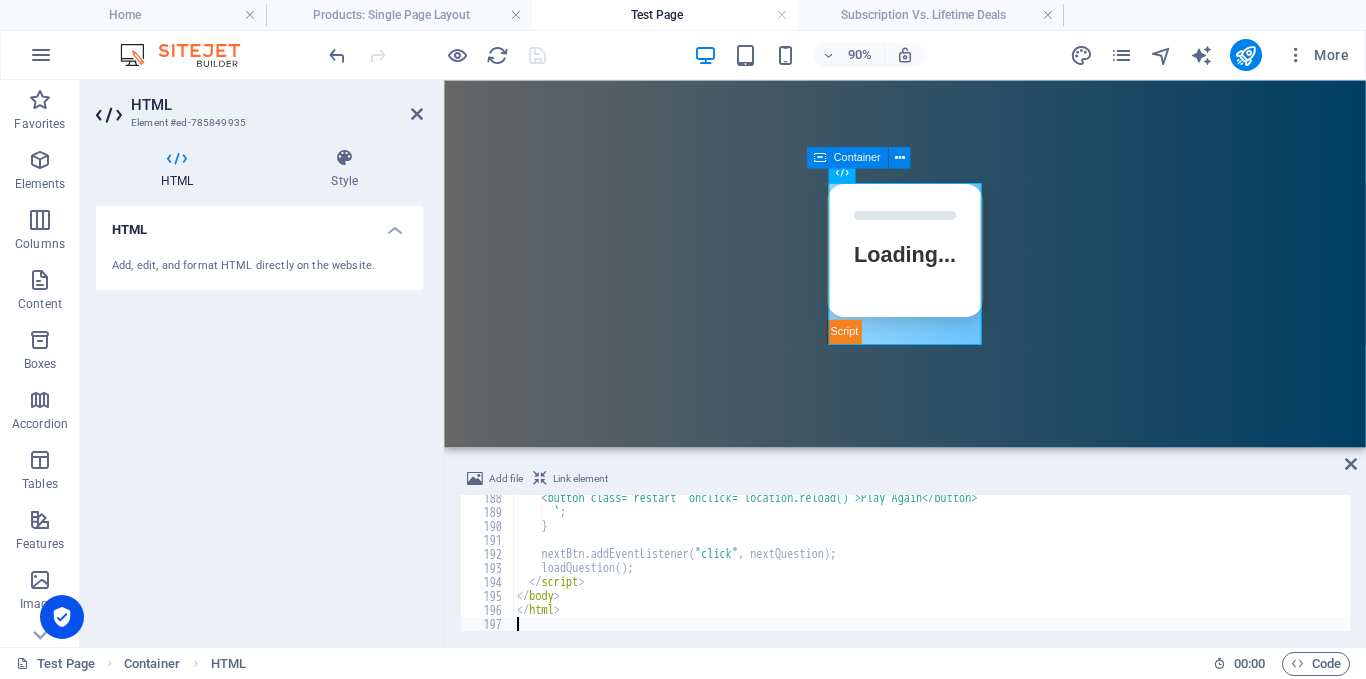 click on "<button class="restart" onclick="location.reload()">Play Again</button>         ` ;      }      nextBtn . addEventListener ( "click" ,   nextQuestion ) ;      loadQuestion ( ) ;    </ script > </ body > </ html >" at bounding box center [929, 573] 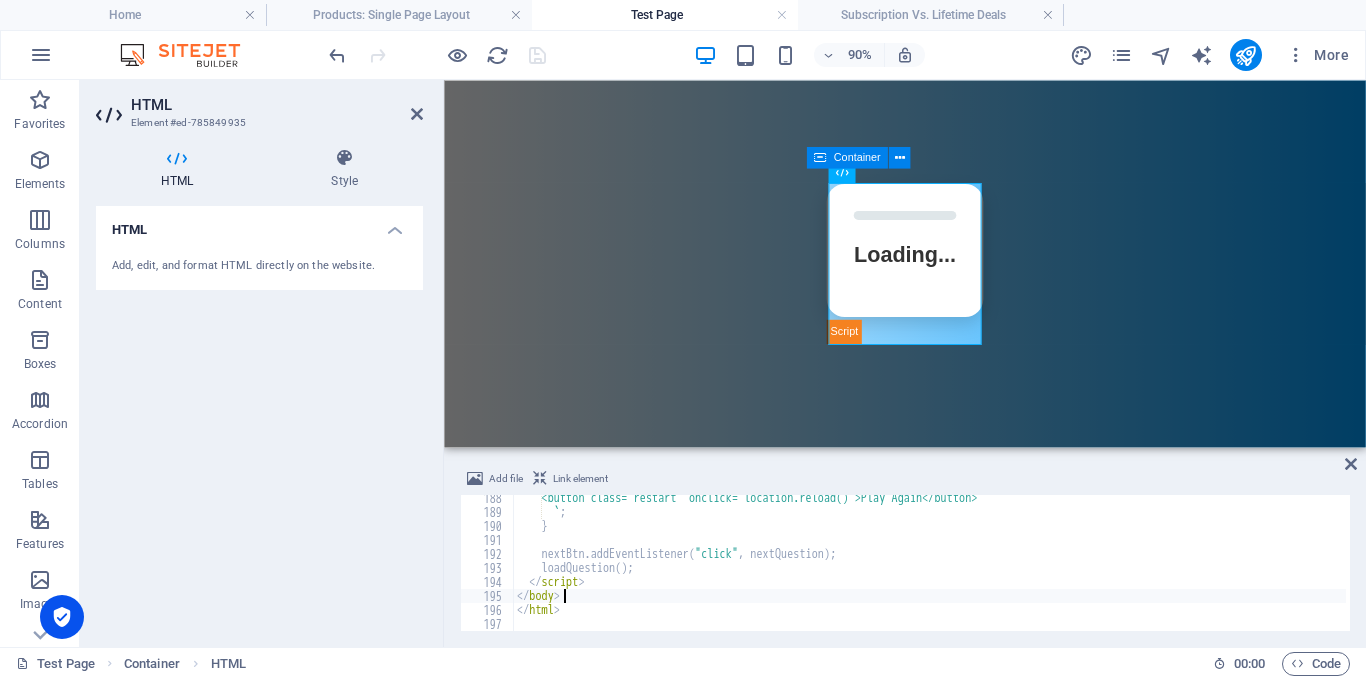 type on "</html>" 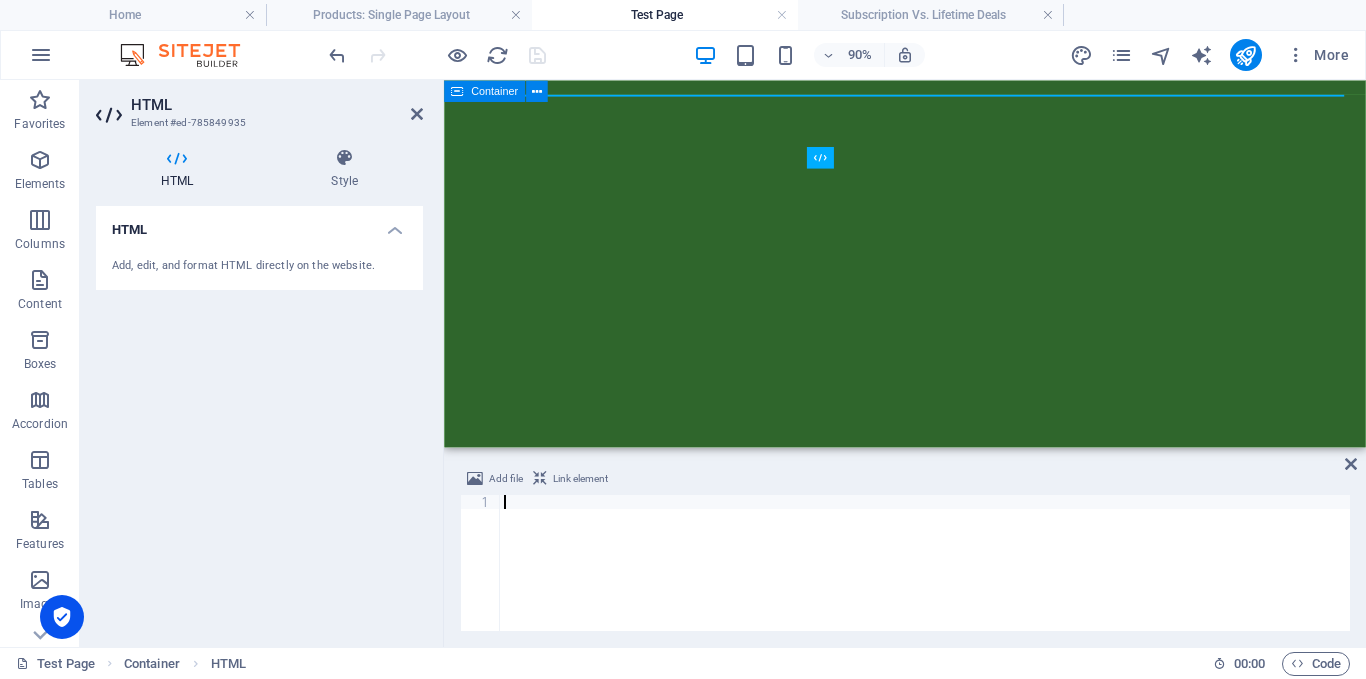 scroll, scrollTop: 1362, scrollLeft: 0, axis: vertical 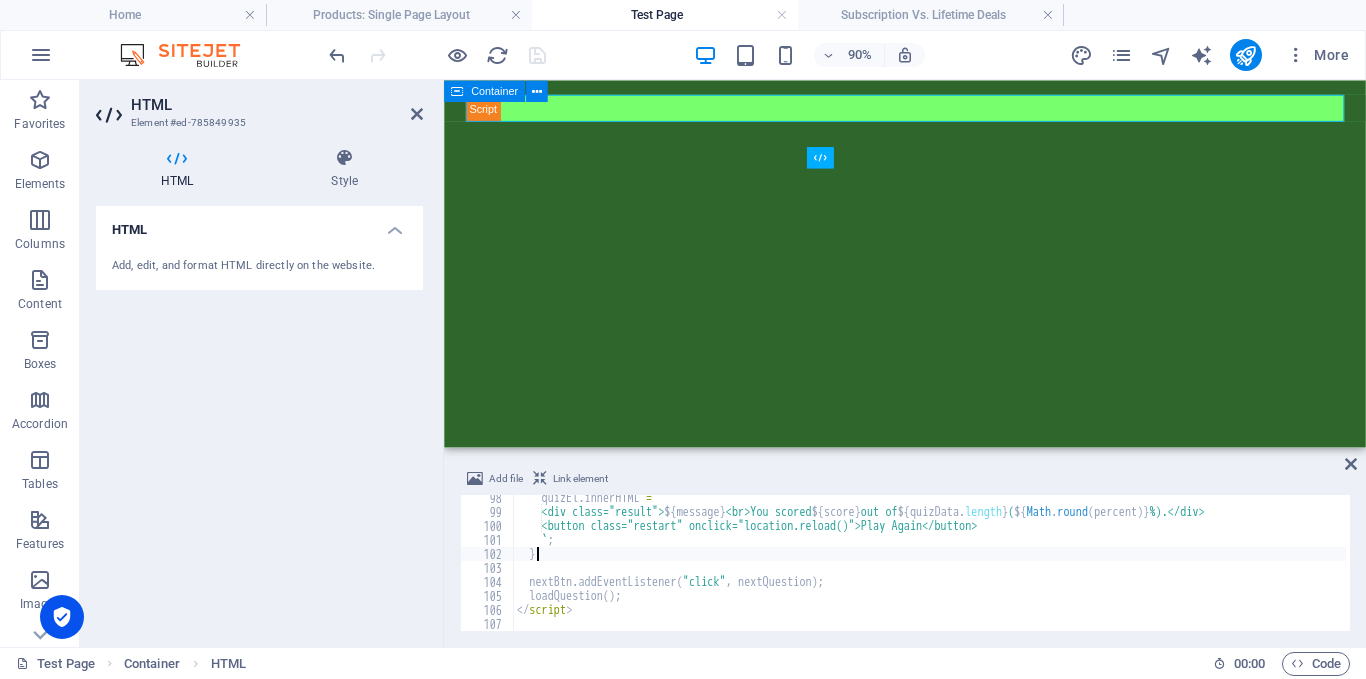 click on "quizEl . innerHTML   =   `        <div class="result"> ${ message } <br>You scored  ${ score }  out of  ${ quizData . length }  ( ${ Math . round ( percent ) } %).</div>        <button class="restart" onclick="location.reload()">Play Again</button>      ` ;    }    nextBtn . addEventListener ( "click" ,   nextQuestion ) ;    loadQuestion ( ) ; </ script >" at bounding box center [929, 573] 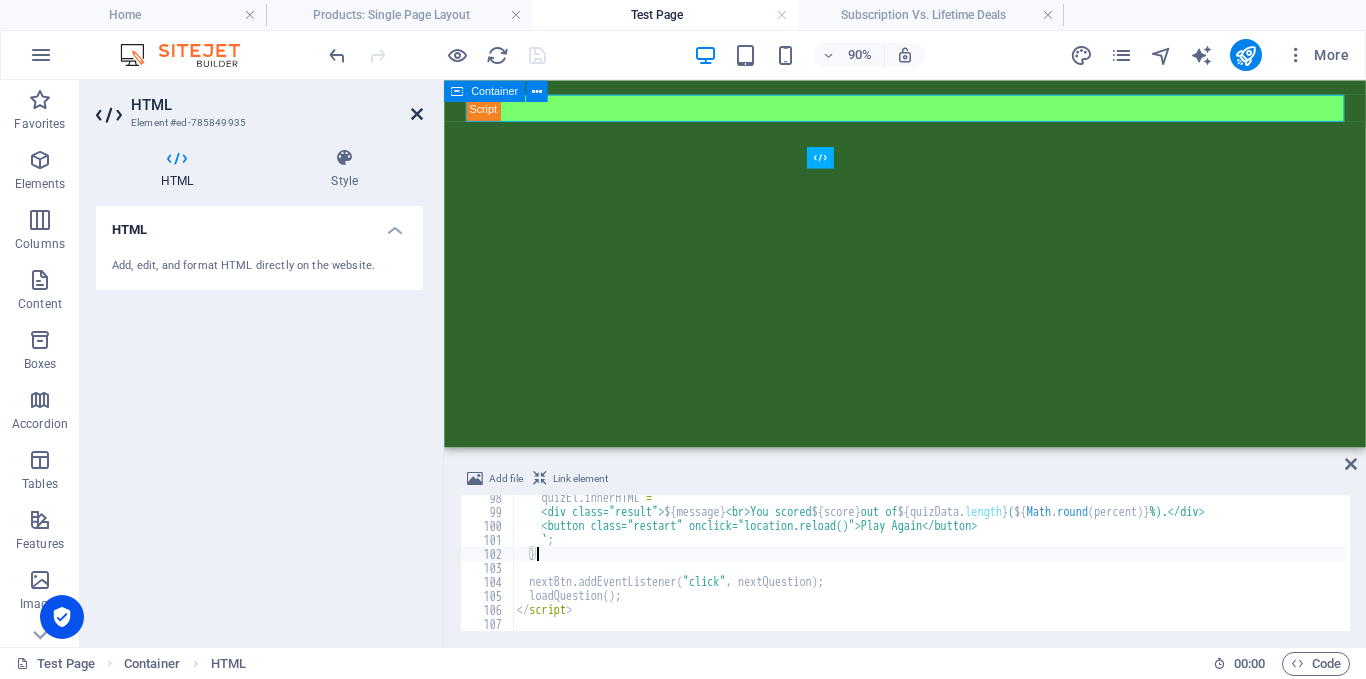 click at bounding box center [417, 114] 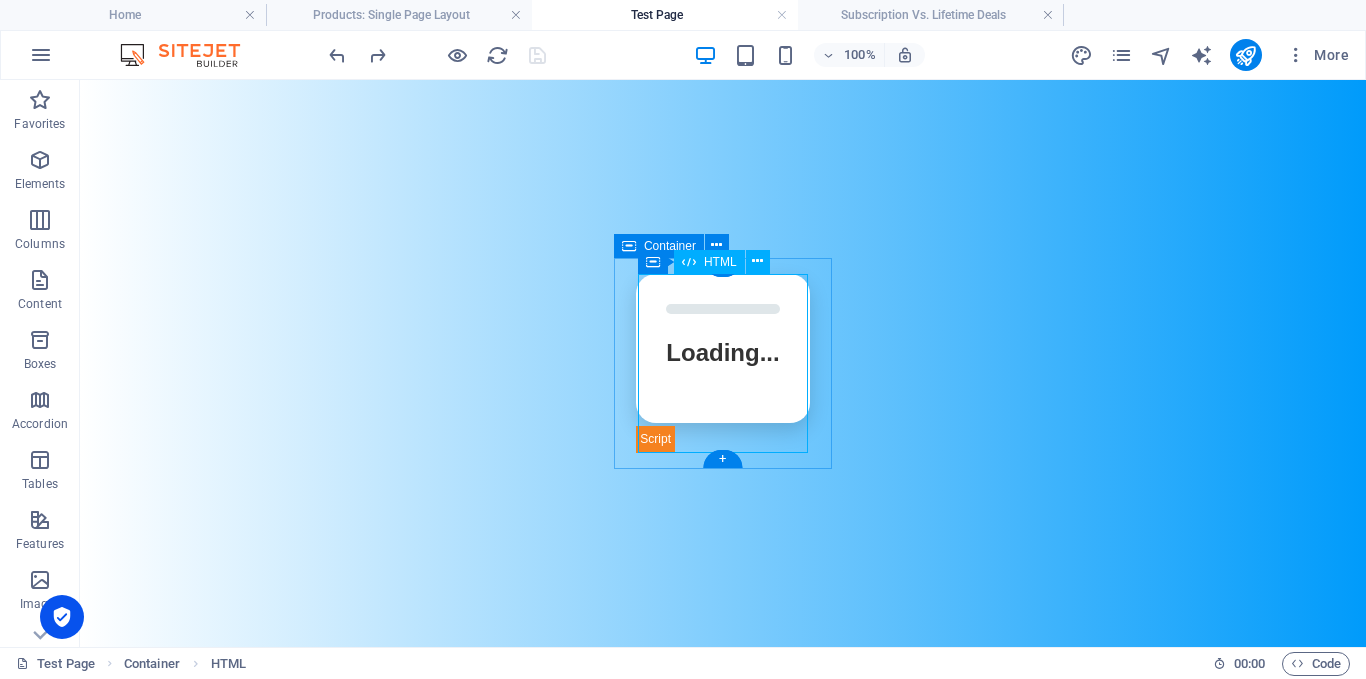 click on "Affriendly Quiz
Loading...
Next Question" at bounding box center [722, 363] 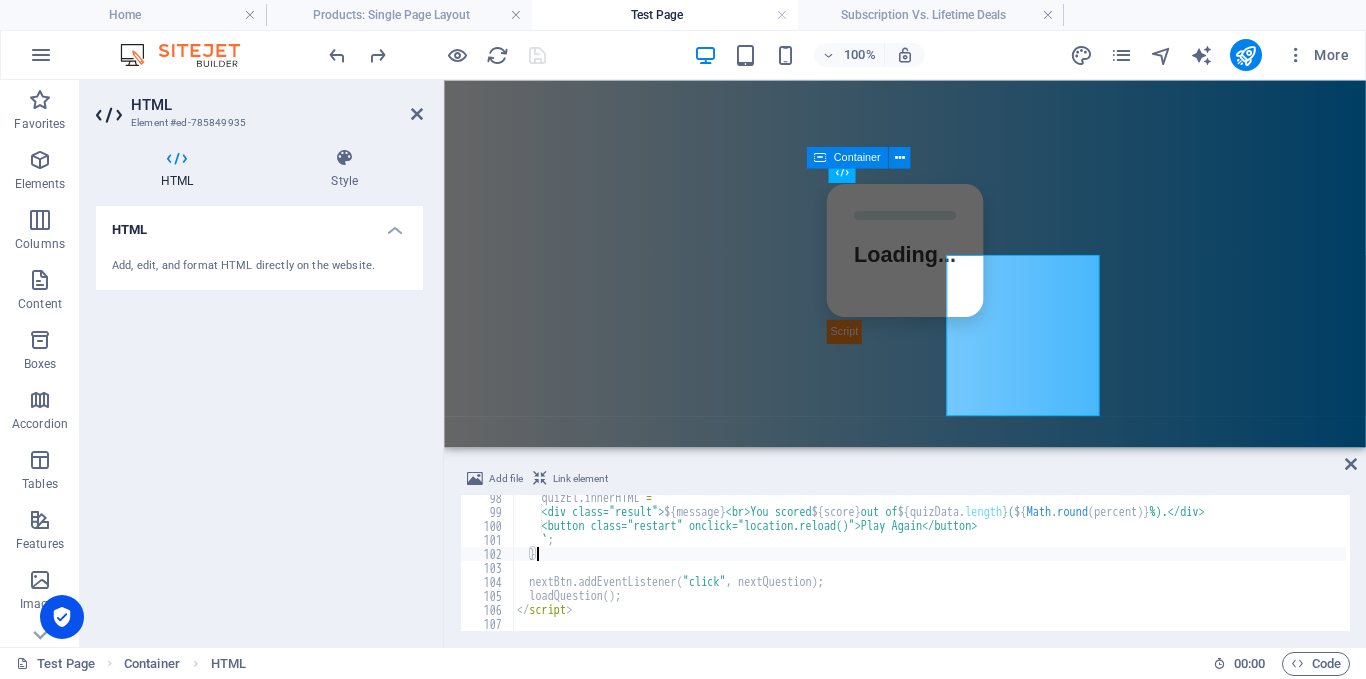 scroll, scrollTop: 1362, scrollLeft: 0, axis: vertical 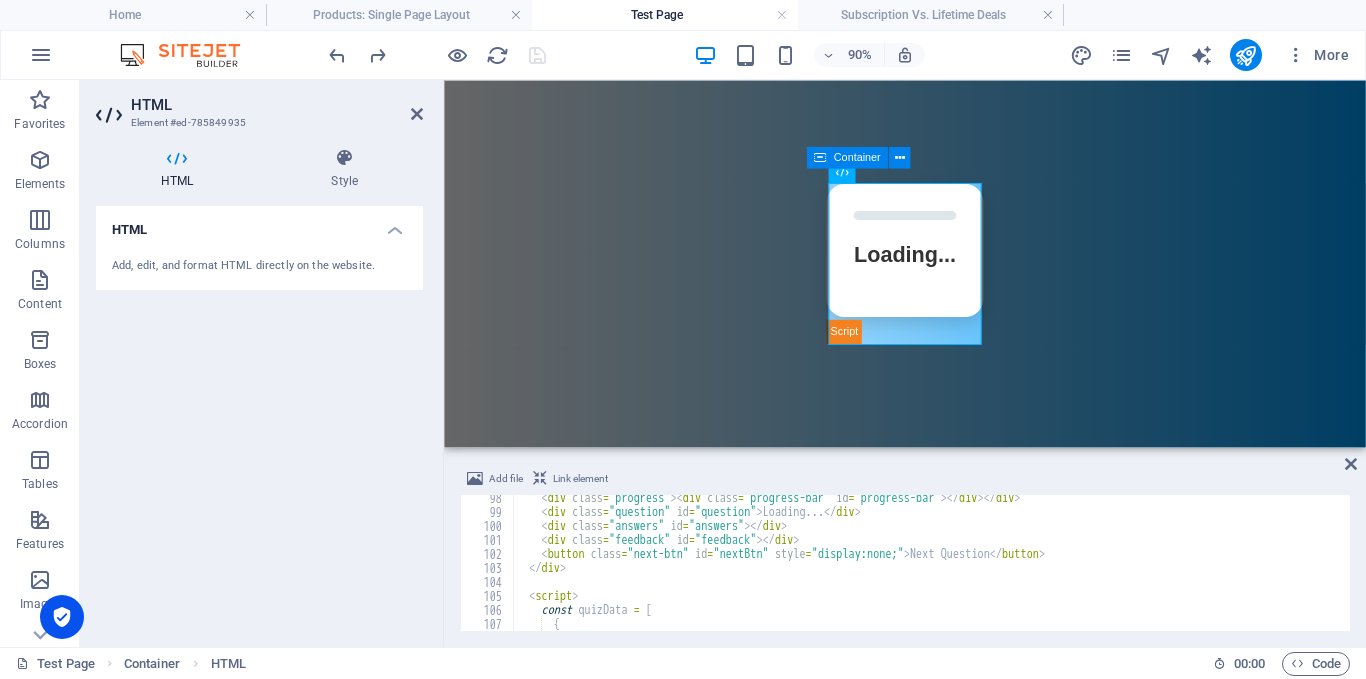 click on "< div   class = "progress" > < div   class = "progress-bar"   id = "progress-bar" > </ div > </ div >      < div   class = "question"   id = "question" > Loading... </ div >      < div   class = "answers"   id = "answers" > </ div >      < div   class = "feedback"   id = "feedback" > </ div >      < button   class = "next-btn"   id = "nextBtn"   style = "display:none;" > Next Question </ button >    </ div >    < script >      const   quizData   =   [         {           question :   "What is the main benefit of a subscription model?" ," at bounding box center (929, 573) 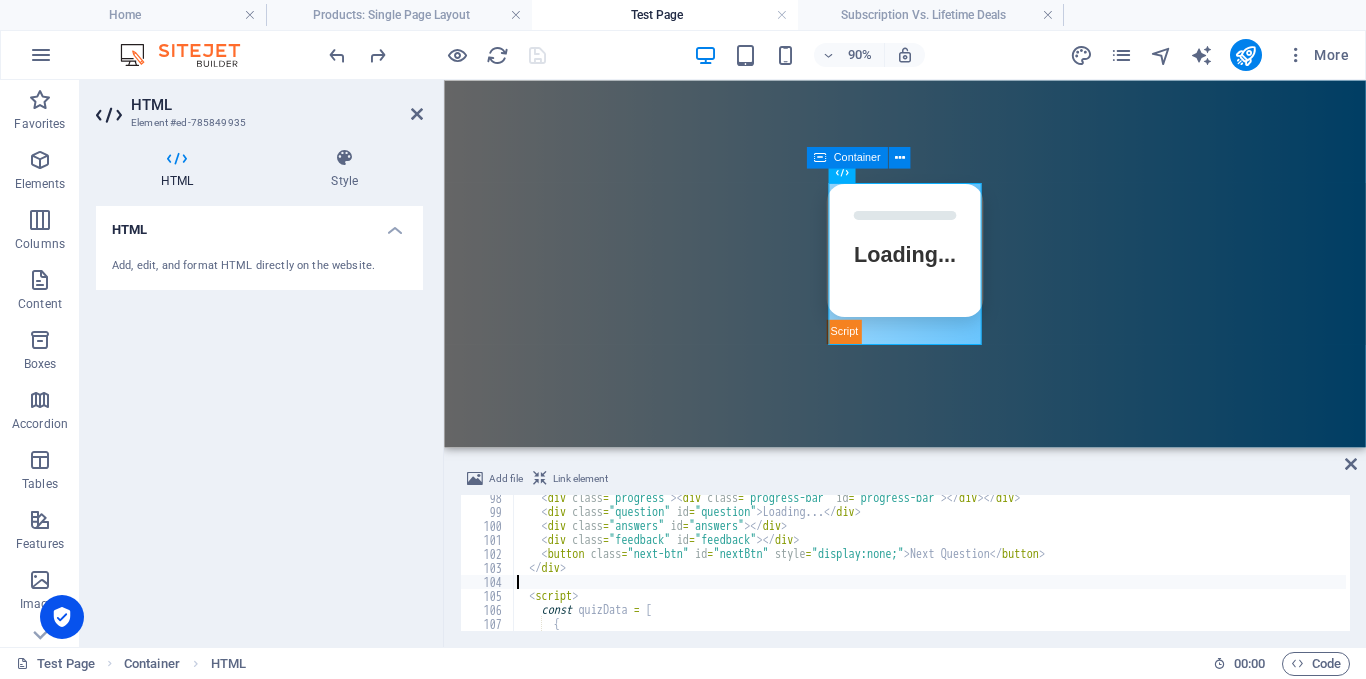 type on "</html>" 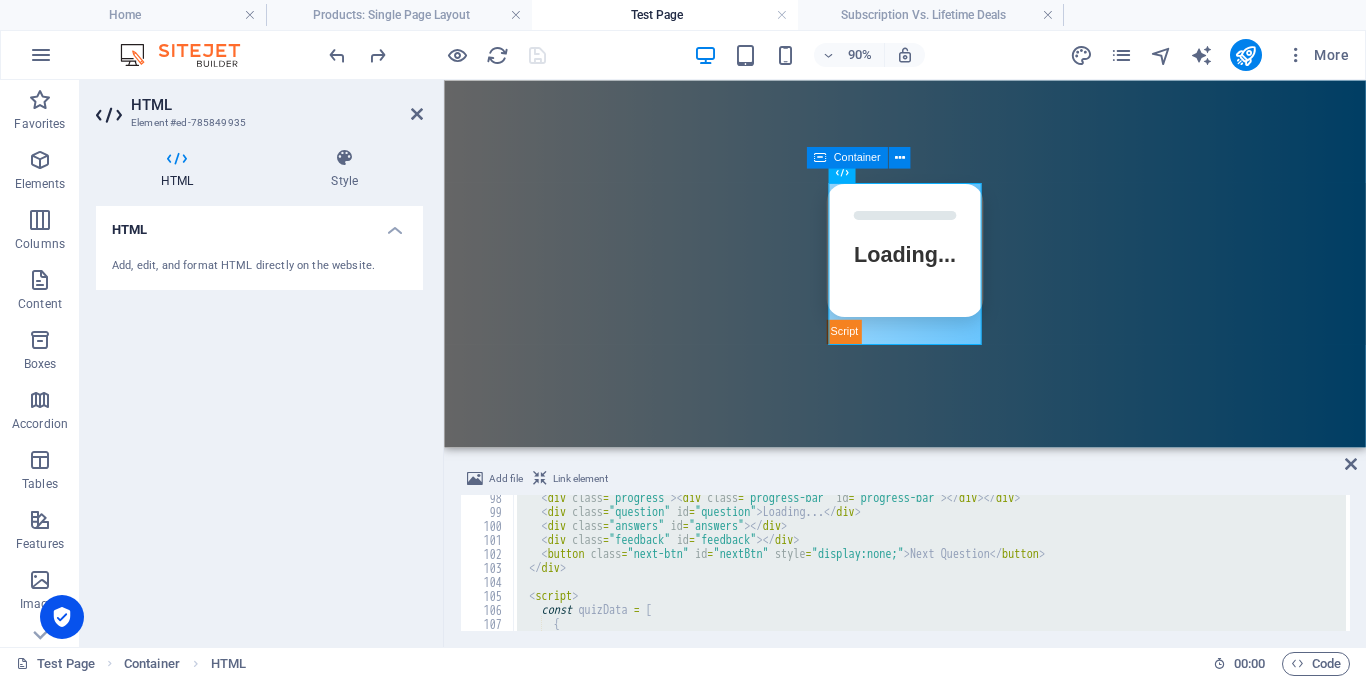type 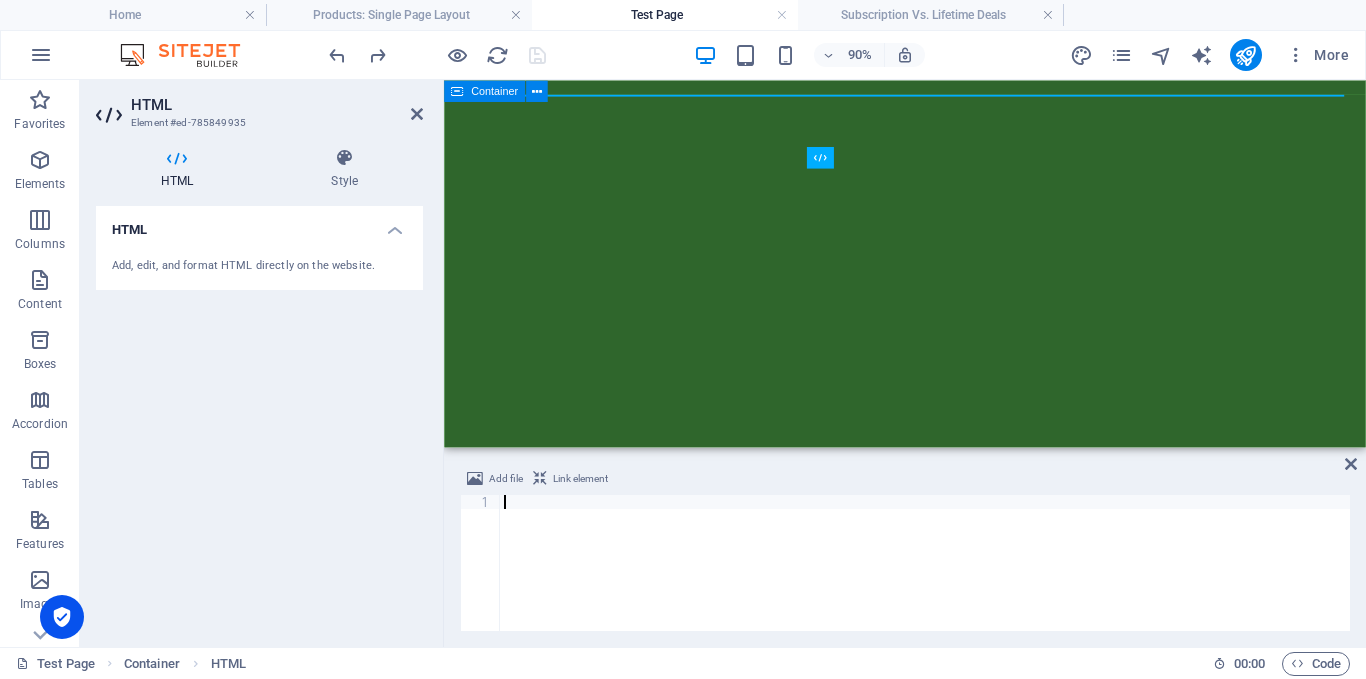 scroll, scrollTop: 4498, scrollLeft: 0, axis: vertical 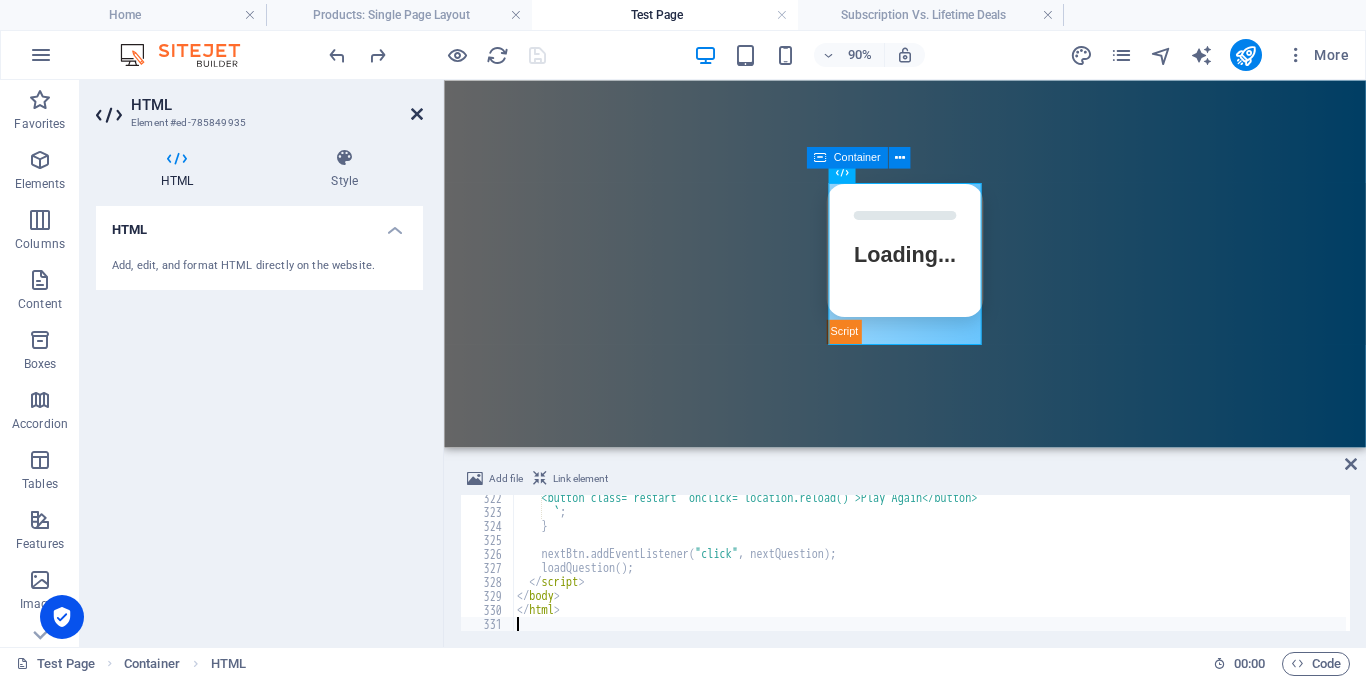 click at bounding box center [417, 114] 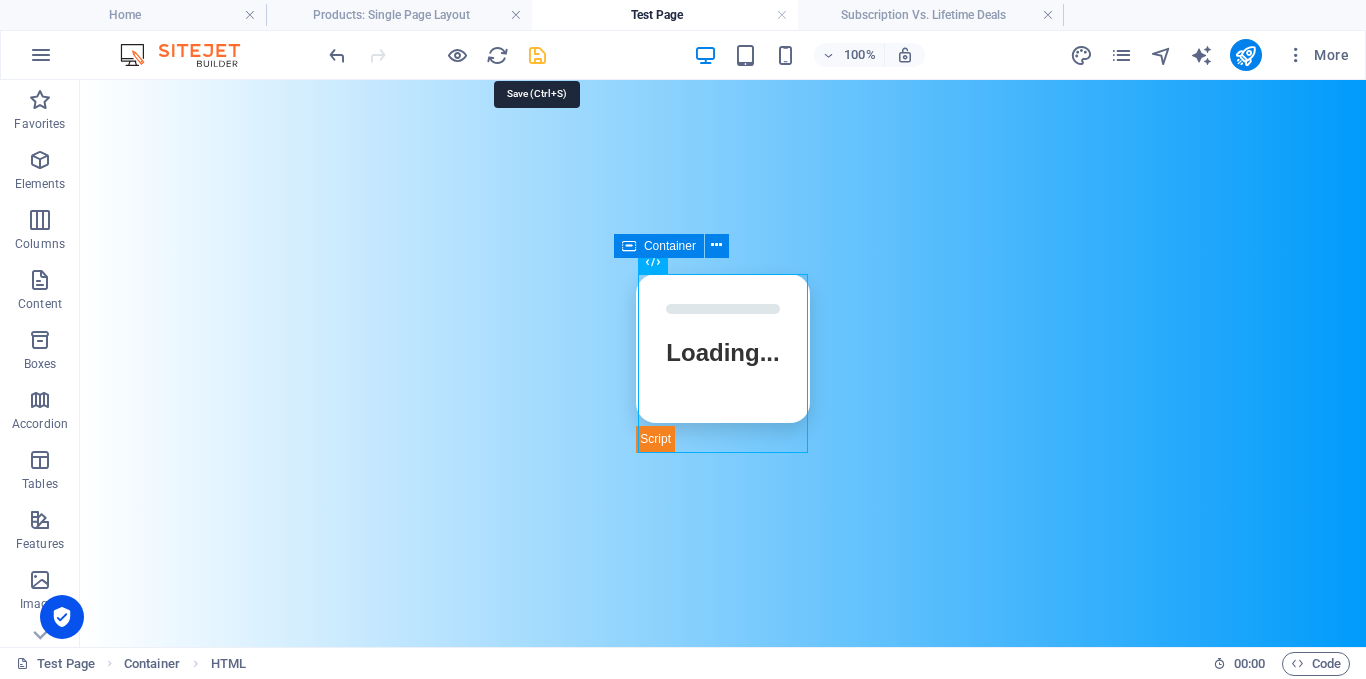 click at bounding box center (537, 55) 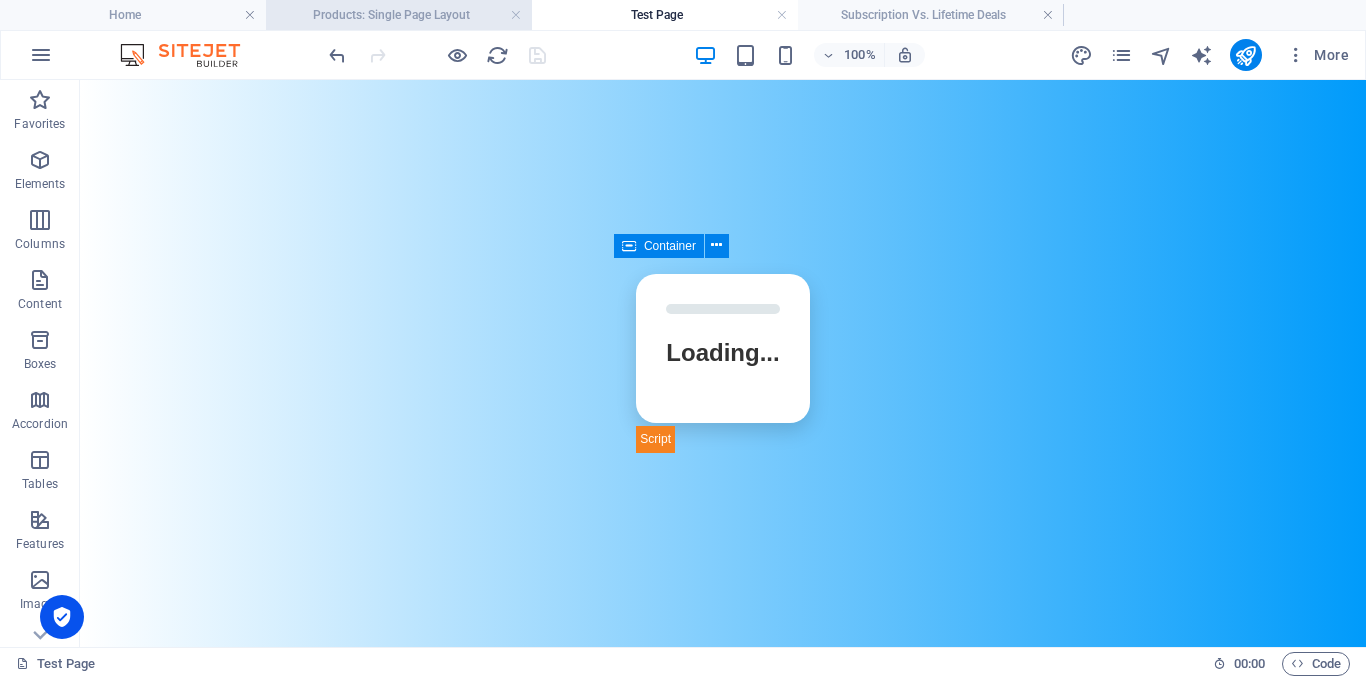 click on "Products: Single Page Layout" at bounding box center (399, 15) 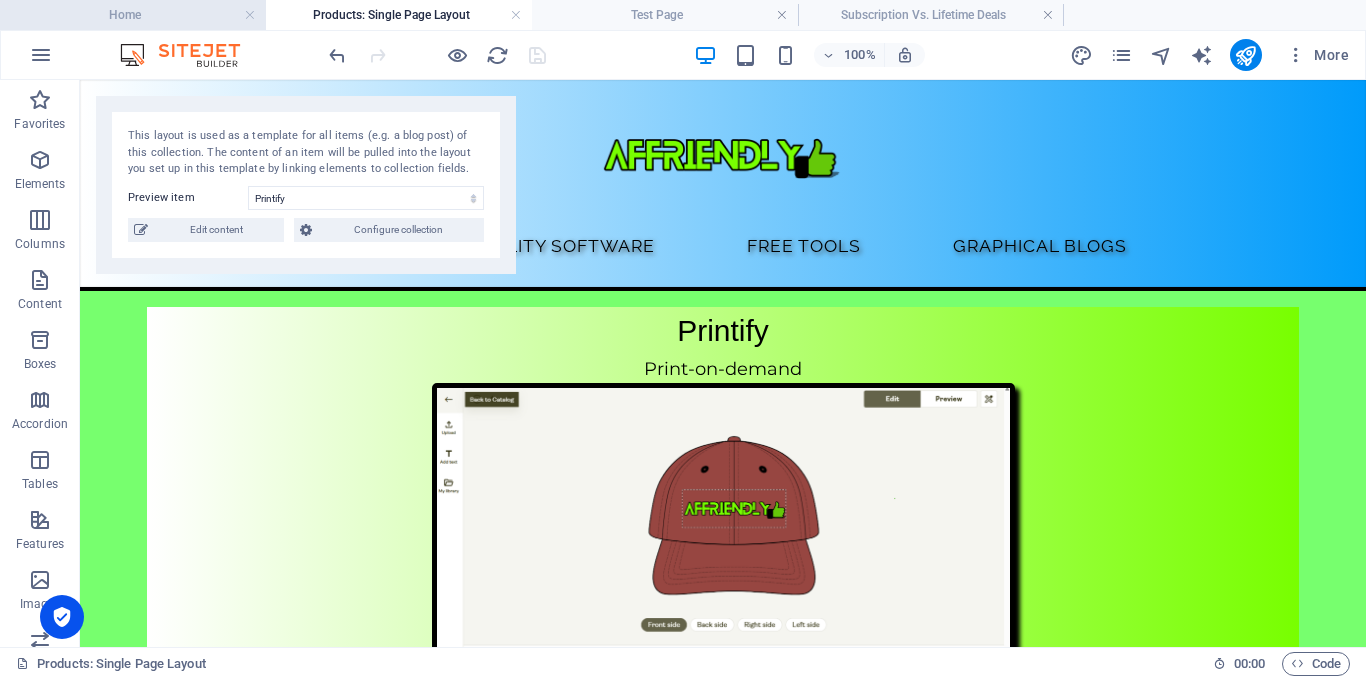 click on "Home" at bounding box center [133, 15] 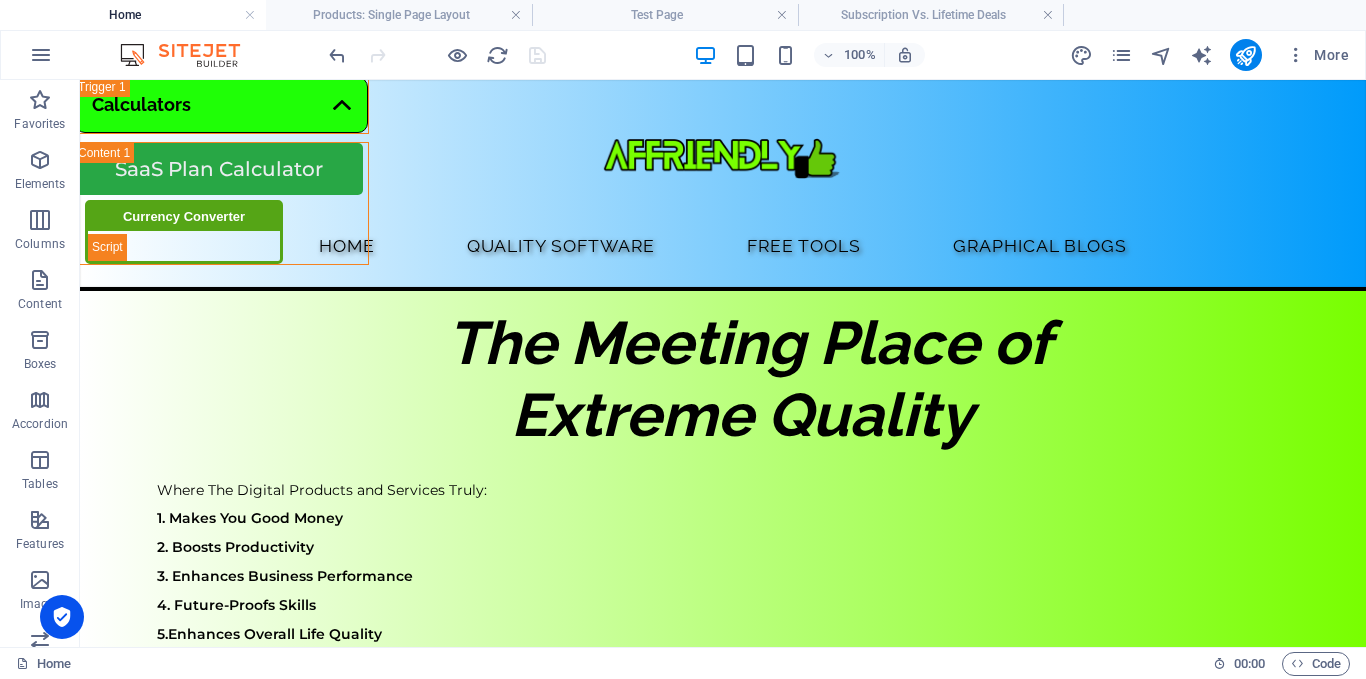 scroll, scrollTop: 4593, scrollLeft: 0, axis: vertical 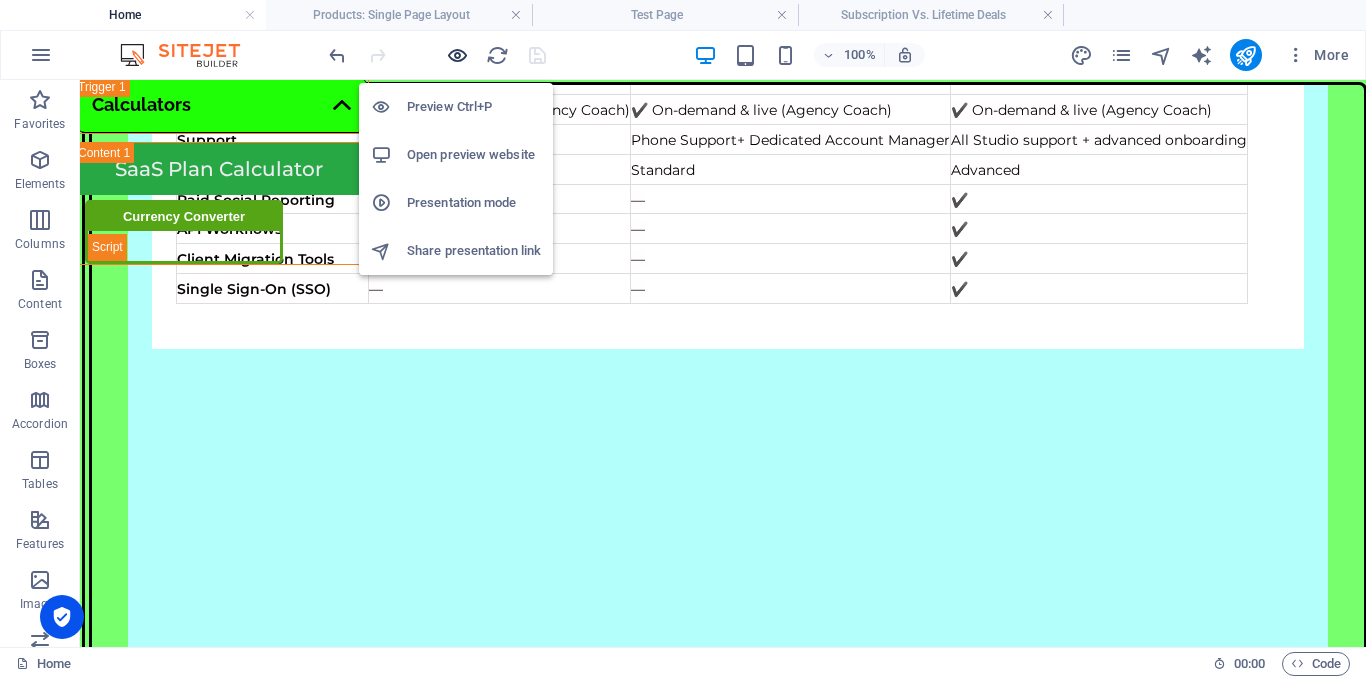 click at bounding box center [457, 55] 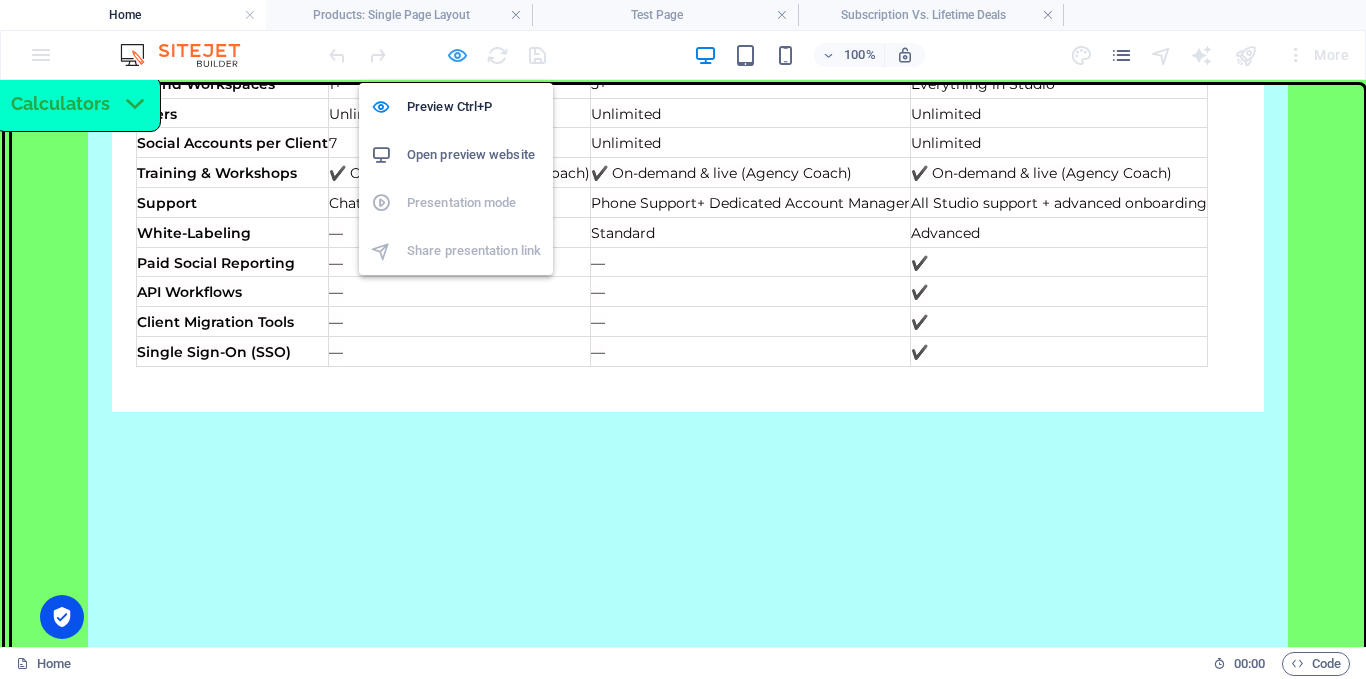click at bounding box center (457, 55) 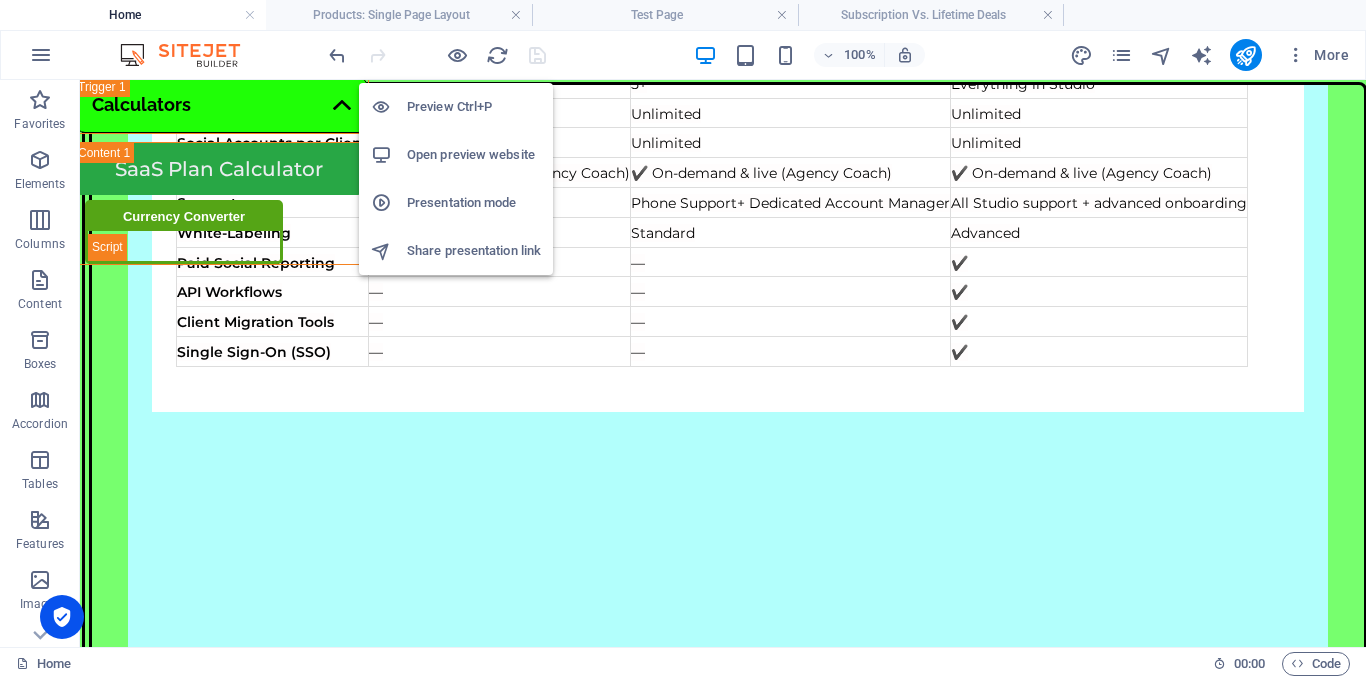 scroll, scrollTop: 1287, scrollLeft: 0, axis: vertical 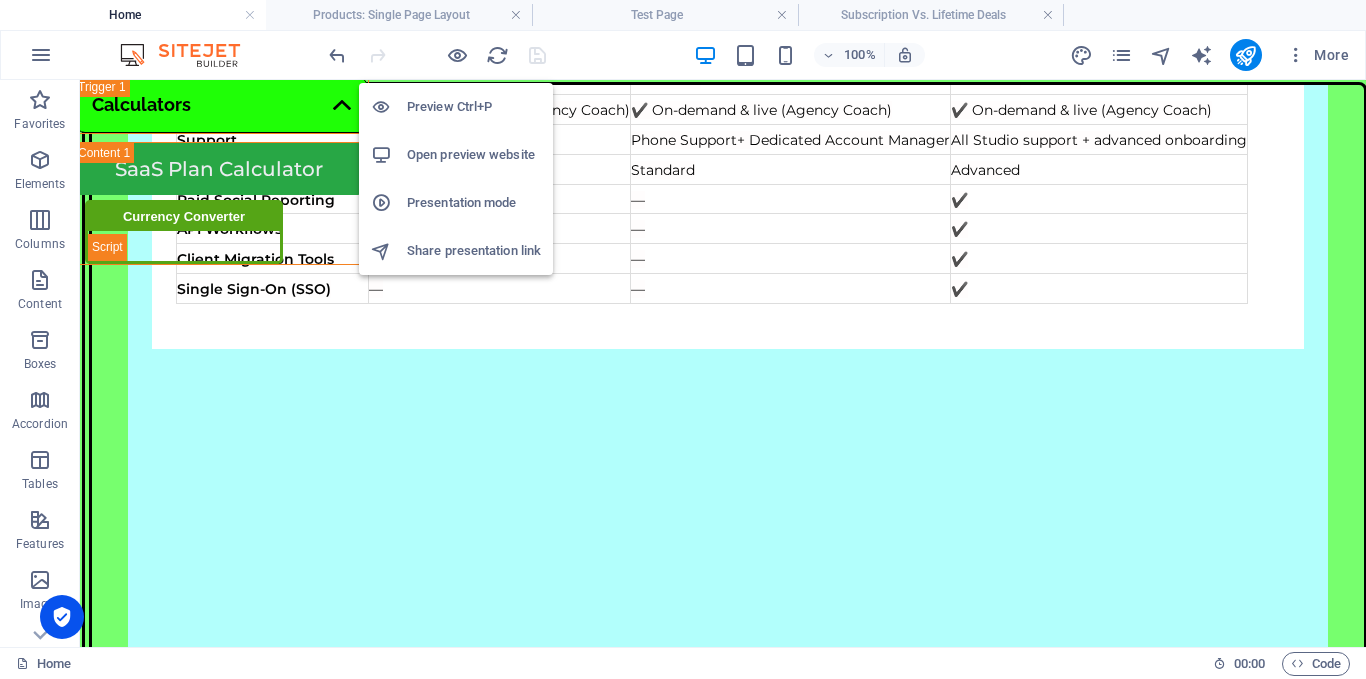 click on "Open preview website" at bounding box center [474, 155] 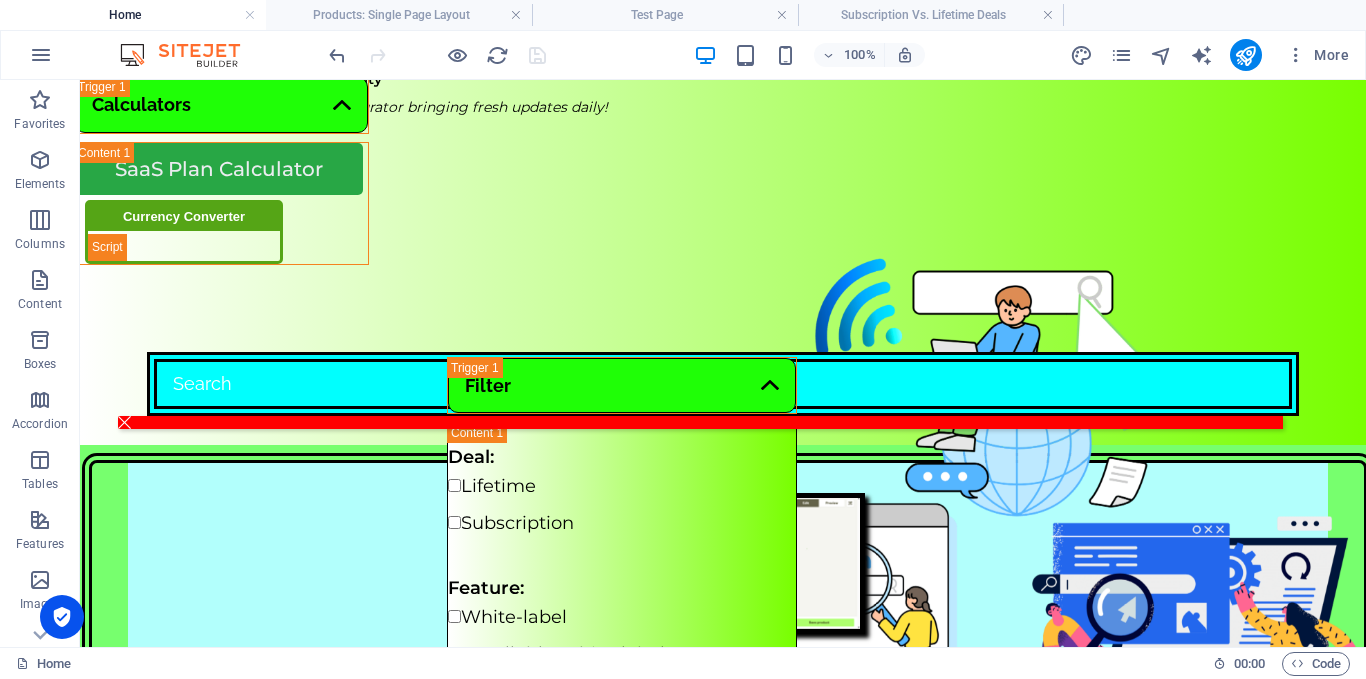 scroll, scrollTop: 0, scrollLeft: 0, axis: both 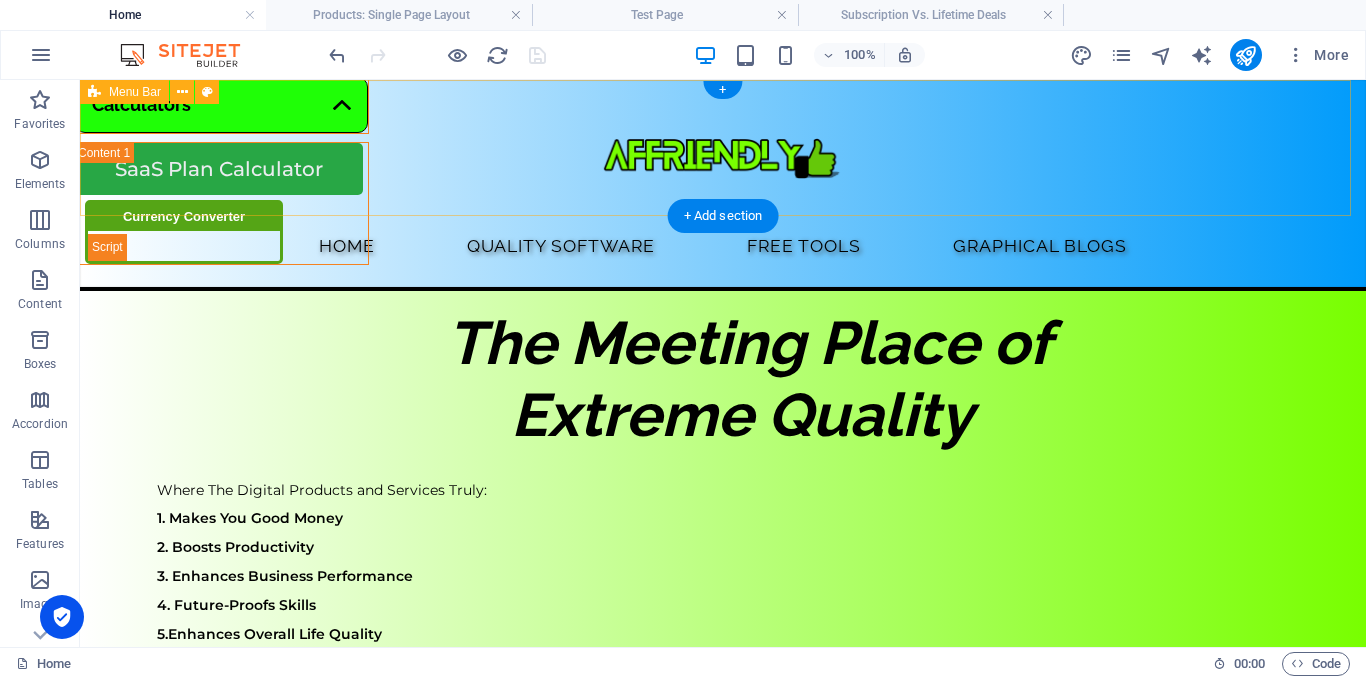 click on "Home Quality Software Free Tools Graphical Blogs" at bounding box center (723, 185) 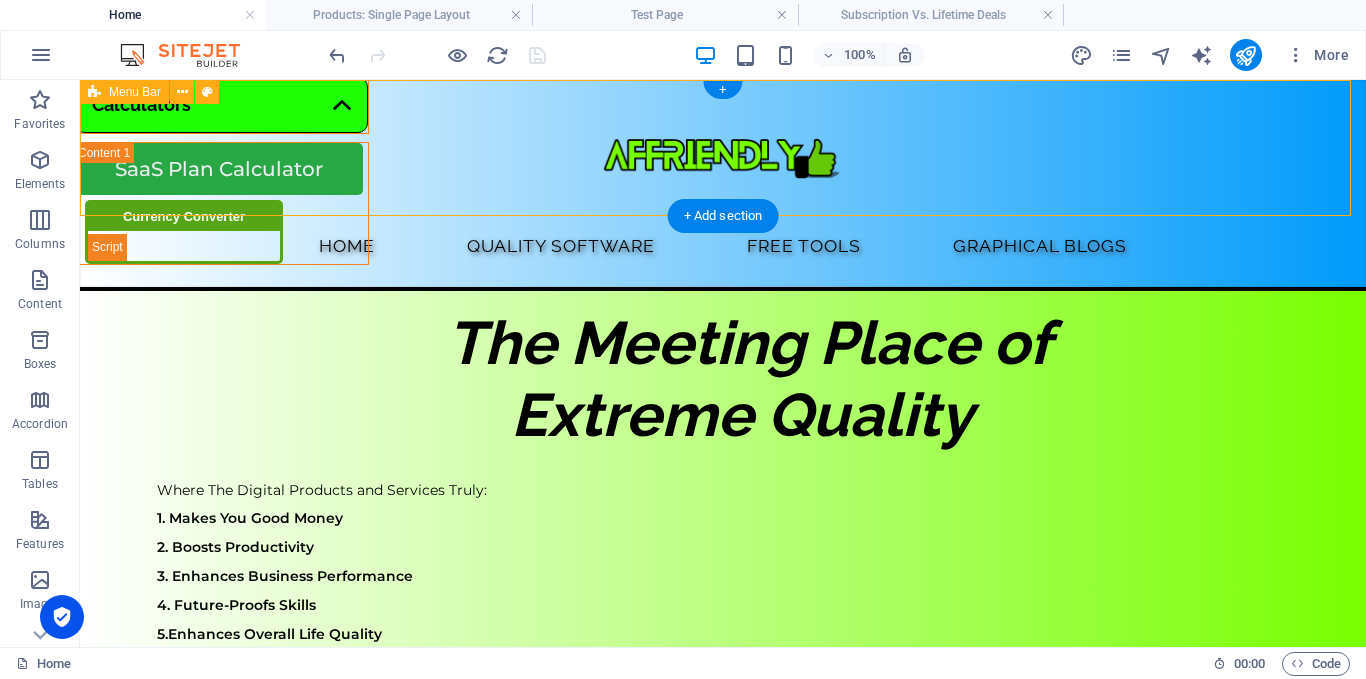 click on "Home Quality Software Free Tools Graphical Blogs" at bounding box center [723, 185] 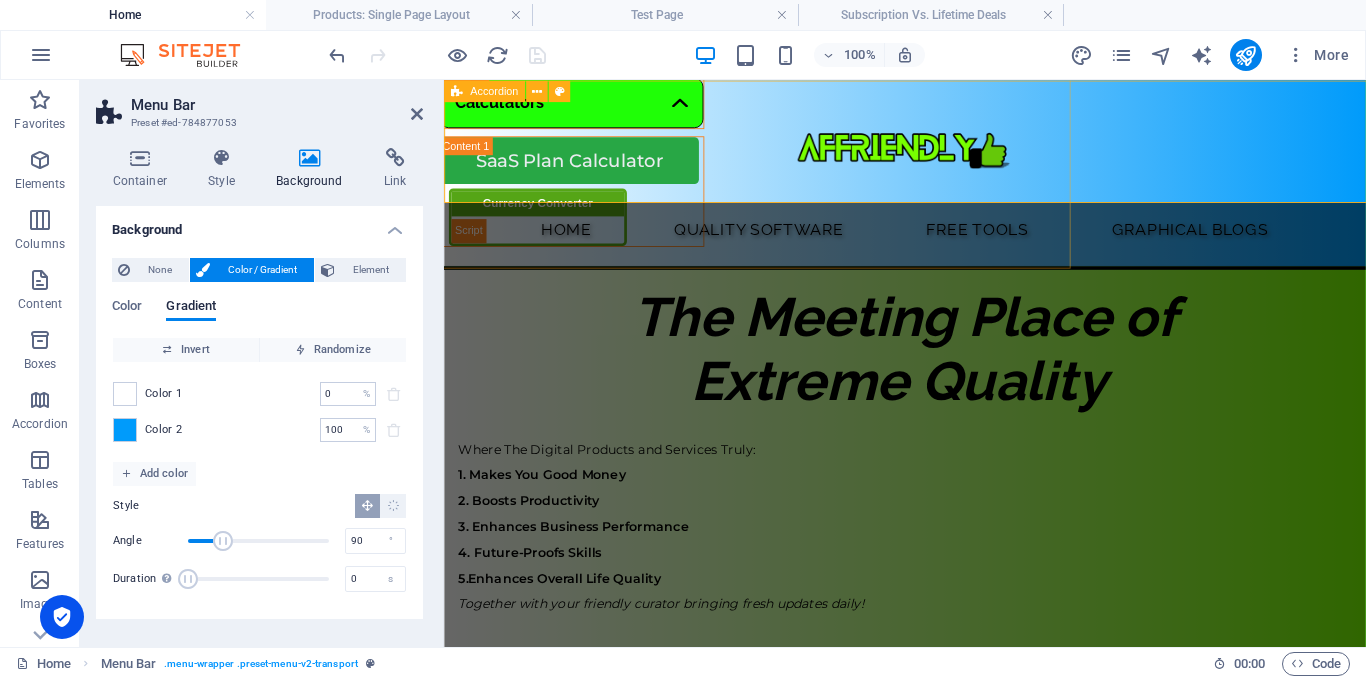 scroll, scrollTop: 1603, scrollLeft: 0, axis: vertical 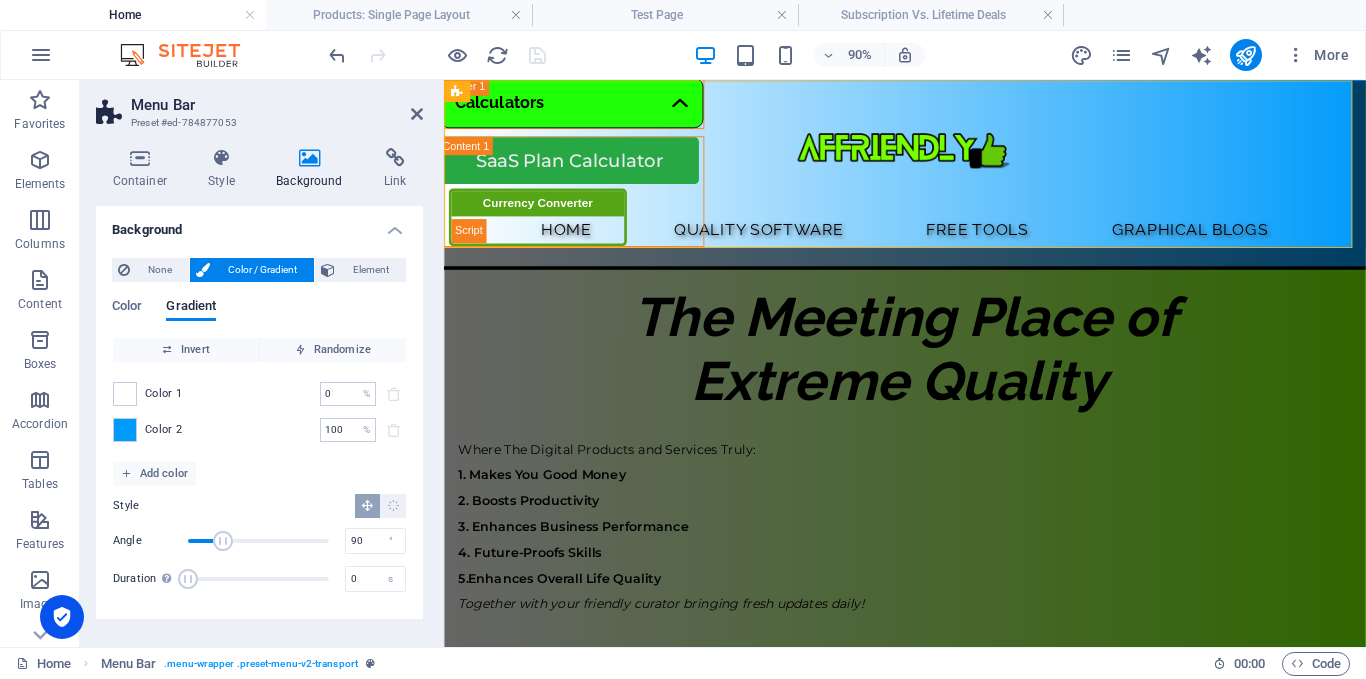click on "Container Style Background Link Size Height Default px rem % vh vw Min. height None px rem % vh vw Width Default px rem % em vh vw Min. width None px rem % vh vw Content width Default Custom width Width Default px rem % em vh vw Min. width None px rem % vh vw Default padding Custom spacing Default content width and padding can be changed under Design. Edit design Layout (Flexbox) Alignment Determines the flex direction. Default Main axis Determine how elements should behave along the main axis inside this container (justify content). Default Side axis Control the vertical direction of the element inside of the container (align items). Default Wrap Default On Off Fill Controls the distances and direction of elements on the y-axis across several lines (align content). Default Accessibility ARIA helps assistive technologies (like screen readers) to understand the role, state, and behavior of web elements Role The ARIA role defines the purpose of an element.  None Alert Article Banner Comment Fan" at bounding box center (259, 389) 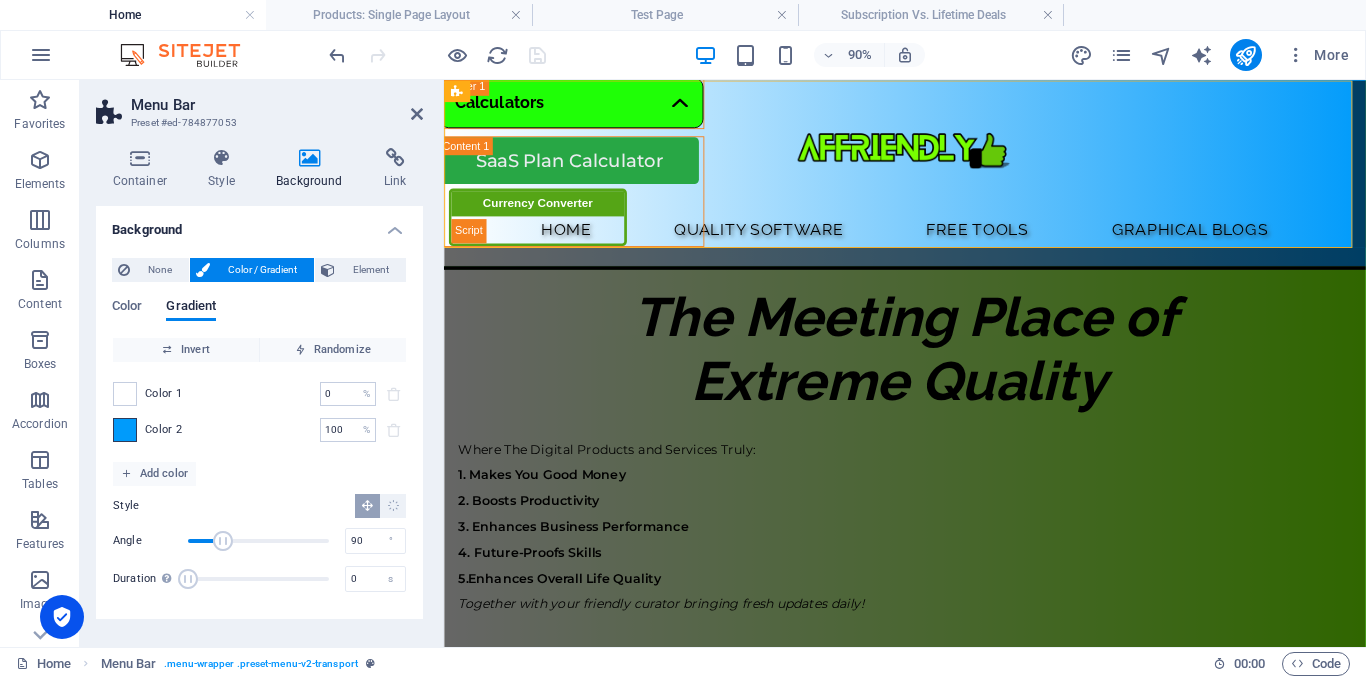 click at bounding box center [125, 430] 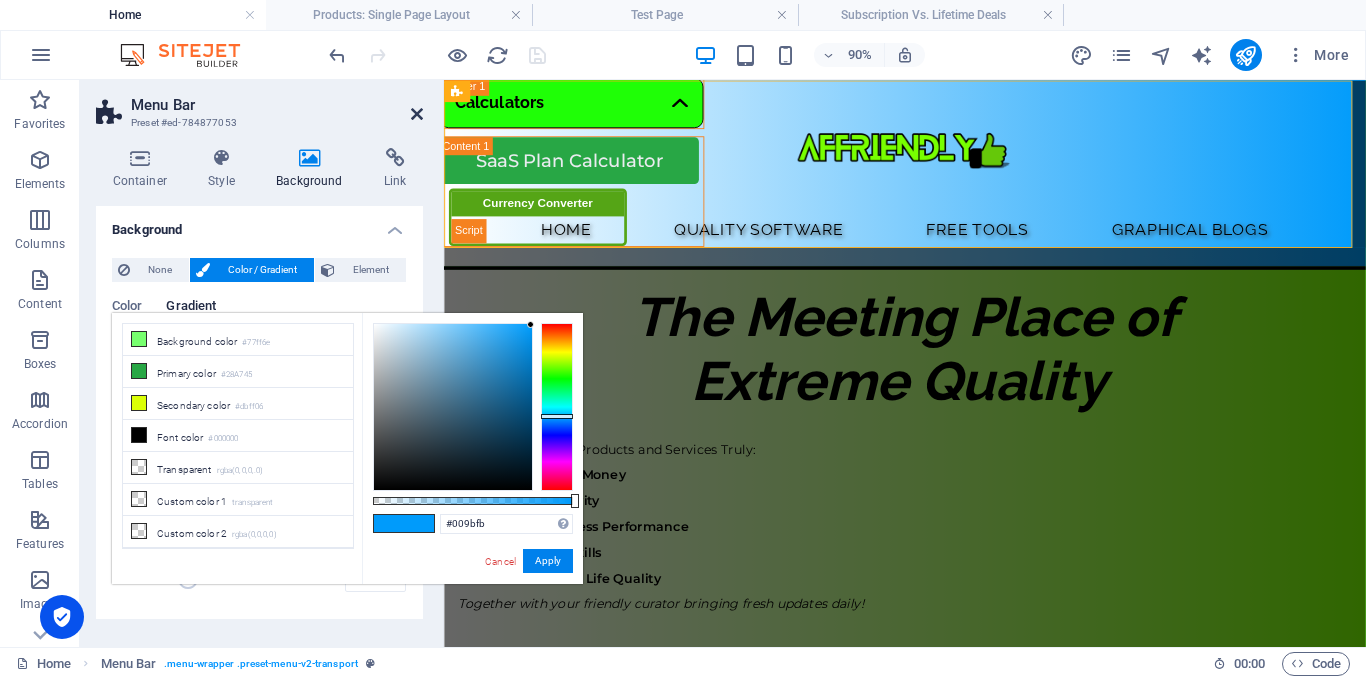 click at bounding box center [417, 114] 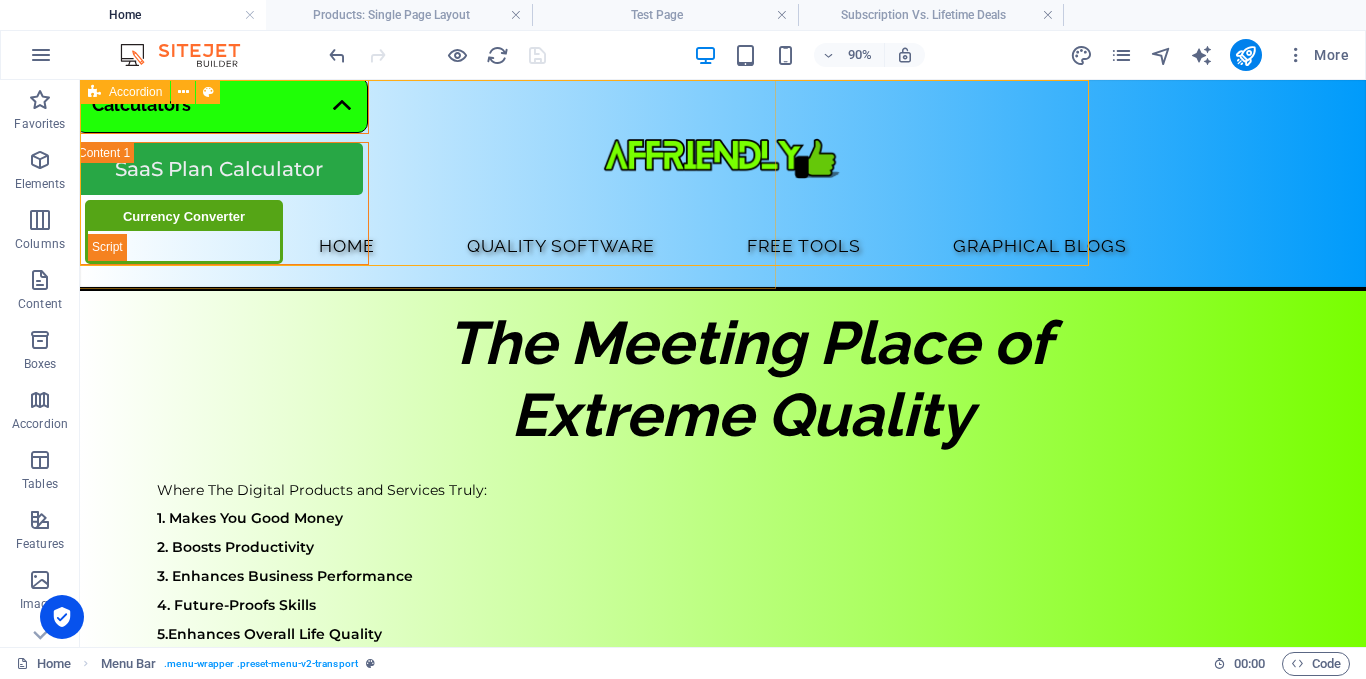 scroll, scrollTop: 1287, scrollLeft: 0, axis: vertical 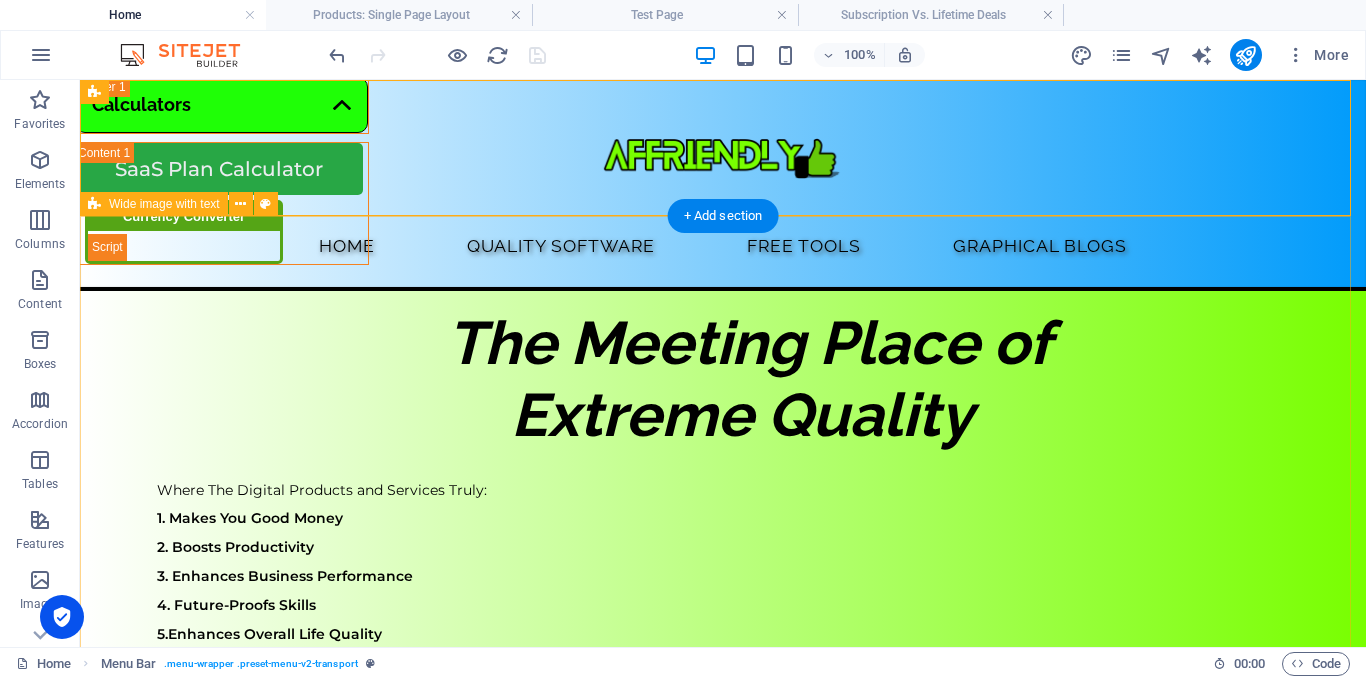 click on "The Meeting Place of  Extreme Quality   Where The Digital Products and Services Truly: 1. Makes You Good Money 2. Boosts Productivity 3. Enhances Business Performance 4. Future-Proofs Skills 5.  Enhances Overall Life Quality Together with your friendly curator bringing fresh updates daily!" at bounding box center [723, 591] 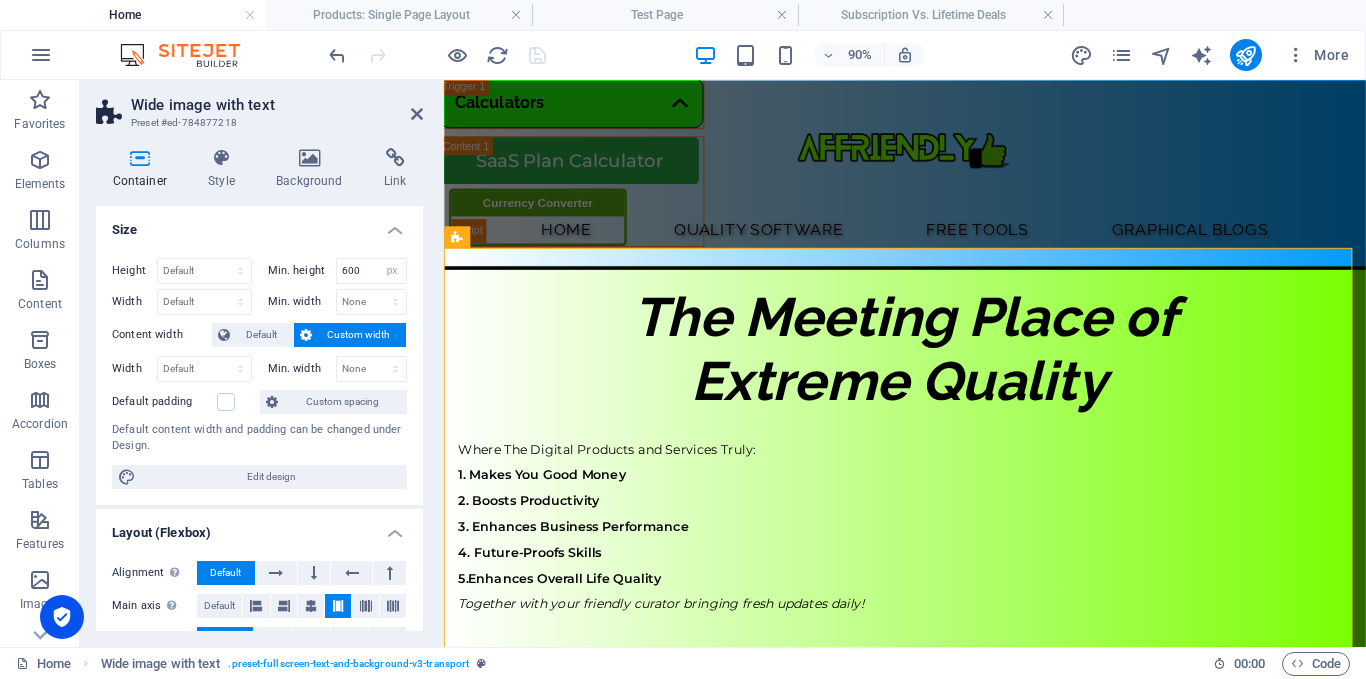 scroll, scrollTop: 1603, scrollLeft: 0, axis: vertical 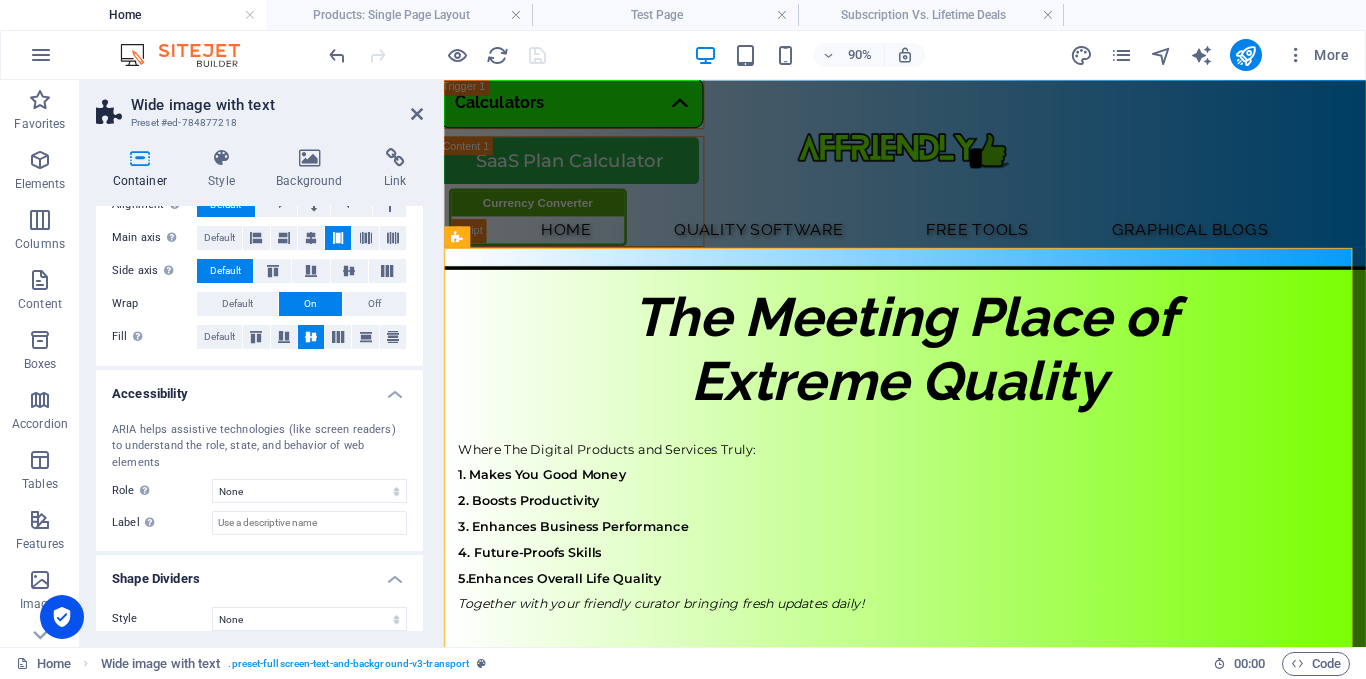click on "Preset #ed-784877218" at bounding box center (257, 123) 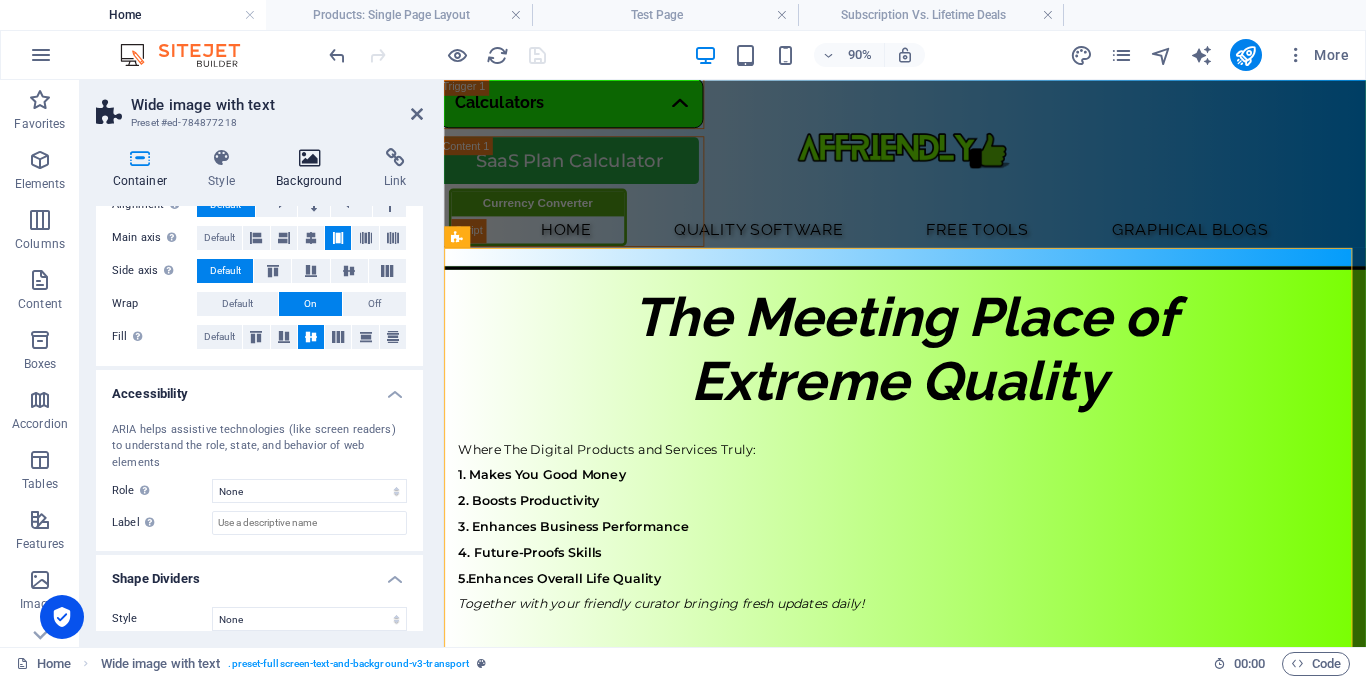 click at bounding box center (310, 158) 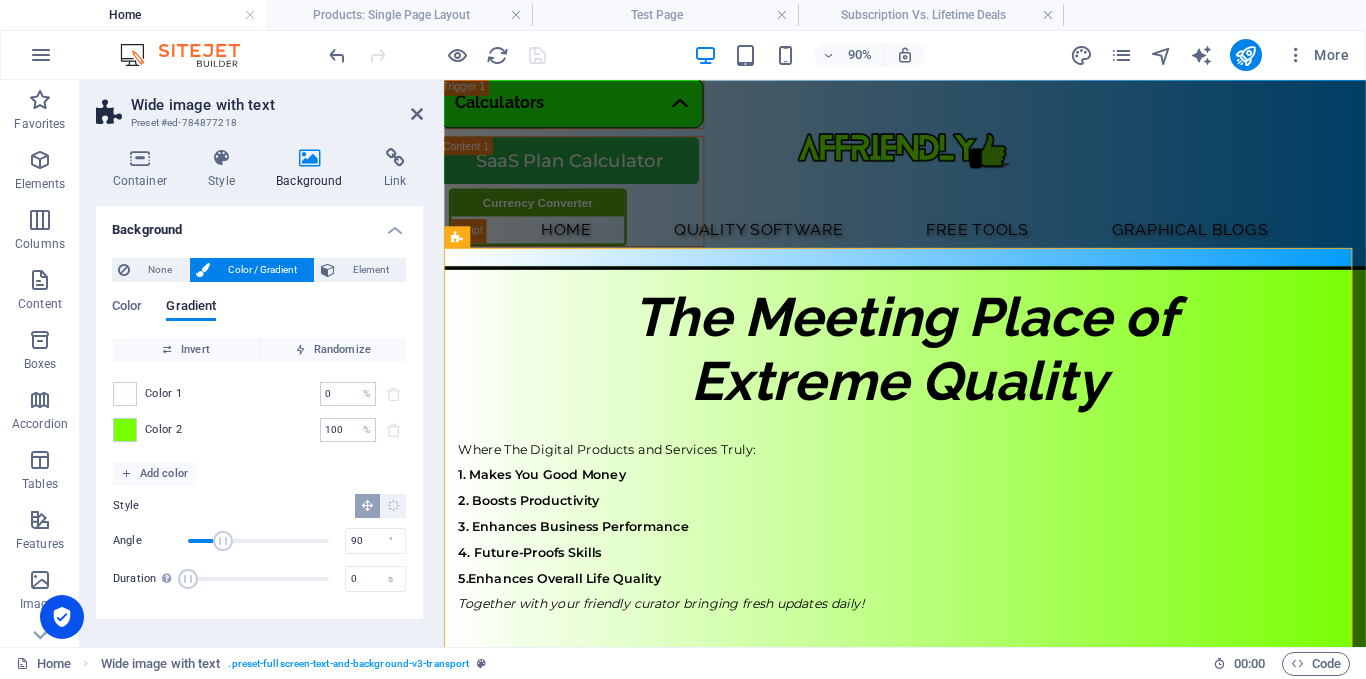 click on "Color 2 100 % ​" at bounding box center (259, 430) 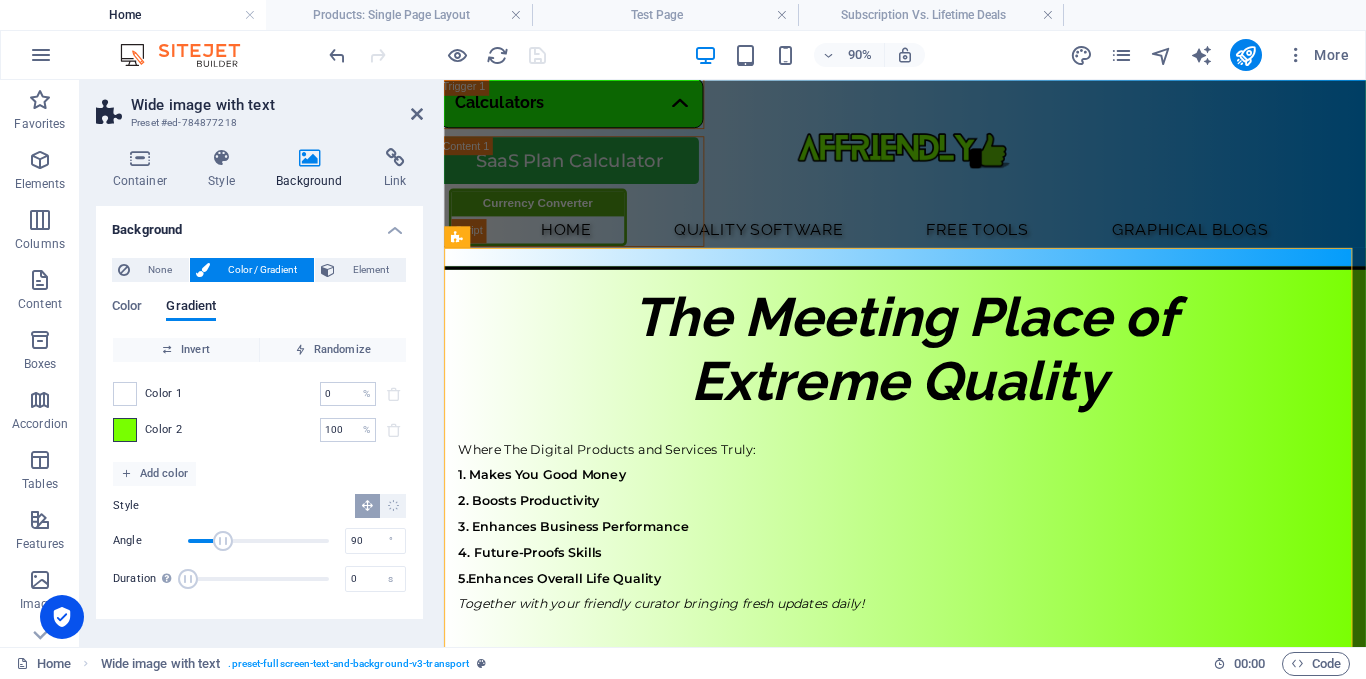 click at bounding box center (125, 430) 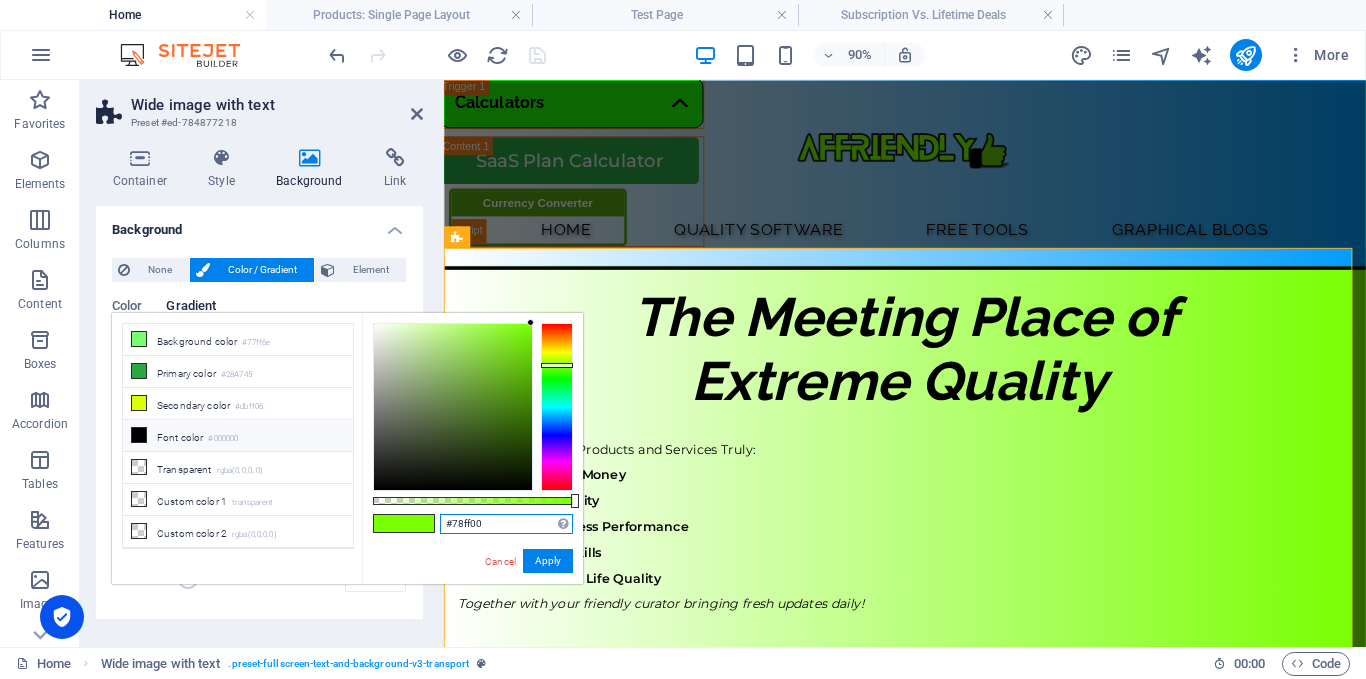 drag, startPoint x: 511, startPoint y: 528, endPoint x: 421, endPoint y: 534, distance: 90.199776 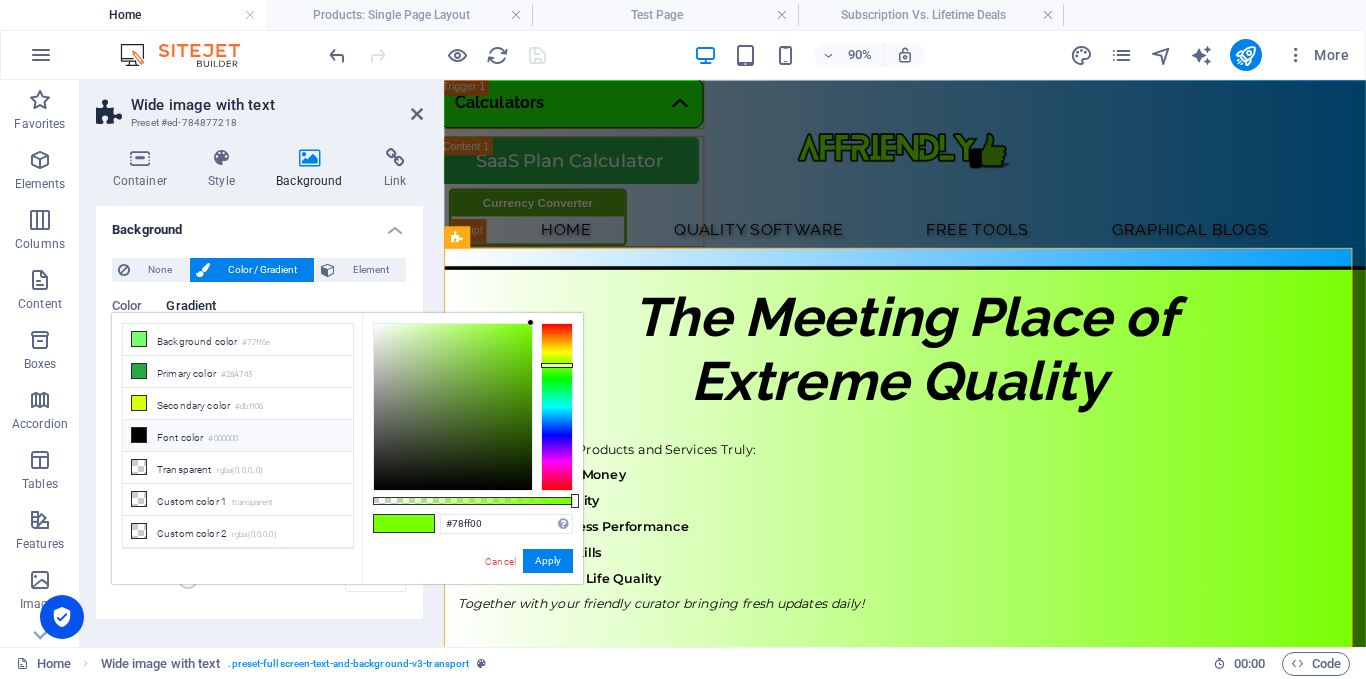 click on "Wide image with text Preset #ed-784877218
Container Style Background Link Size Height Default px rem % vh vw Min. height 600 None px rem % vh vw Width Default px rem % em vh vw Min. width None px rem % vh vw Content width Default Custom width Width Default px rem % em vh vw Min. width None px rem % vh vw Default padding Custom spacing Default content width and padding can be changed under Design. Edit design Layout (Flexbox) Alignment Determines the flex direction. Default Main axis Determine how elements should behave along the main axis inside this container (justify content). Default Side axis Control the vertical direction of the element inside of the container (align items). Default Wrap Default On Off Fill Controls the distances and direction of elements on the y-axis across several lines (align content). Default Accessibility ARIA helps assistive technologies (like screen readers) to understand the role, state, and behavior of web elements Role None Alert Article Banner Comment Dialog" at bounding box center (262, 363) 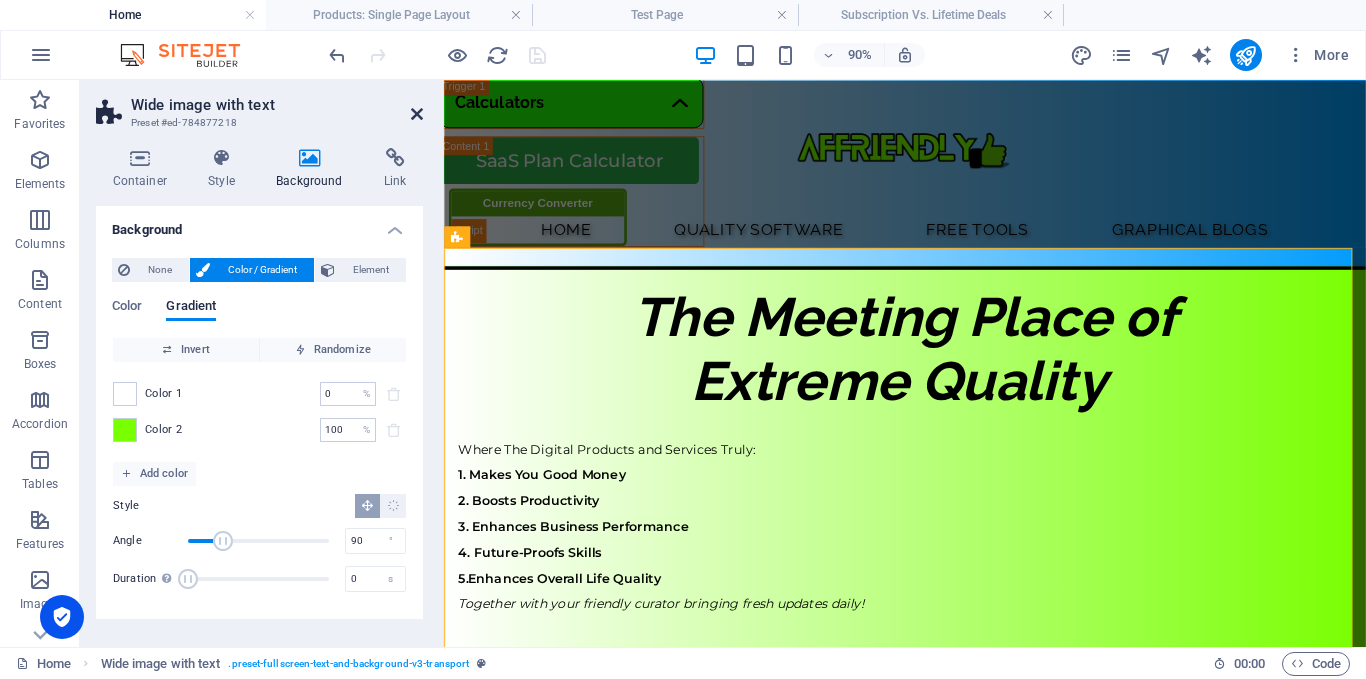 click at bounding box center (417, 114) 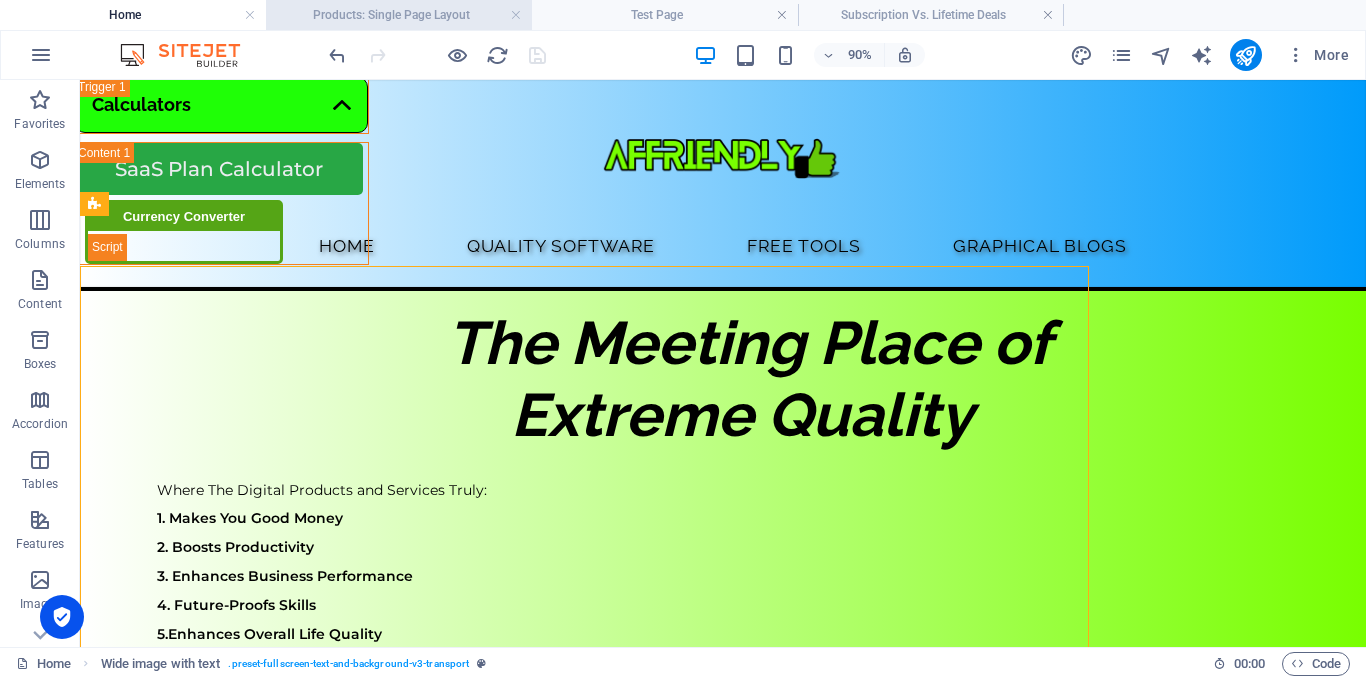 scroll, scrollTop: 1287, scrollLeft: 0, axis: vertical 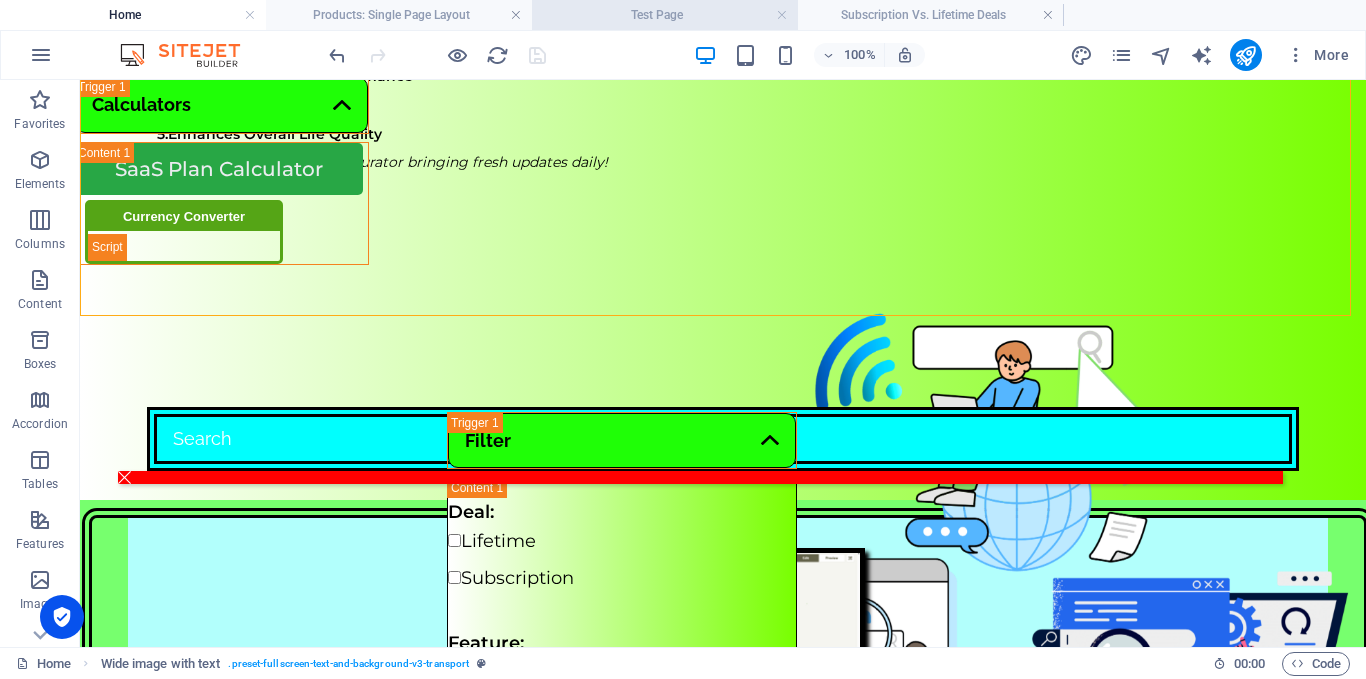 click on "Test Page" at bounding box center [665, 15] 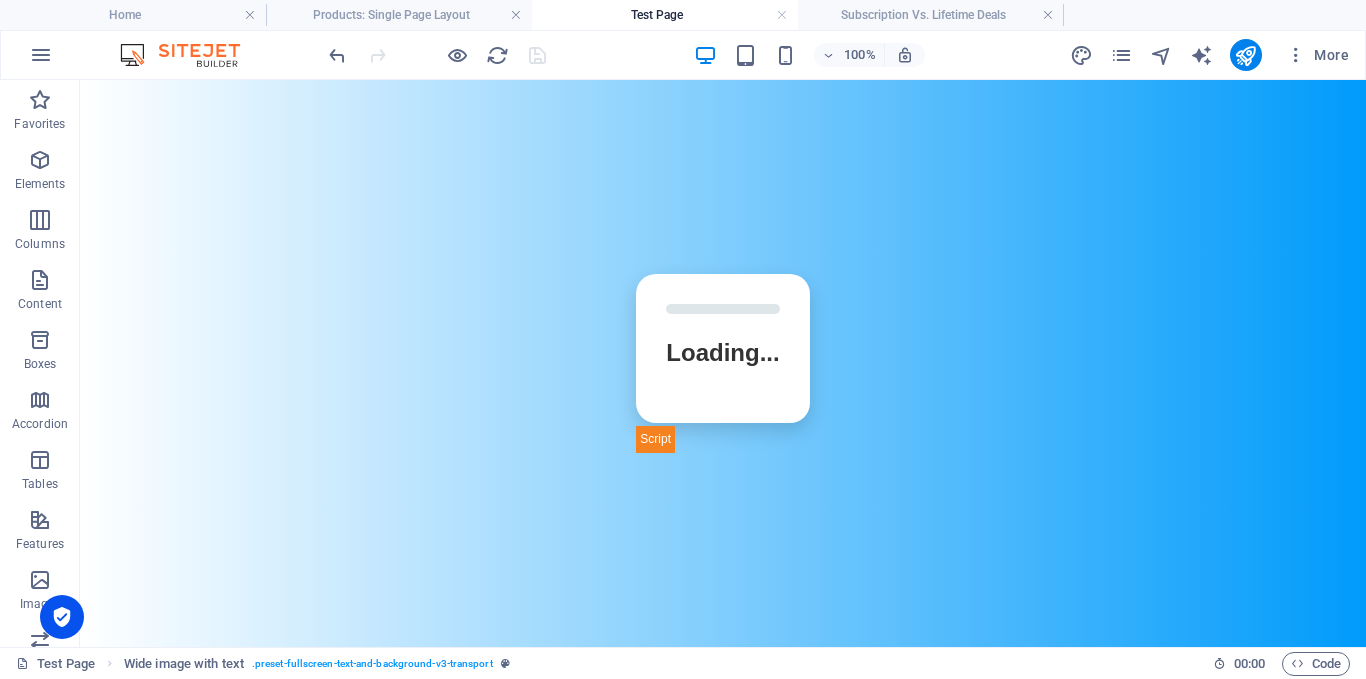 scroll, scrollTop: 0, scrollLeft: 0, axis: both 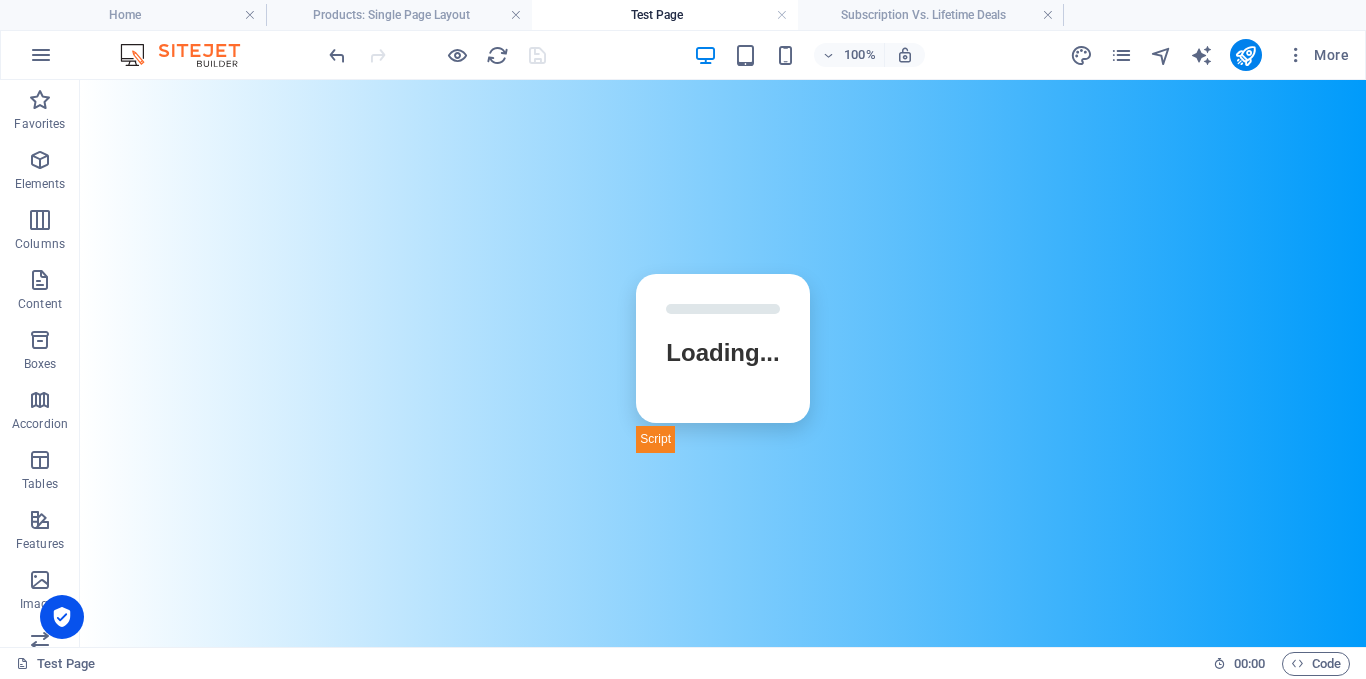 click on "Skip to main content
Affriendly Quiz
Loading...
Next Question" at bounding box center (723, 363) 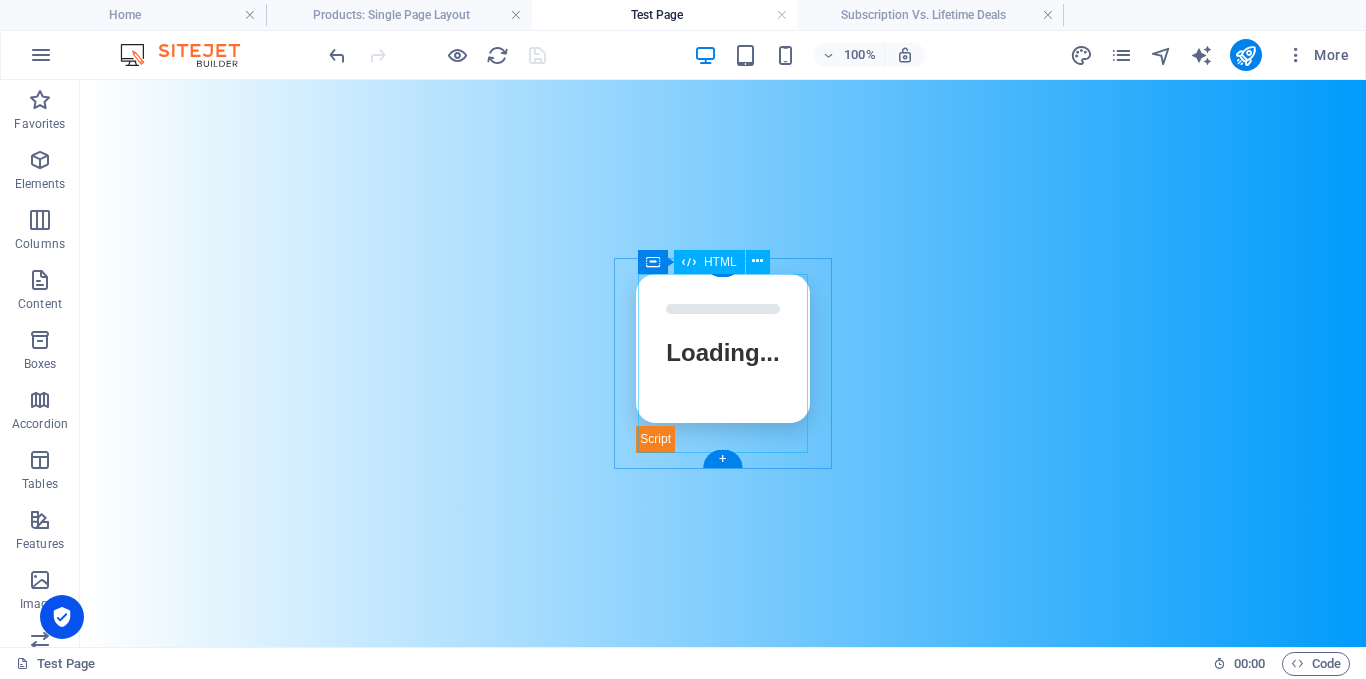 click on "Affriendly Quiz
Loading...
Next Question" at bounding box center [722, 363] 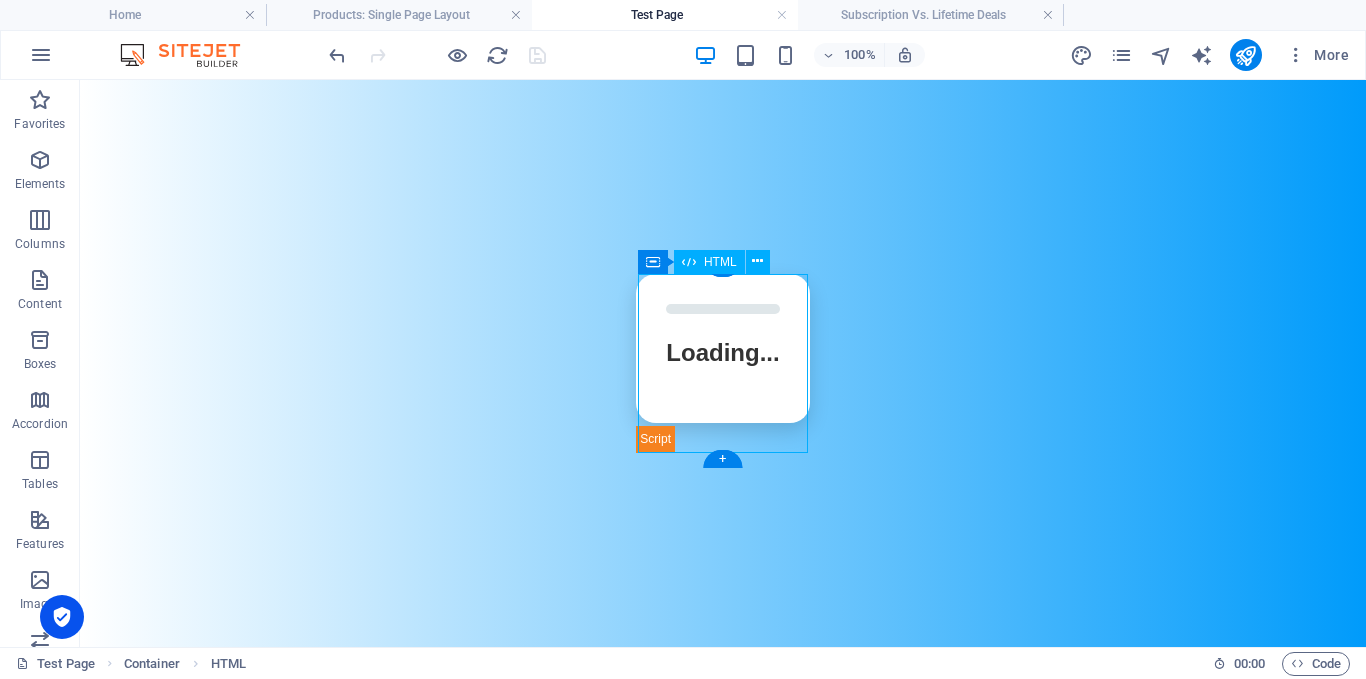 click on "Affriendly Quiz
Loading...
Next Question" at bounding box center (722, 363) 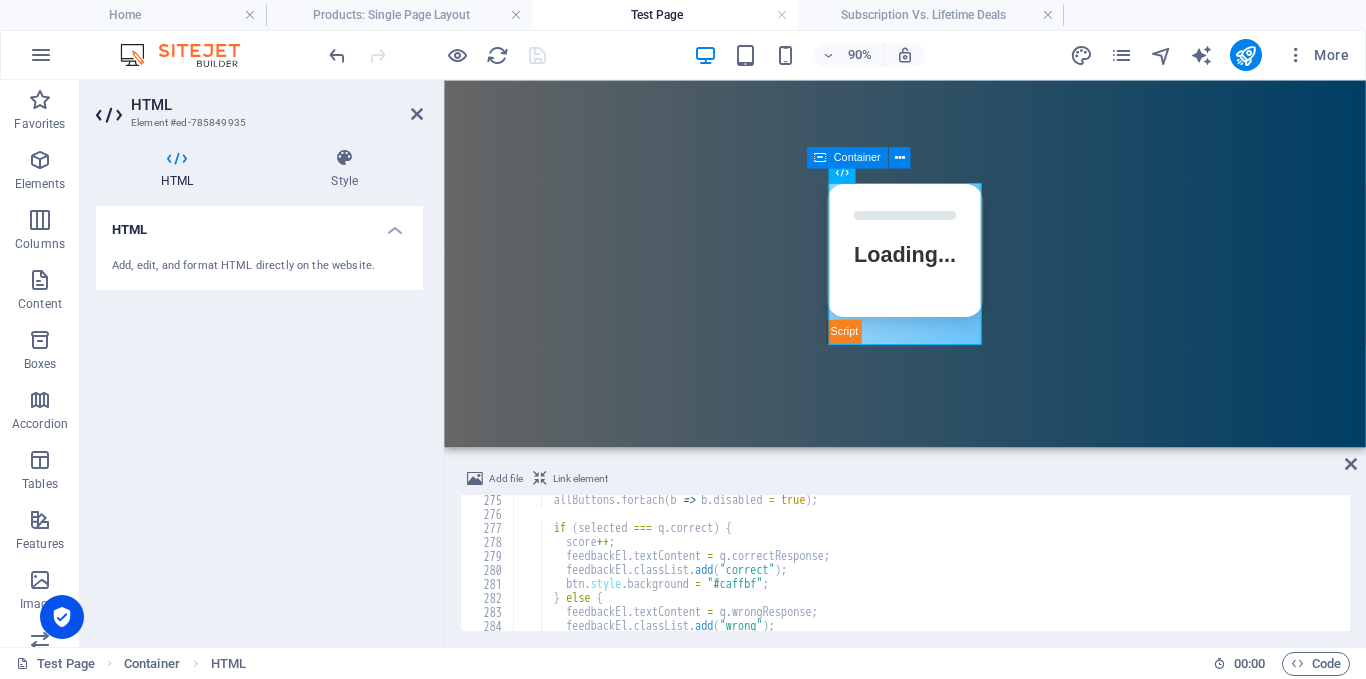 scroll, scrollTop: 3838, scrollLeft: 0, axis: vertical 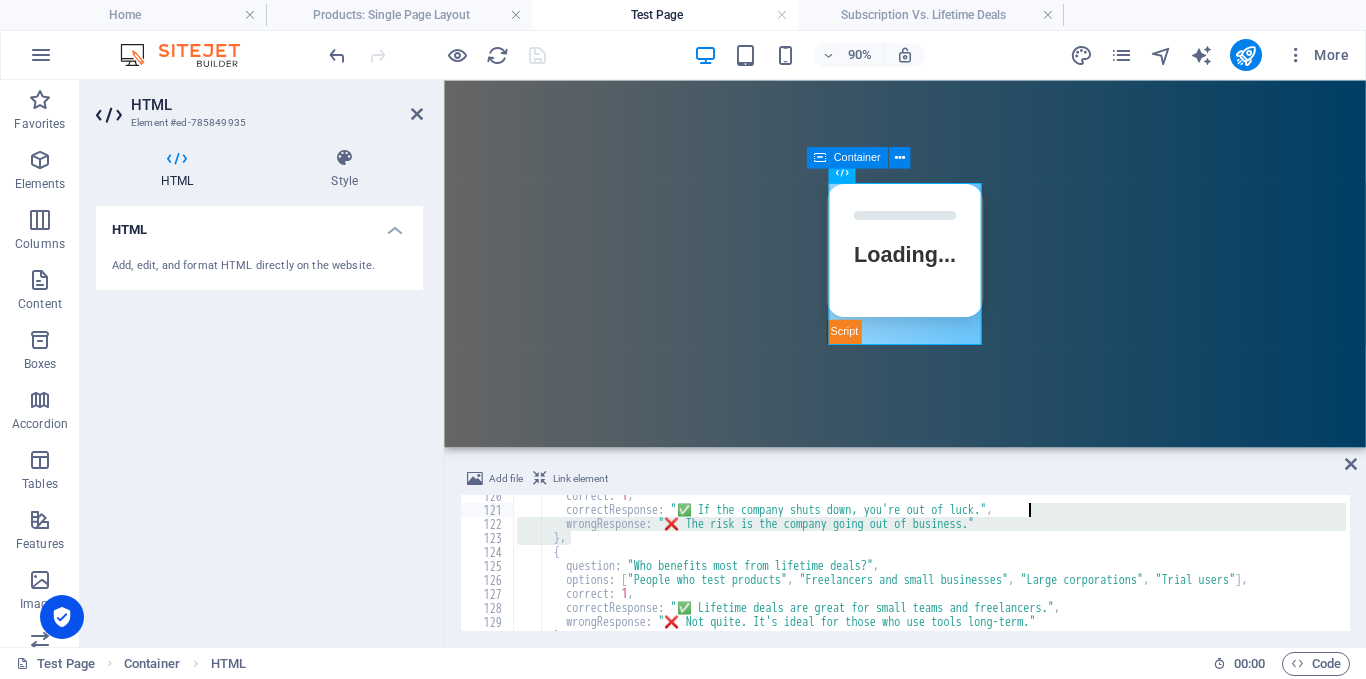 drag, startPoint x: 1329, startPoint y: 526, endPoint x: 1325, endPoint y: 500, distance: 26.305893 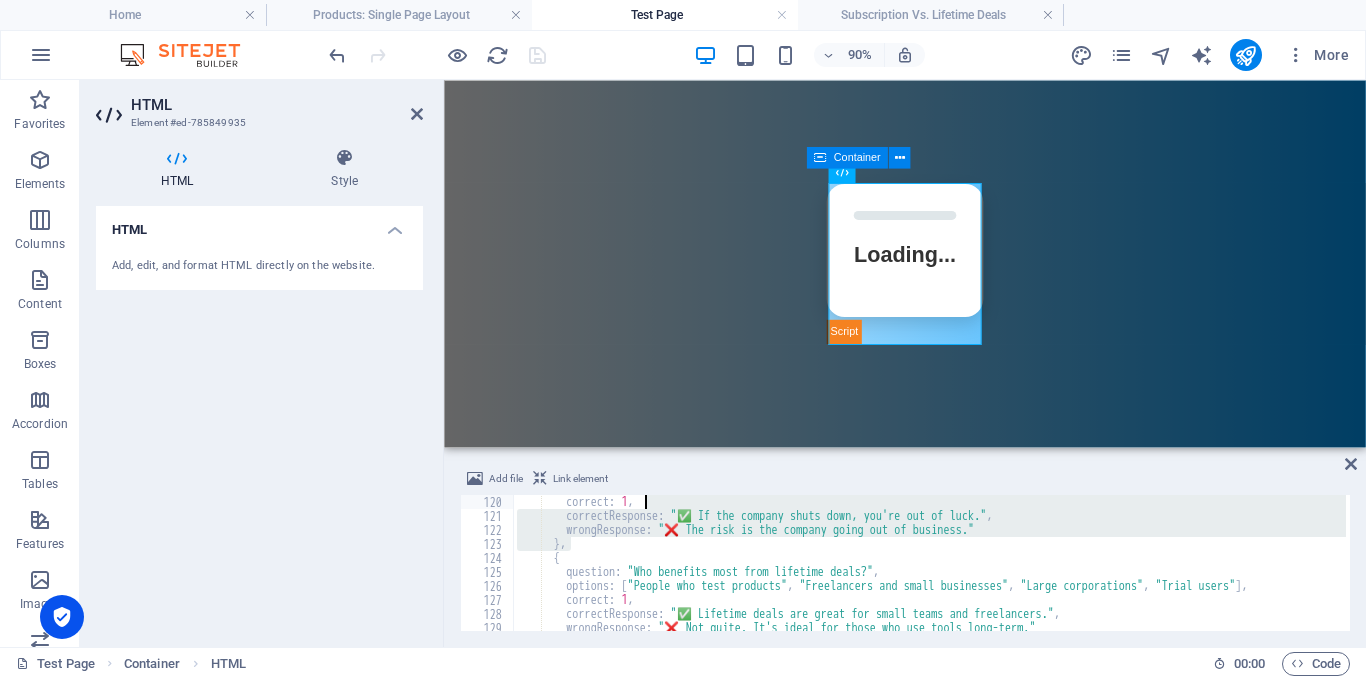 click on "correct :   1 ,           correctResponse :   "✅ If the company shuts down, you're out of luck." ,           wrongResponse :   "❌ The risk is the company going out of business."         } ,         {           question :   "Who benefits most from lifetime deals?" ,           options :   [ "People who test products" ,   "Freelancers and small businesses" ,   "Large corporations" ,   "Trial users" ] ,           correct :   1 ,           correctResponse :   "✅ Lifetime deals are great for small teams and freelancers." ,           wrongResponse :   "❌ Not quite. It's ideal for those who use tools long-term."         } ," at bounding box center [929, 563] 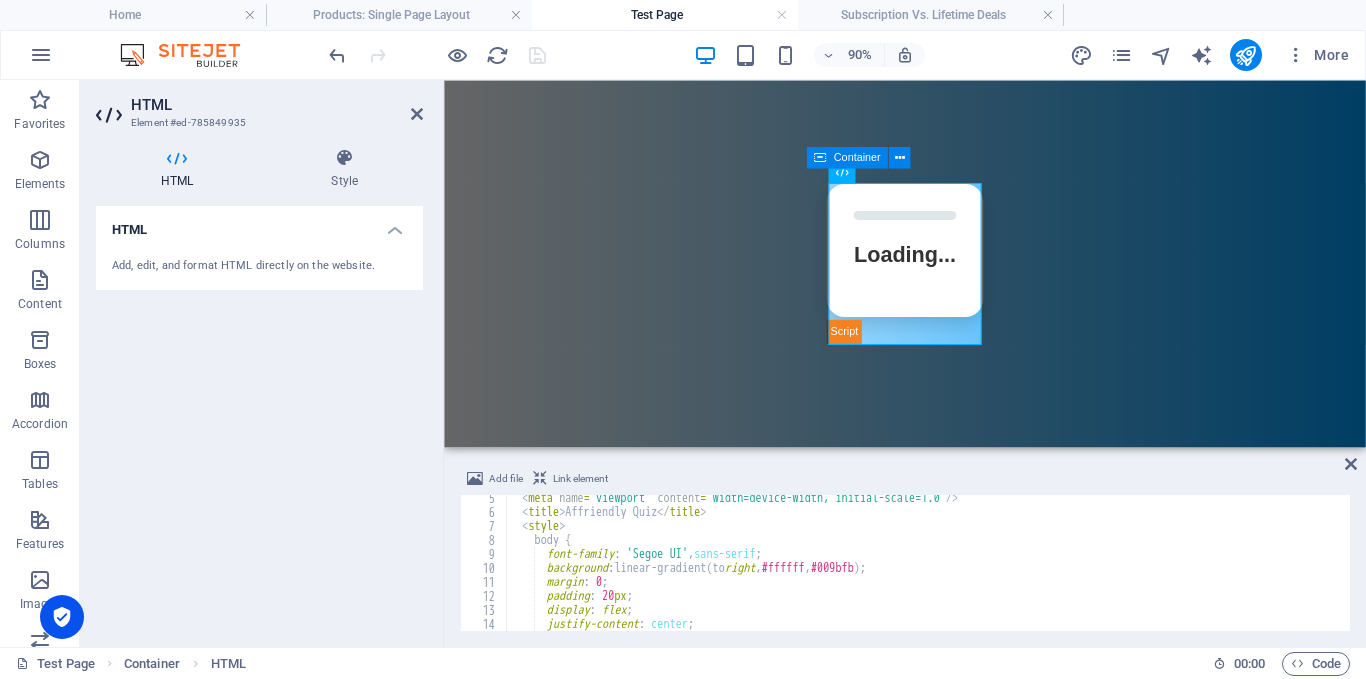 scroll, scrollTop: 60, scrollLeft: 0, axis: vertical 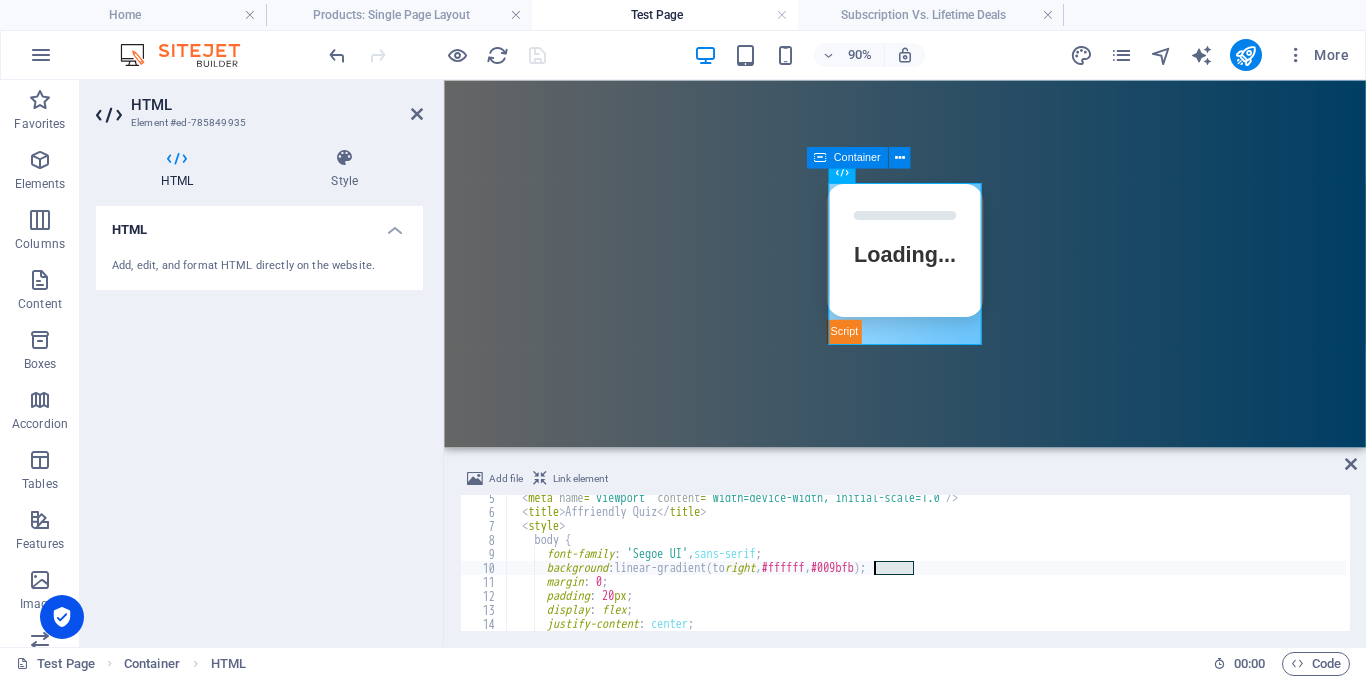 drag, startPoint x: 914, startPoint y: 569, endPoint x: 876, endPoint y: 569, distance: 38 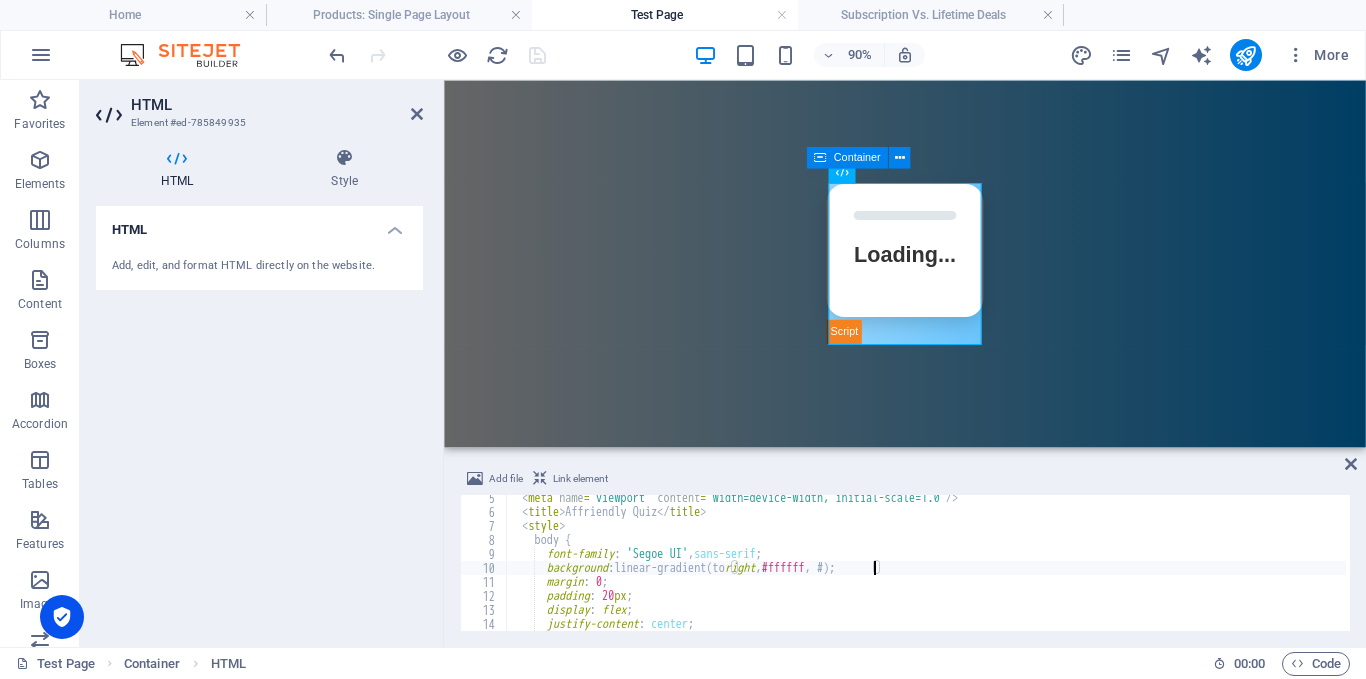 paste on "#78ff00" 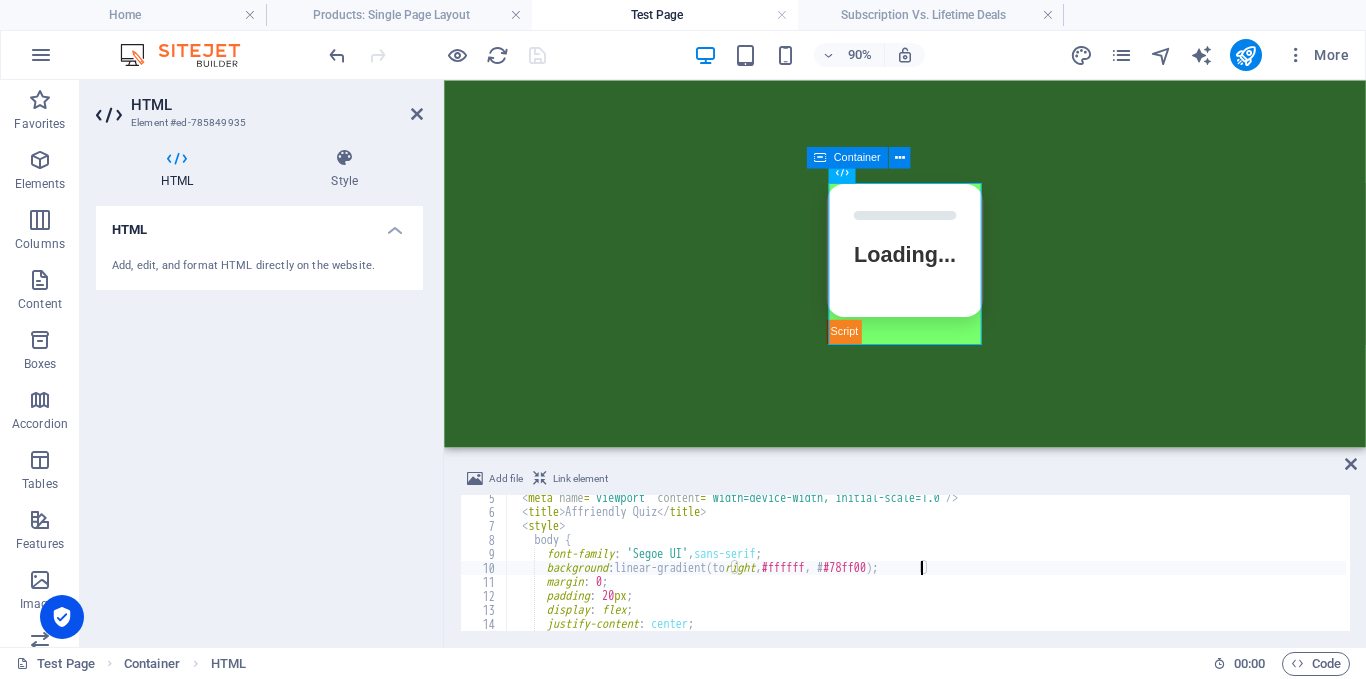 click on "< meta   name = "viewport"   content = "width=device-width, initial-scale=1.0" />    < title > Affriendly Quiz </ title >    < style >      body   {         font-family :   ' Segoe UI ' ,  sans-serif ;         background :  linear-gradient(to  right ,  #ffffff , # #78ff00 ) ;         margin :   0 ;         padding :   20 px ;         display :   flex ;         justify-content :   center ;         align-items :   center ;" at bounding box center [926, 573] 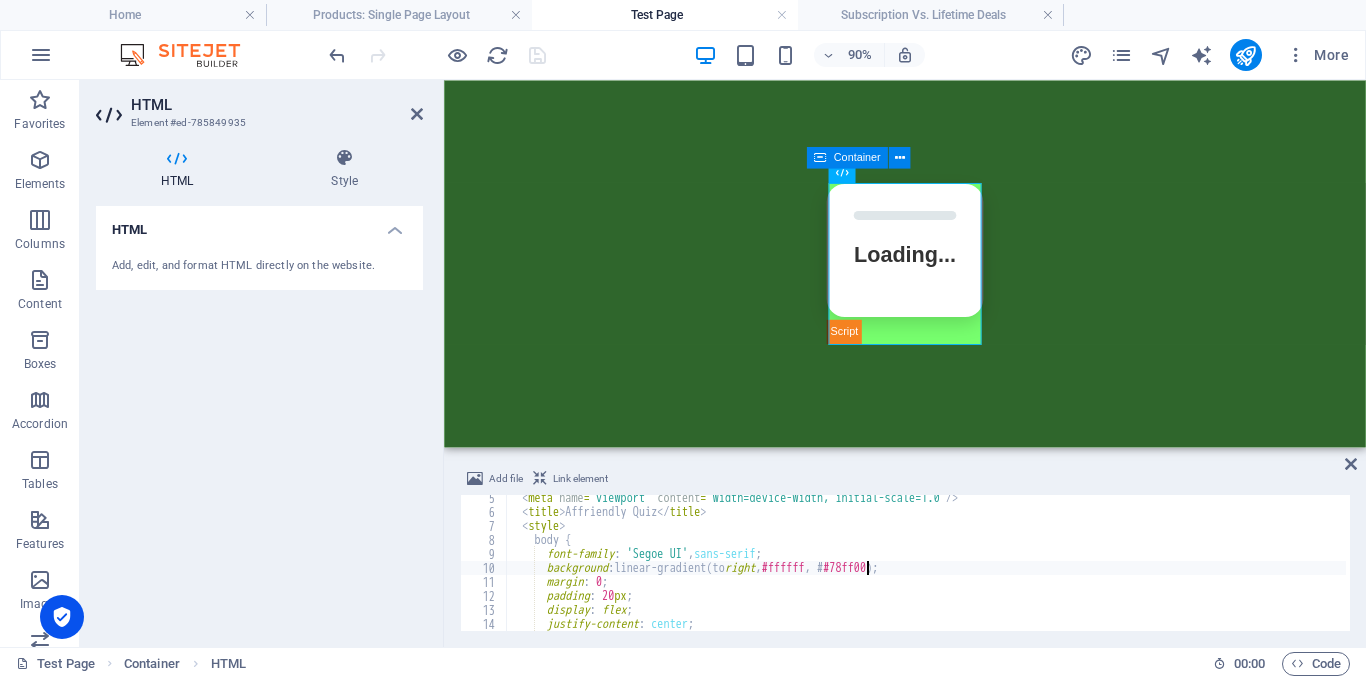 click on "< meta   name = "viewport"   content = "width=device-width, initial-scale=1.0" />    < title > Affriendly Quiz </ title >    < style >      body   {         font-family :   ' Segoe UI ' ,  sans-serif ;         background :  linear-gradient(to  right ,  #ffffff , # #78ff00 ) ;         margin :   0 ;         padding :   20 px ;         display :   flex ;         justify-content :   center ;         align-items :   center ;" at bounding box center [926, 573] 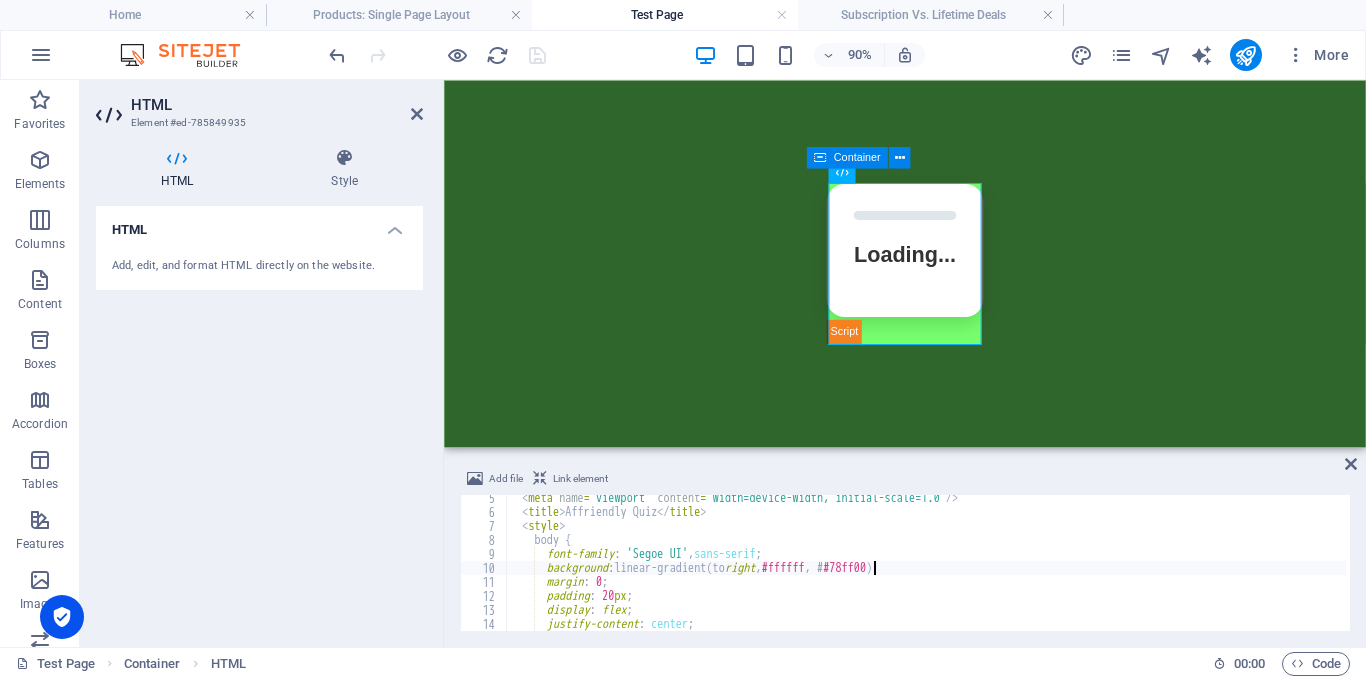 type on "background: linear-gradient(to right, #ffffff, #78ff00);" 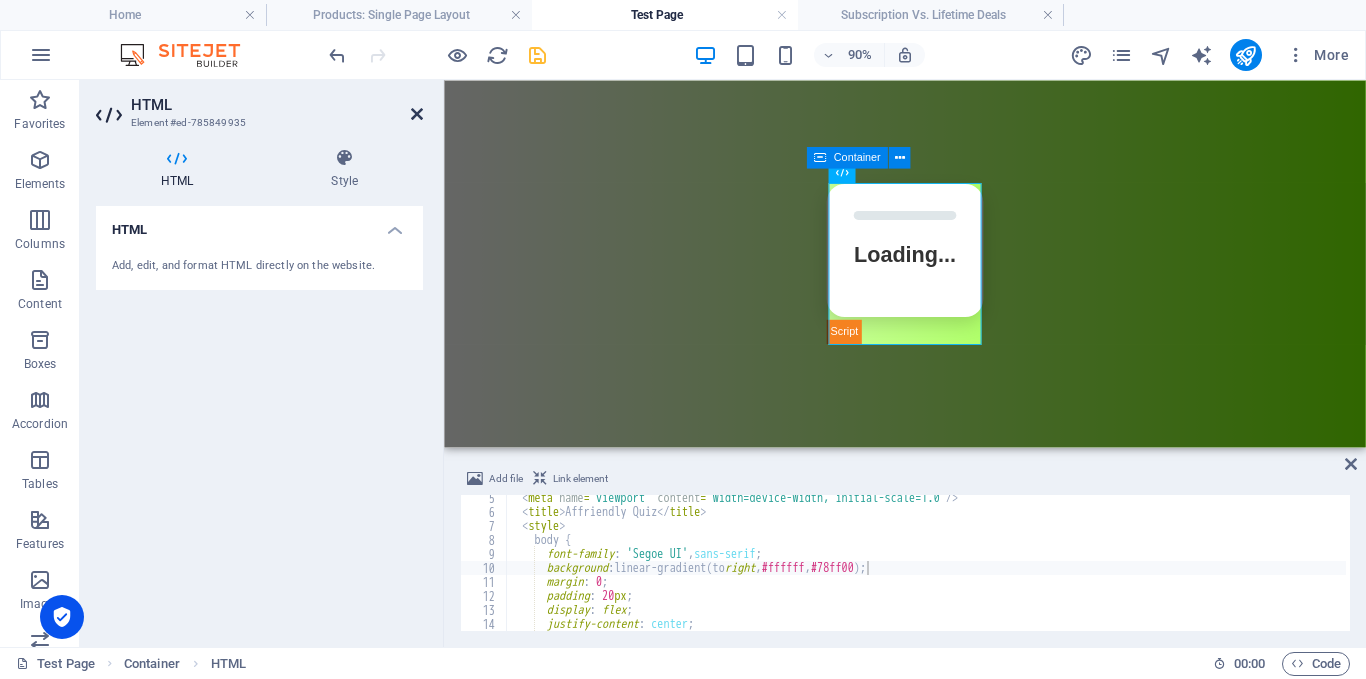 click at bounding box center (417, 114) 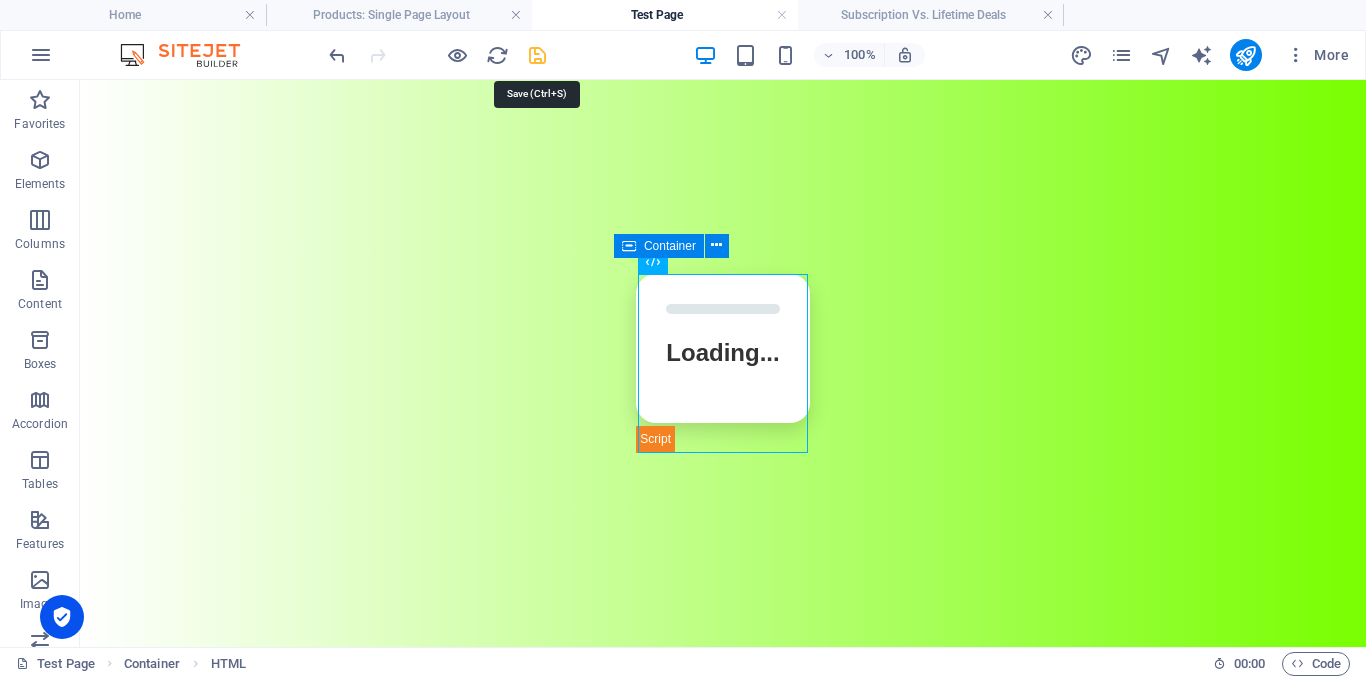 click at bounding box center [537, 55] 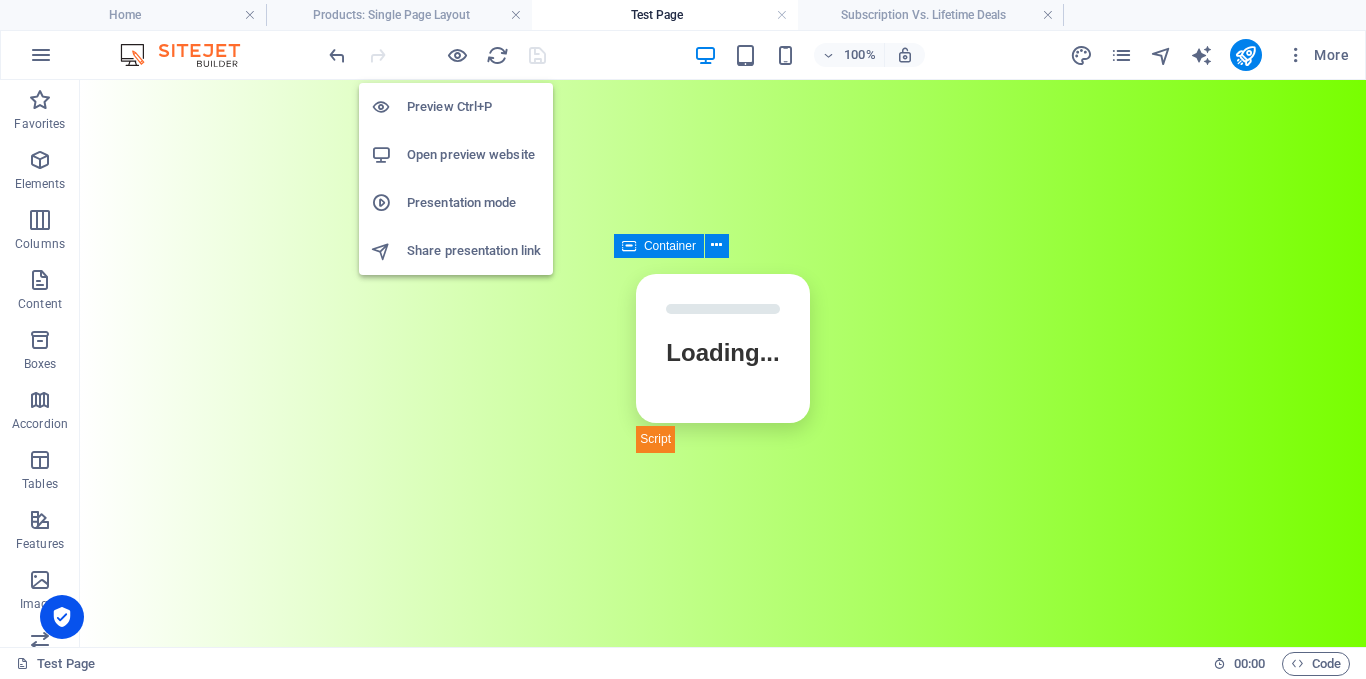 click on "Open preview website" at bounding box center (456, 155) 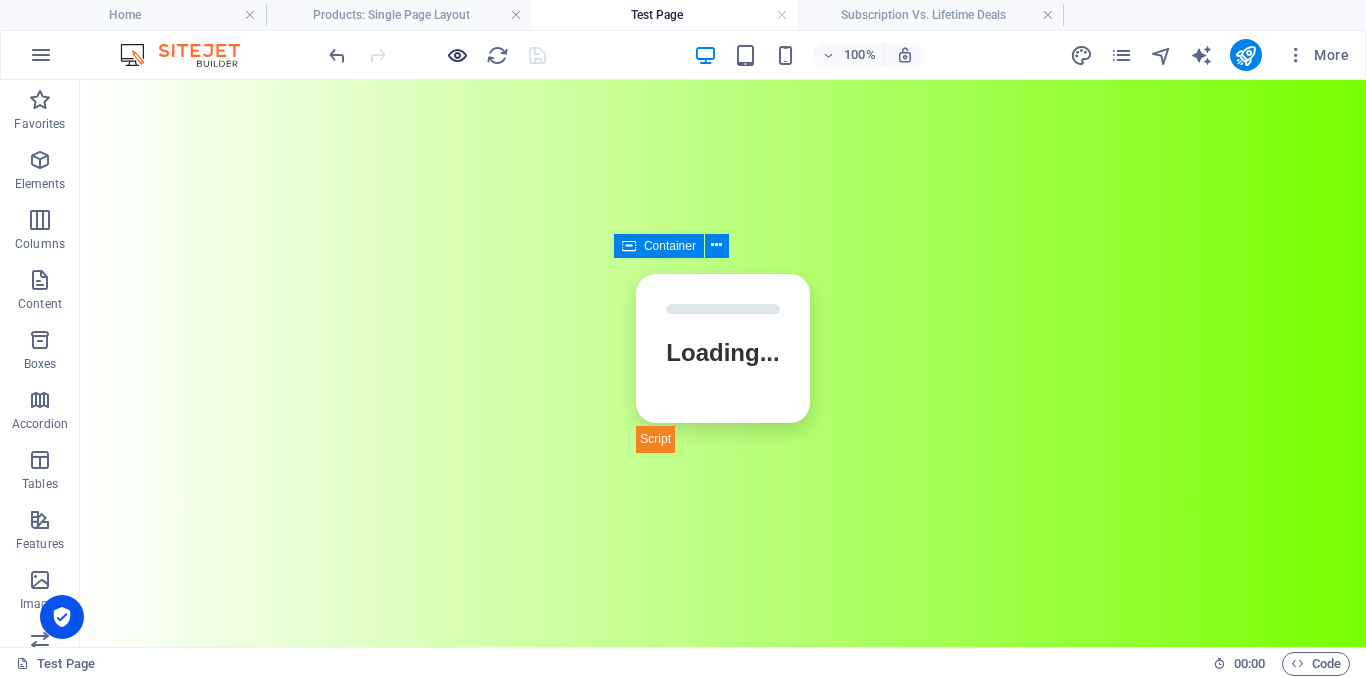 click at bounding box center (457, 55) 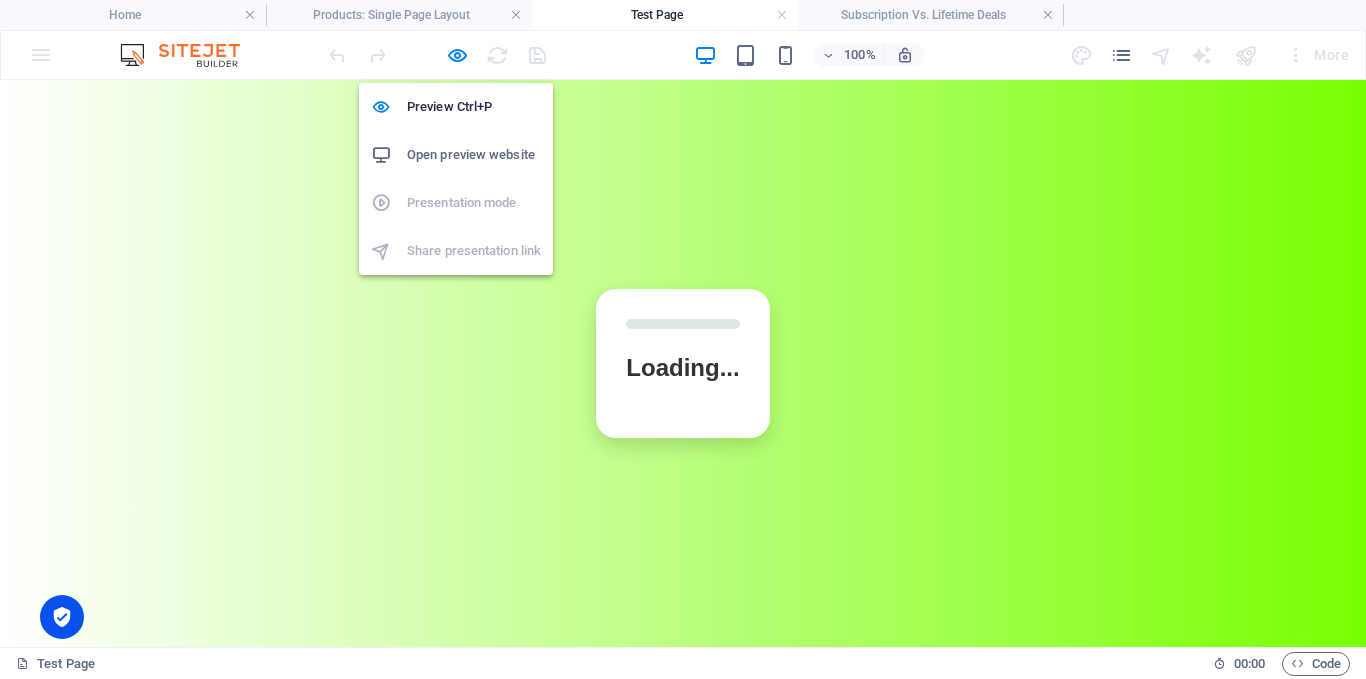 click on "Open preview website" at bounding box center (474, 155) 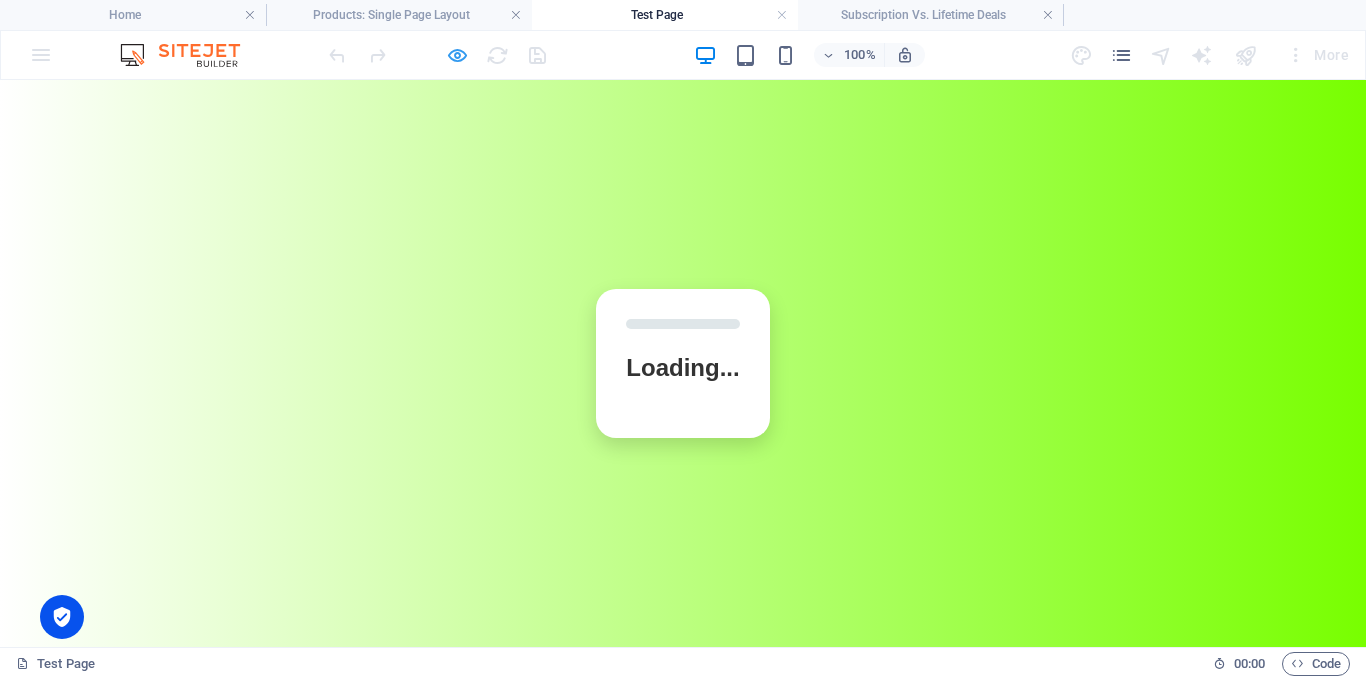 click at bounding box center [457, 55] 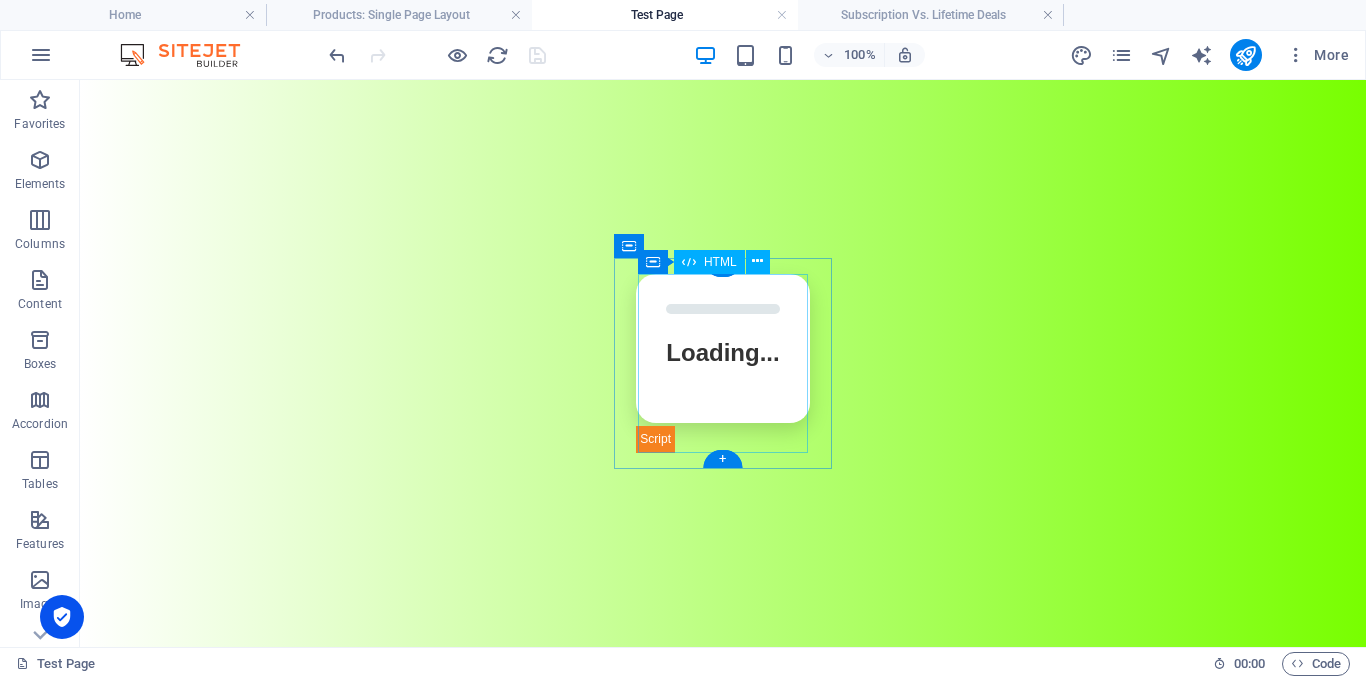 click on "Affriendly Quiz
Loading...
Next Question" at bounding box center (722, 363) 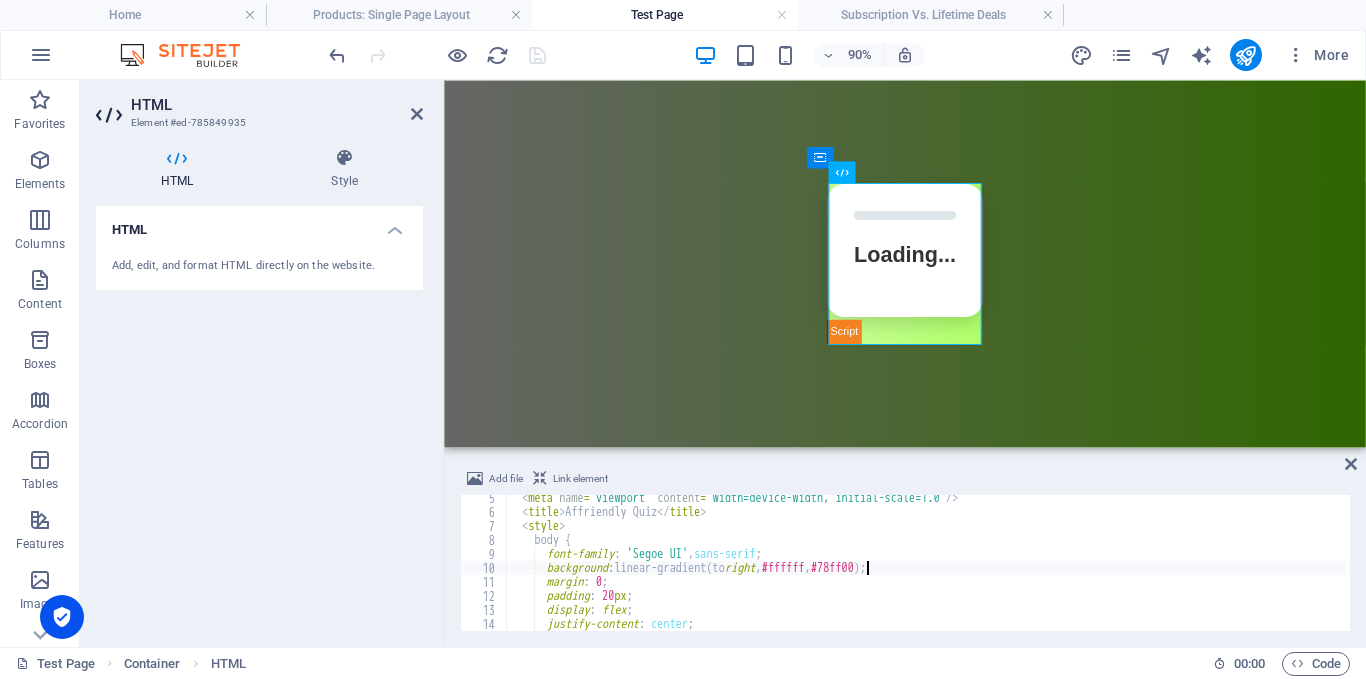 click on "< meta   name = "viewport"   content = "width=device-width, initial-scale=1.0" />    < title > Affriendly Quiz </ title >    < style >      body   {         font-family :   ' Segoe UI ' ,  sans-serif ;         background :  linear-gradient(to  right ,  #ffffff ,  #78ff00 ) ;         margin :   0 ;         padding :   20 px ;         display :   flex ;         justify-content :   center ;         align-items :   center ;" at bounding box center [926, 573] 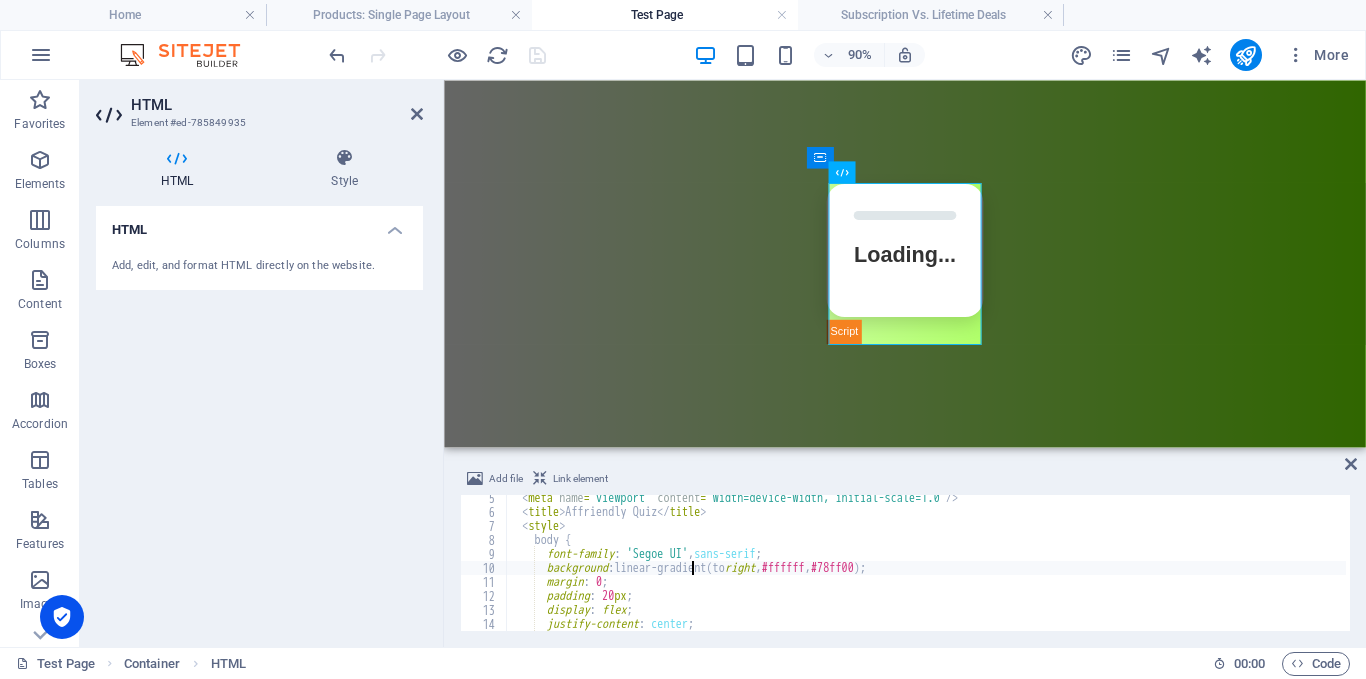type on "</html>" 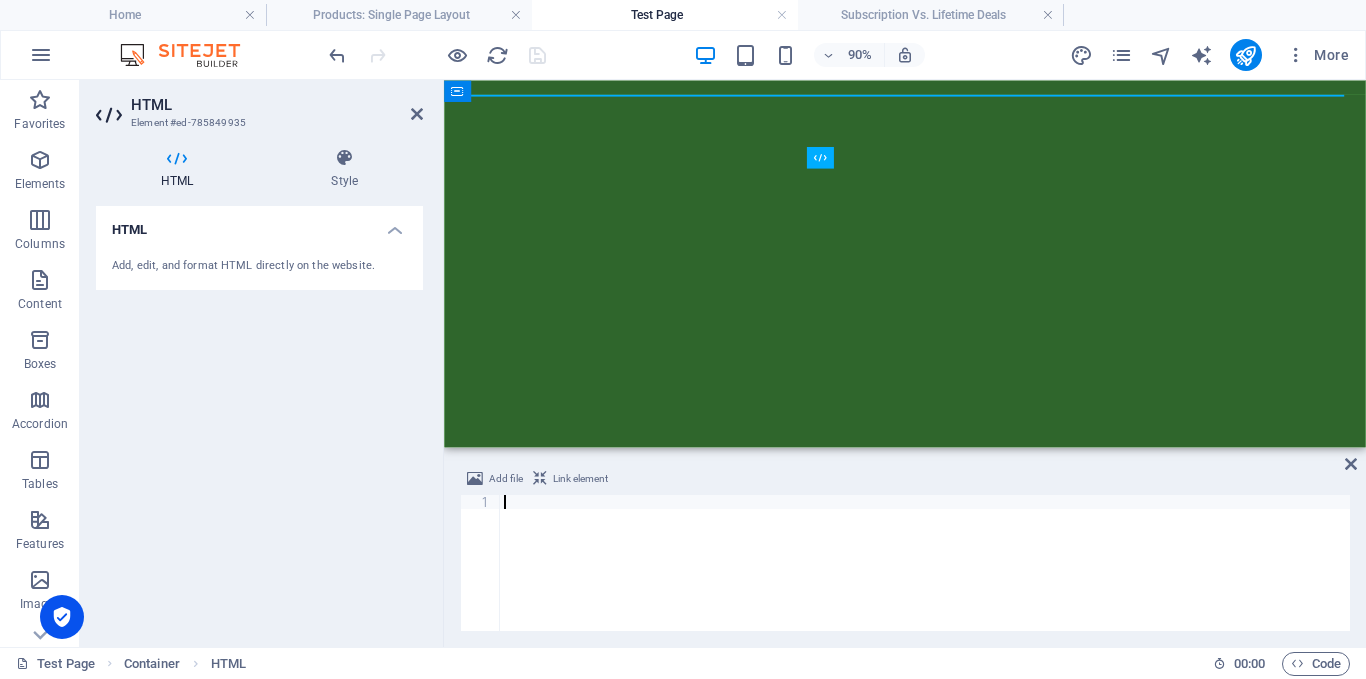 paste on "nextBtn.addEventListener("click", nextQuestion);" 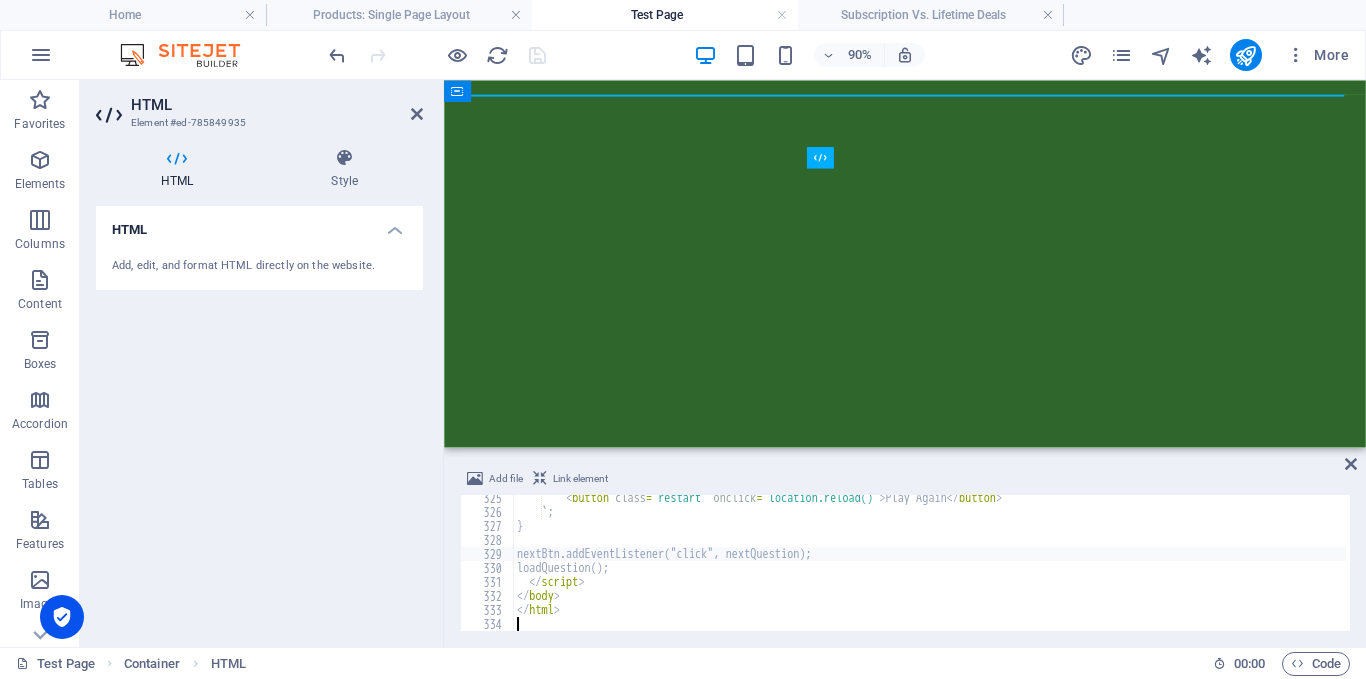 click on "< button   class = "restart"   onclick = "location.reload()" > Play Again </ button >        `;     }     nextBtn.addEventListener("click", nextQuestion);     loadQuestion();    </ script > </ body > </ html >" at bounding box center [929, 573] 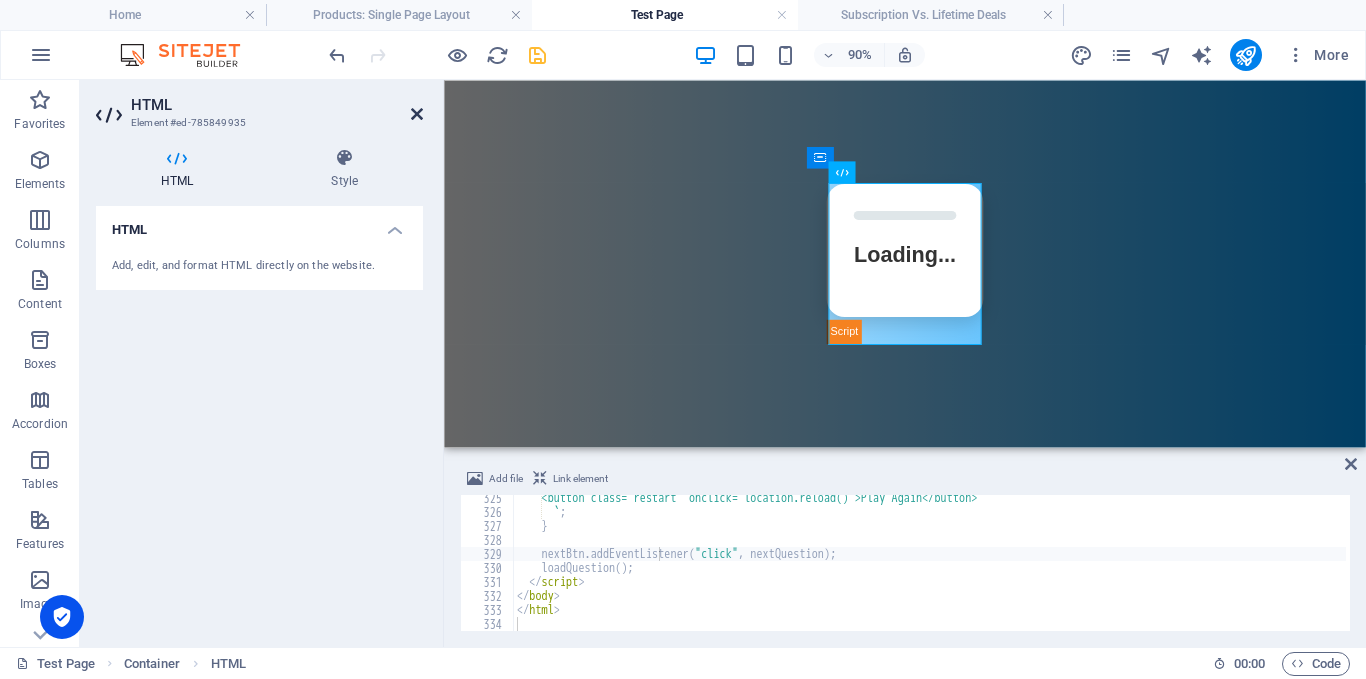 click at bounding box center (417, 114) 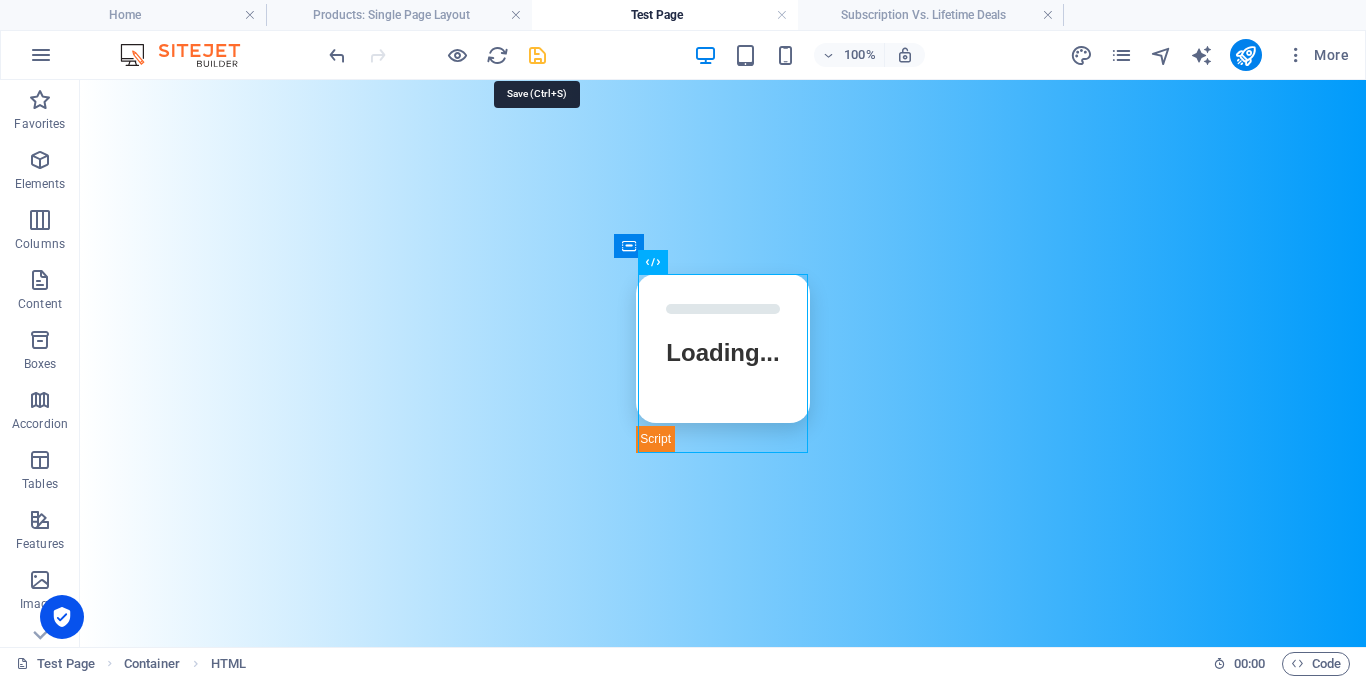 click at bounding box center (537, 55) 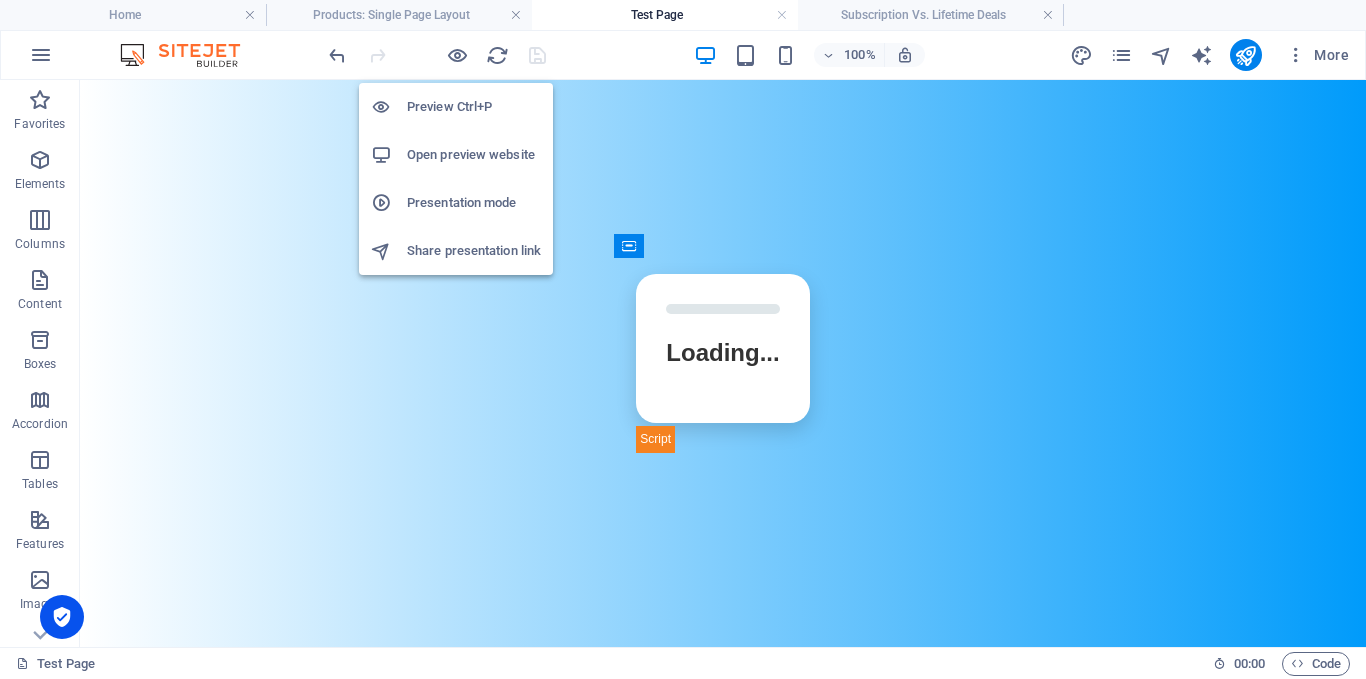 click on "Open preview website" at bounding box center [474, 155] 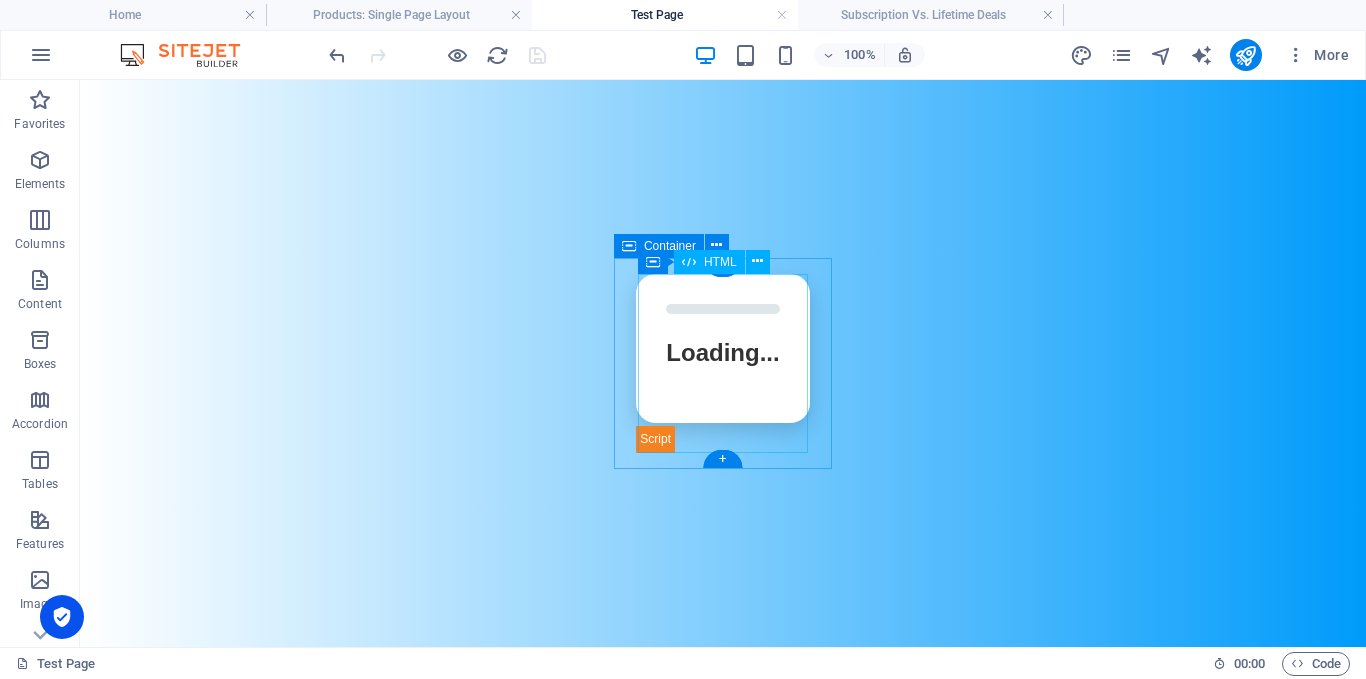click on "Affriendly Quiz
Loading...
Next Question" at bounding box center (722, 363) 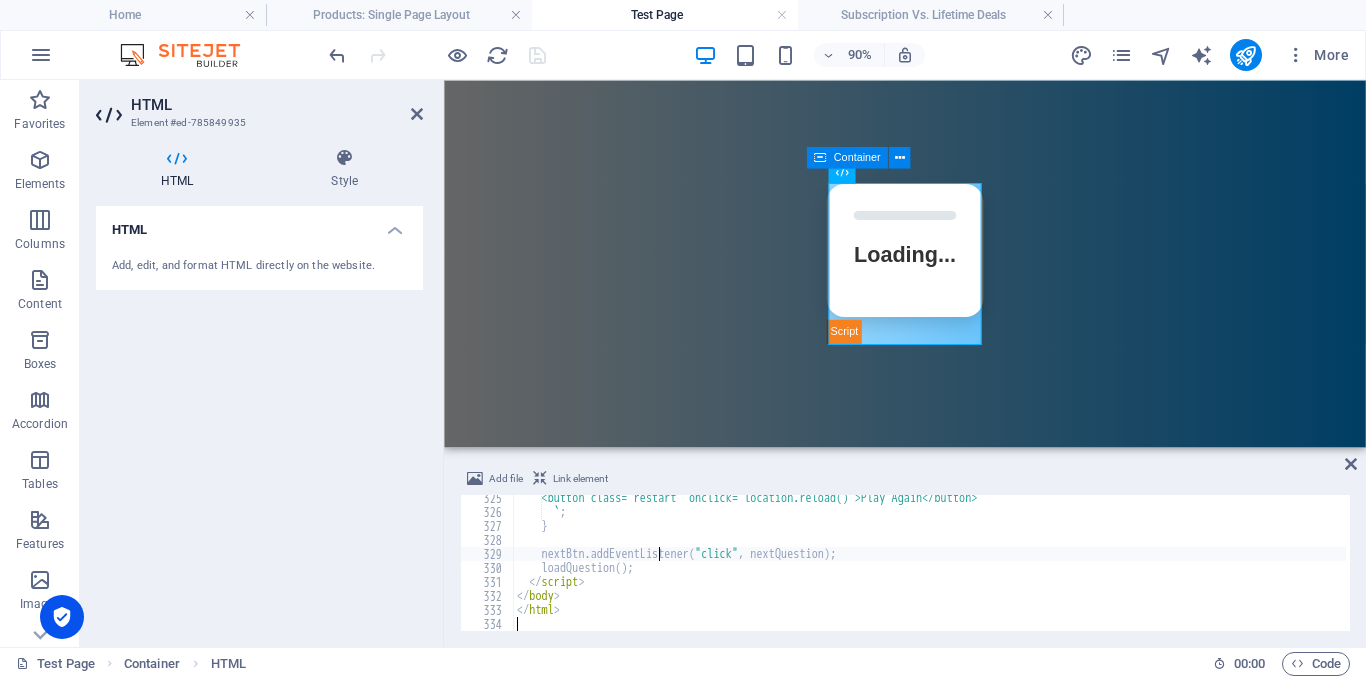 click on "<button class="restart" onclick="location.reload()">Play Again</button>         ` ;      }      nextBtn . addEventListener ( "click" ,   nextQuestion ) ;      loadQuestion ( ) ;    </ script > </ body > </ html >" at bounding box center (929, 573) 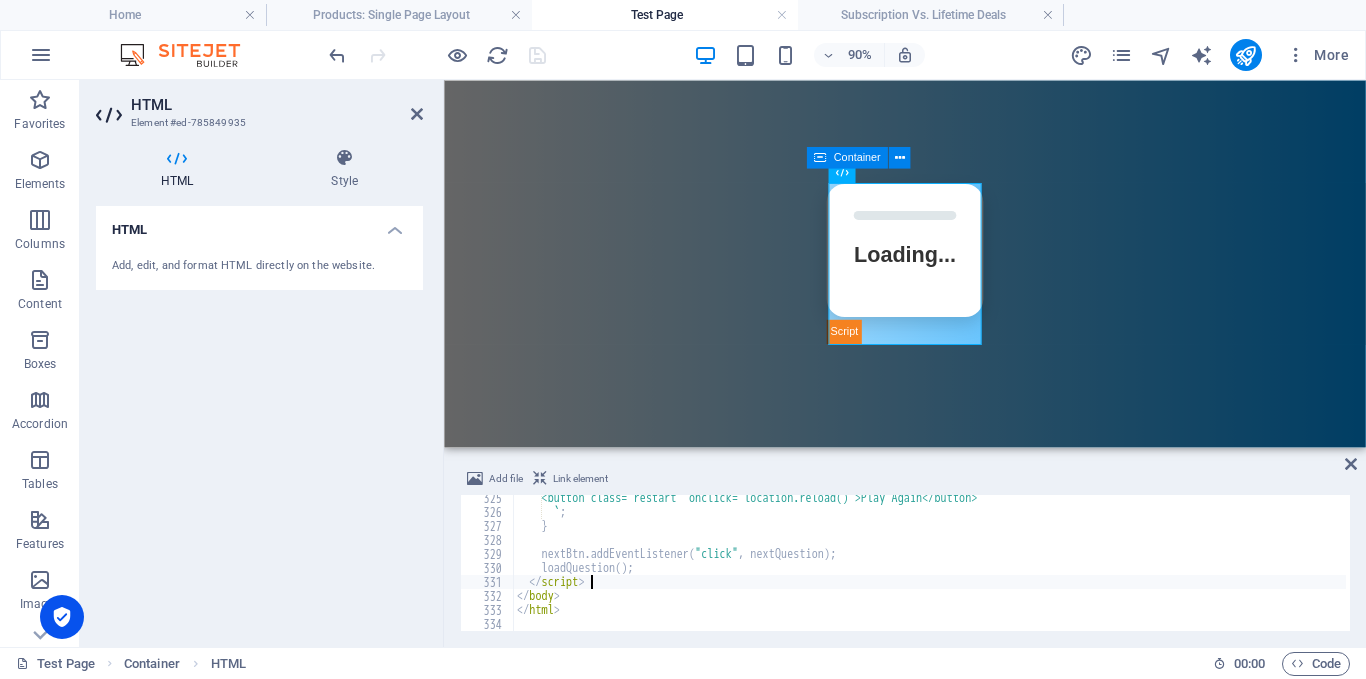 type on "</html>" 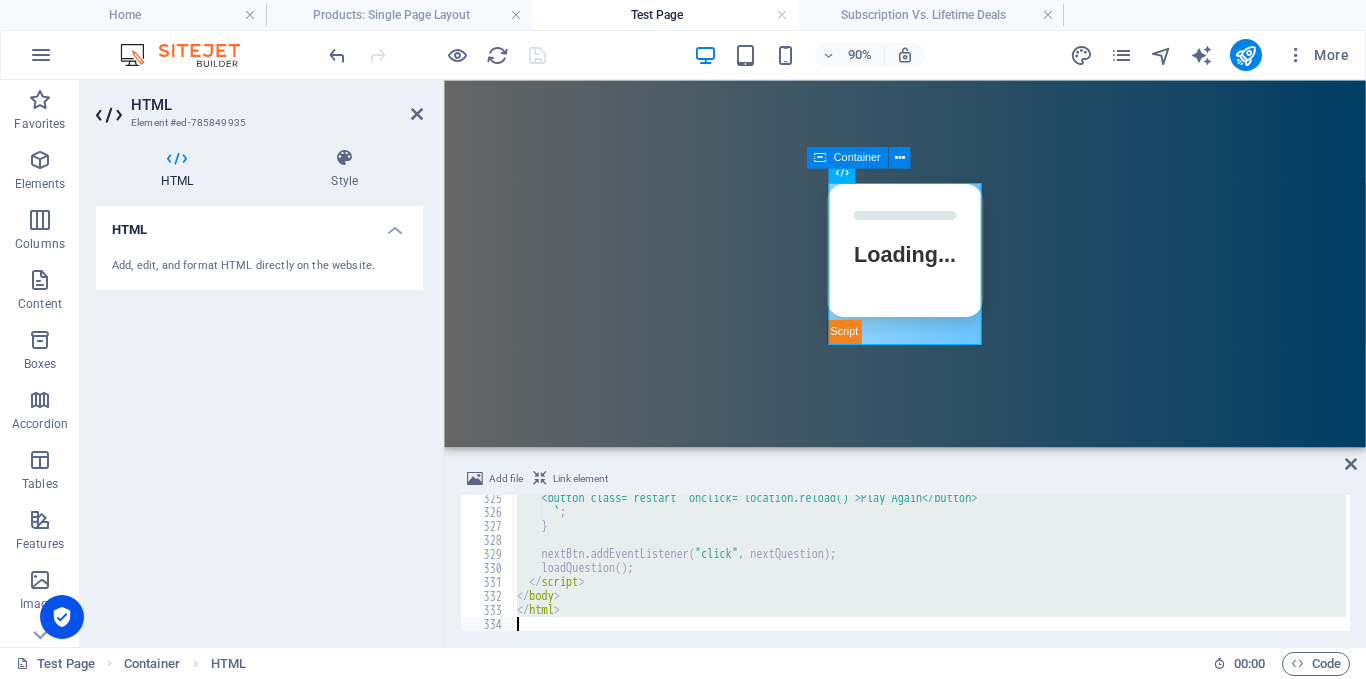 type 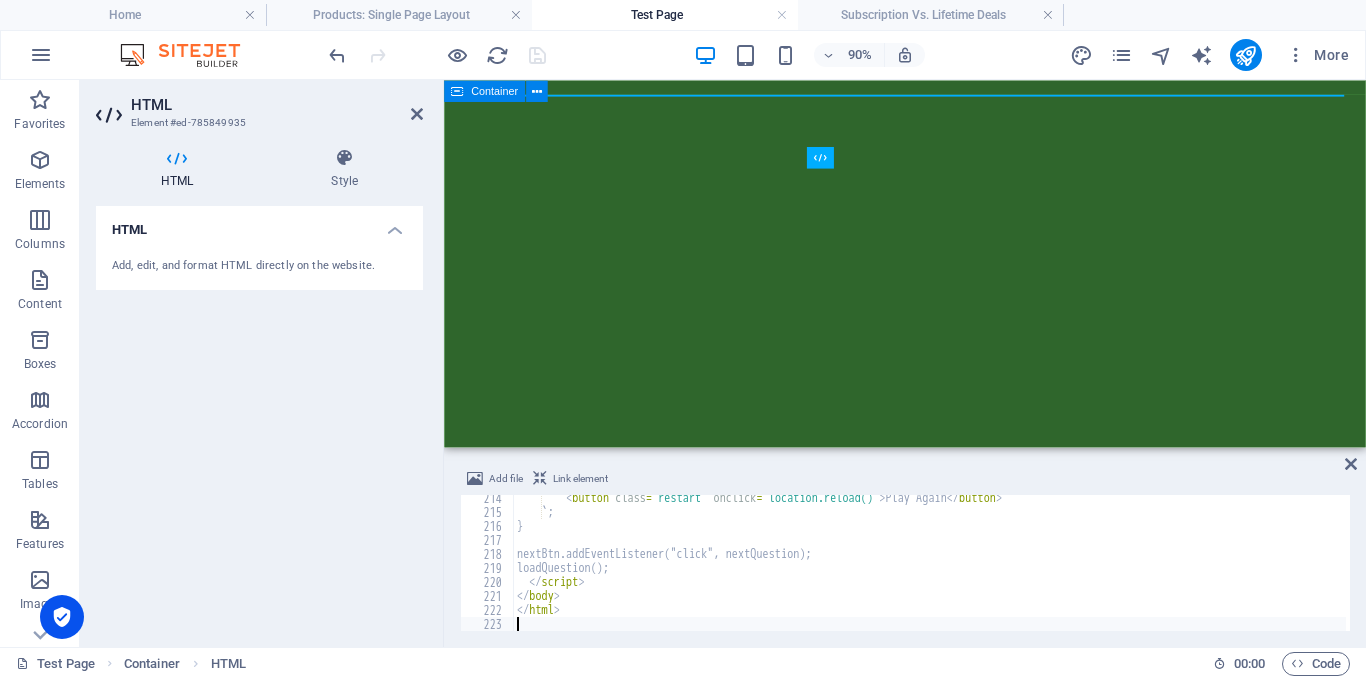scroll, scrollTop: 2986, scrollLeft: 0, axis: vertical 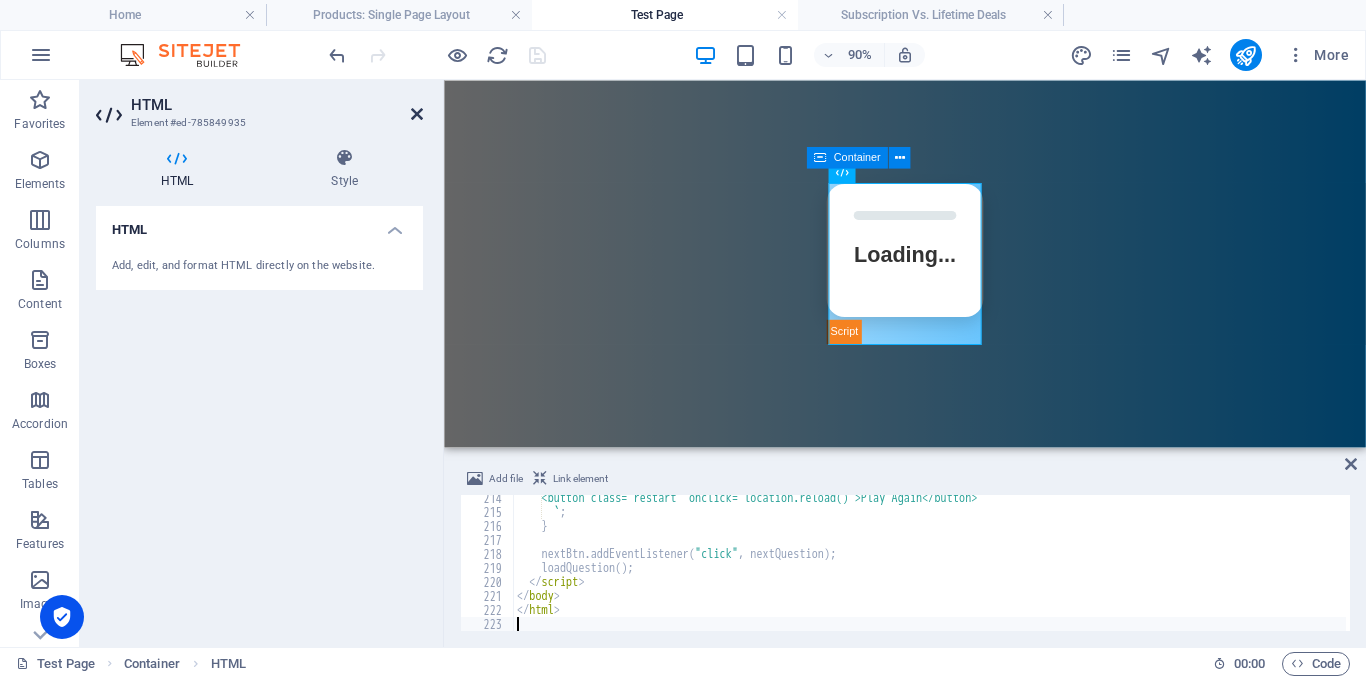 click at bounding box center [417, 114] 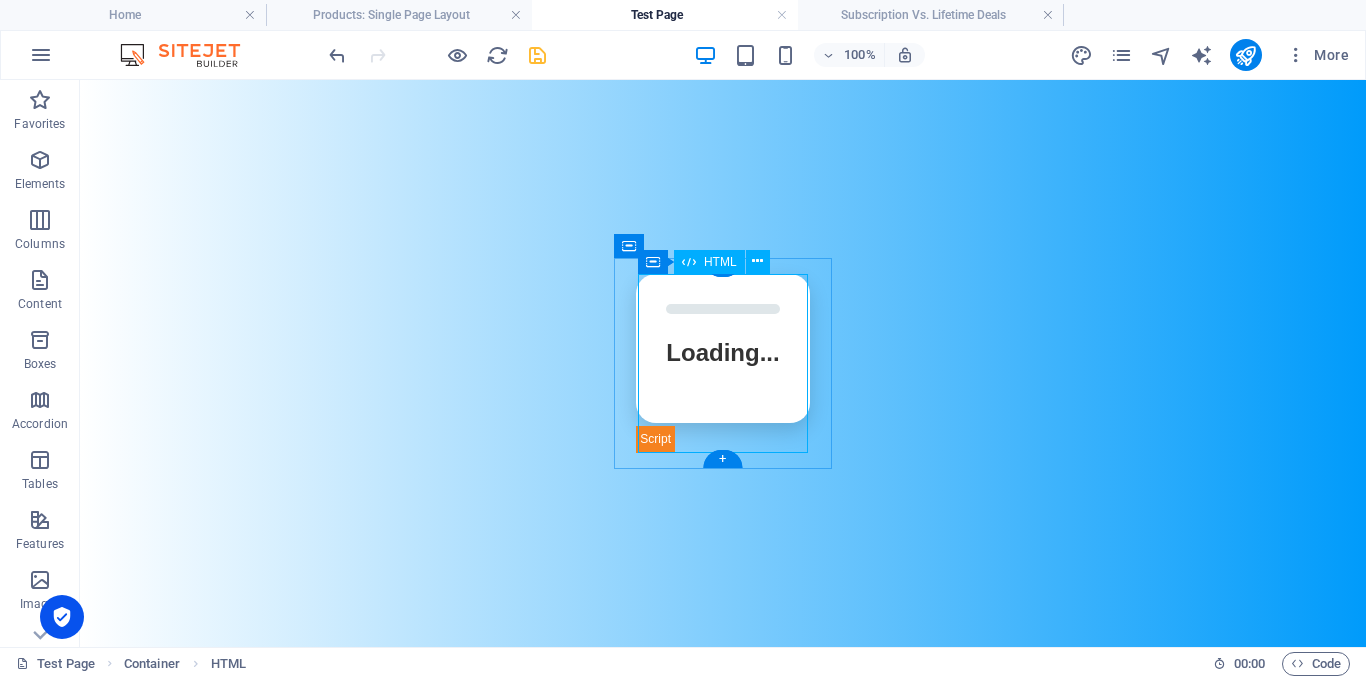 click on "Affriendly Quiz
Loading...
Next Question" at bounding box center (722, 363) 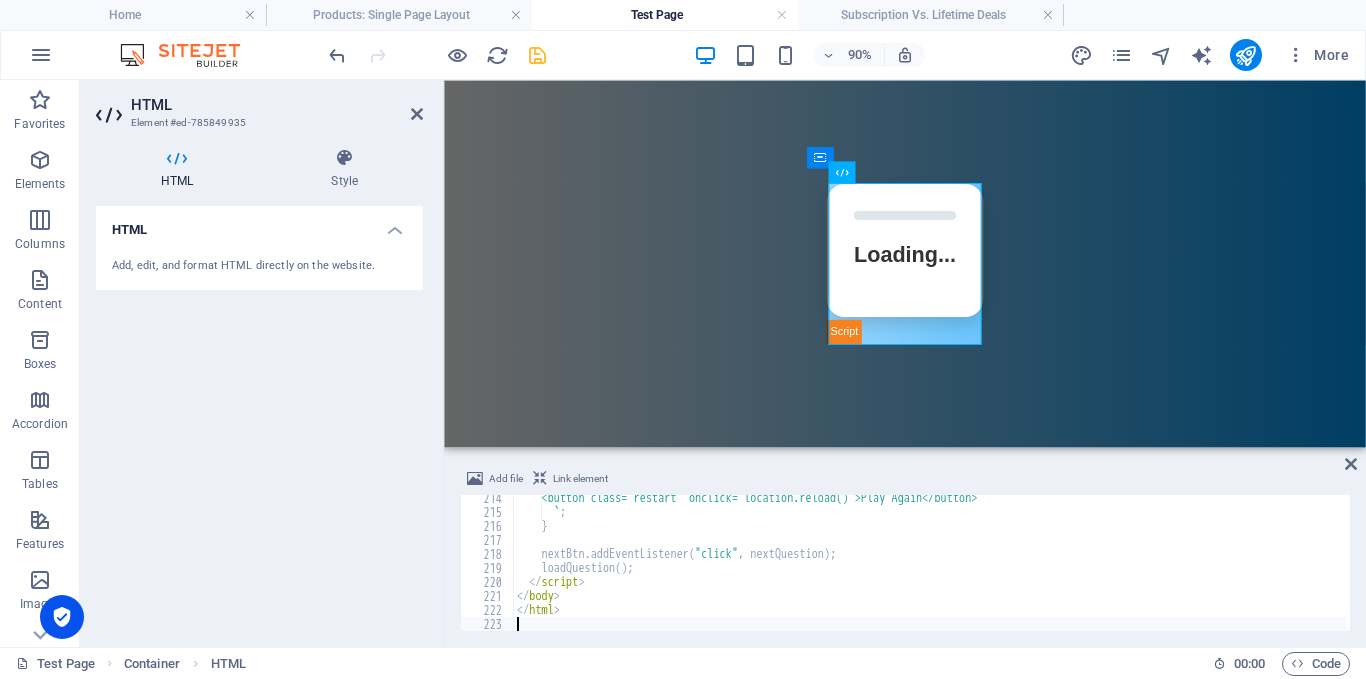 click on "<button class="restart" onclick="location.reload()">Play Again</button>         ` ;      }      nextBtn . addEventListener ( "click" ,   nextQuestion ) ;      loadQuestion ( ) ;    </ script > </ body > </ html >" at bounding box center [929, 573] 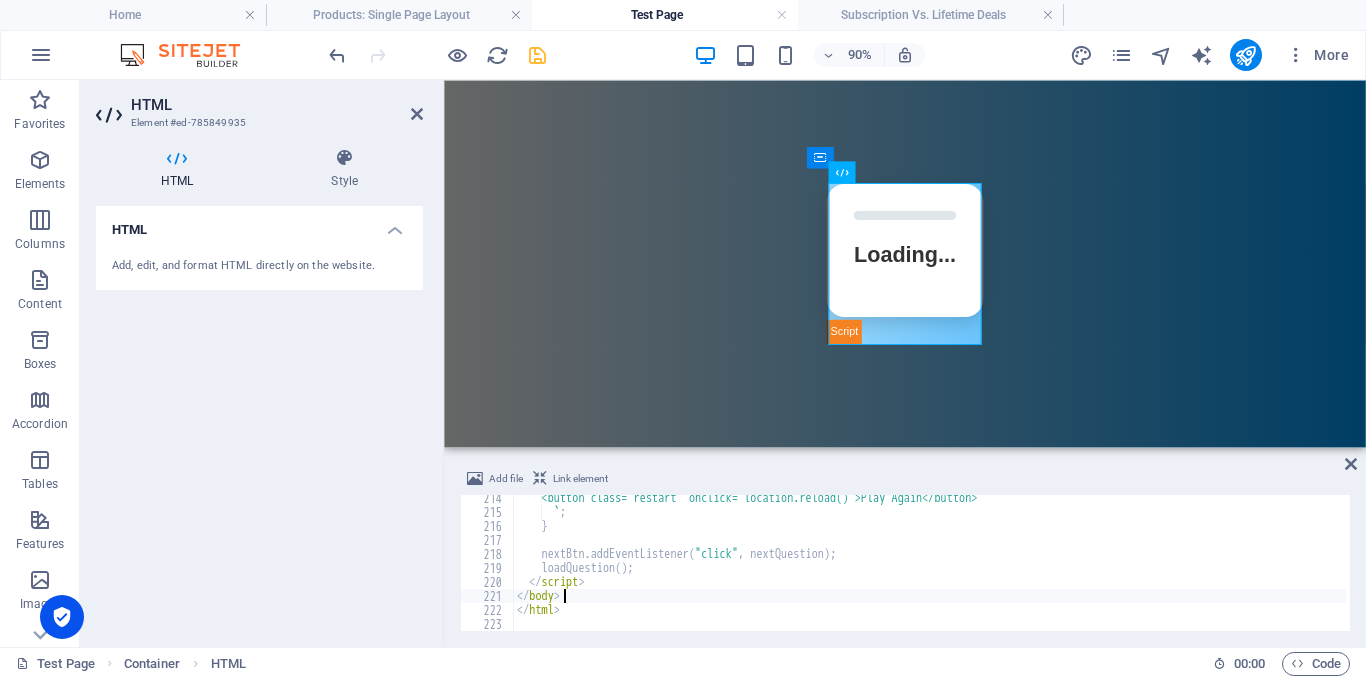 type on "</html>" 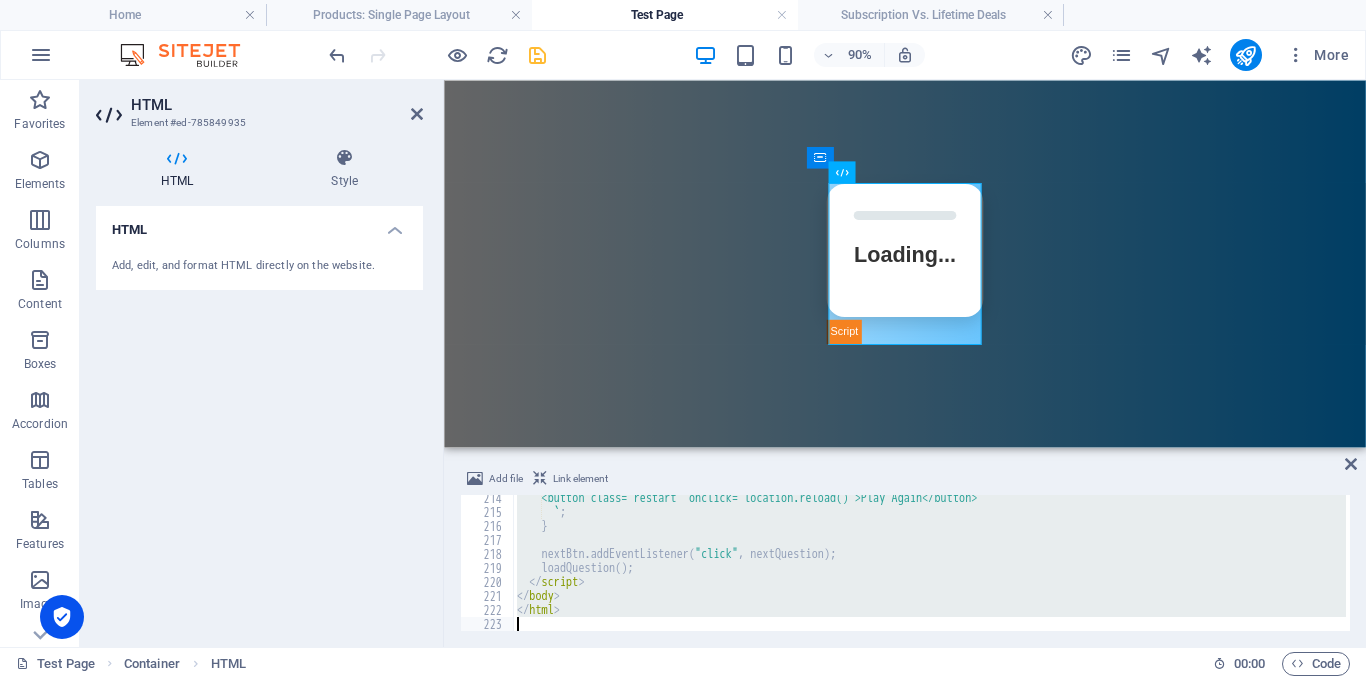 type 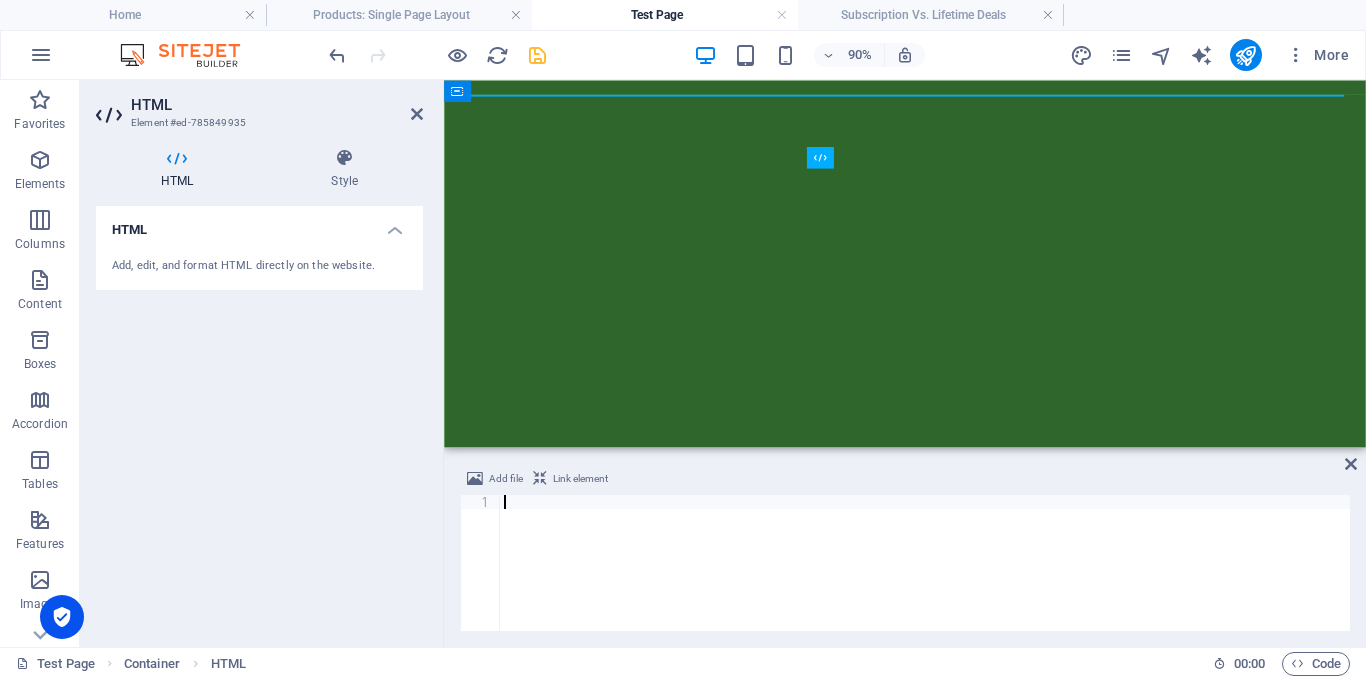 scroll, scrollTop: 5114, scrollLeft: 0, axis: vertical 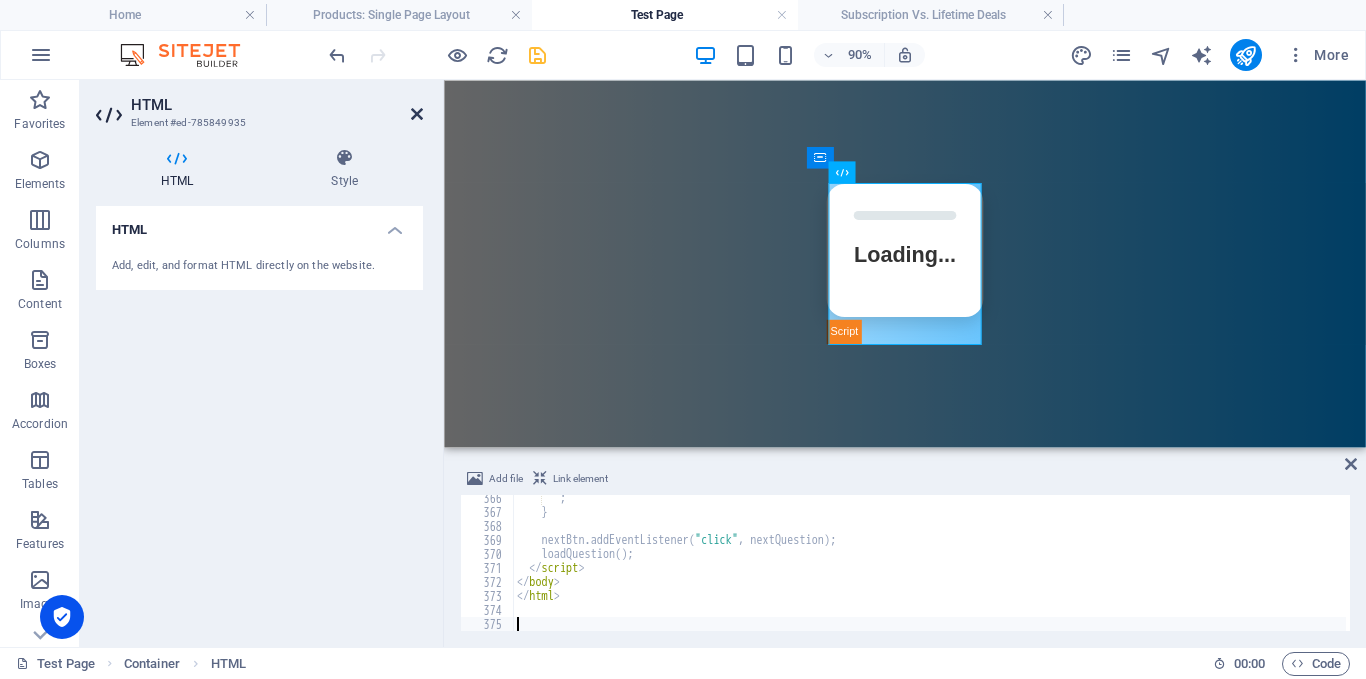 click at bounding box center (417, 114) 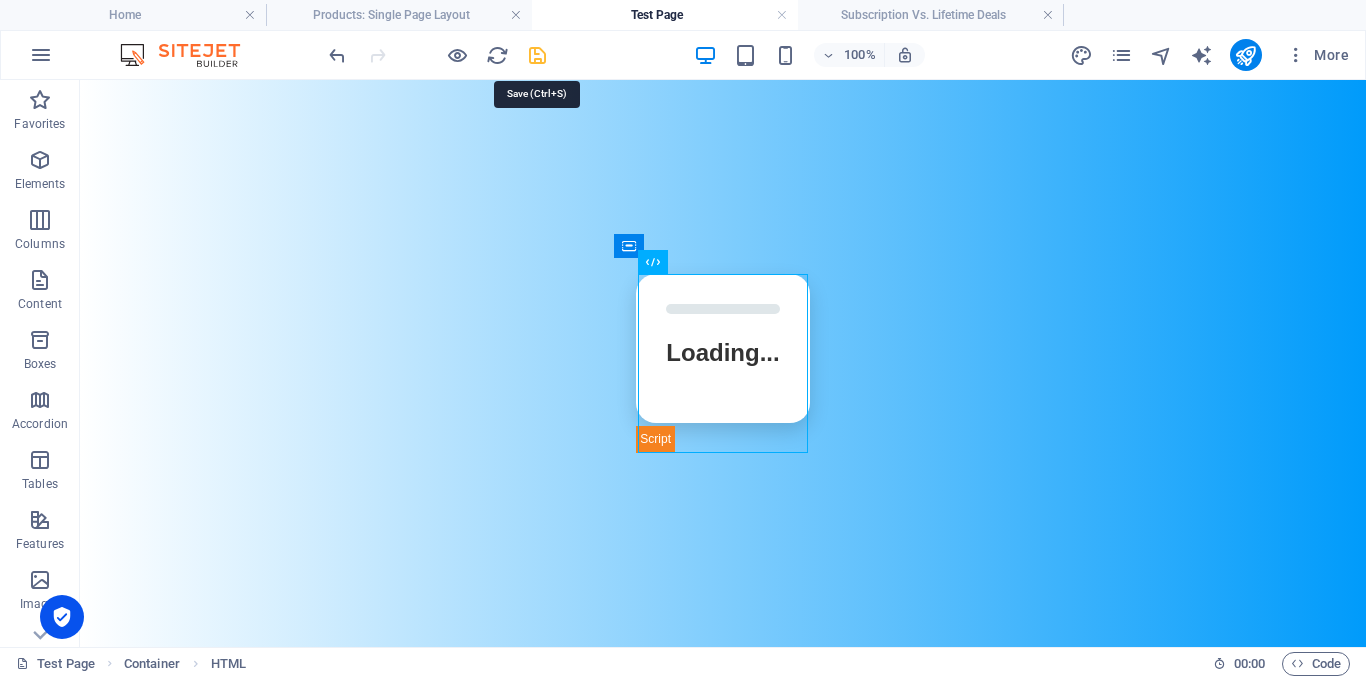 click at bounding box center [537, 55] 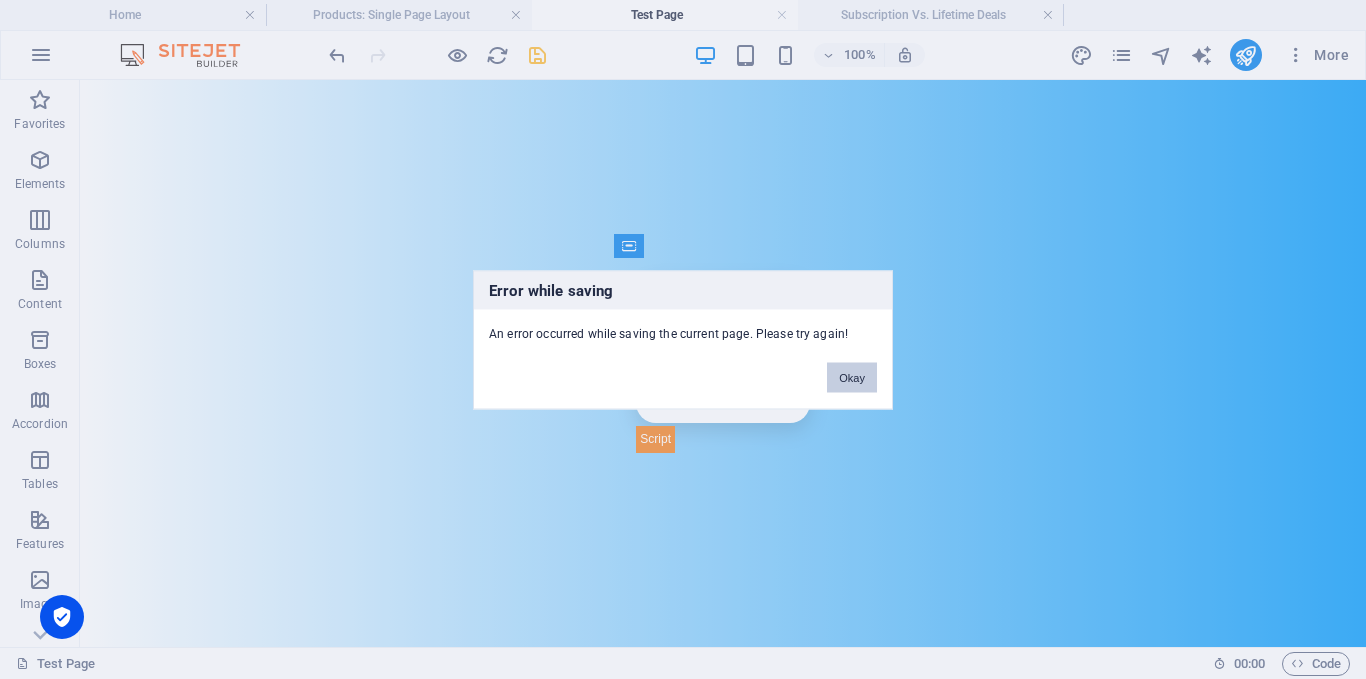 click on "Okay" at bounding box center (852, 377) 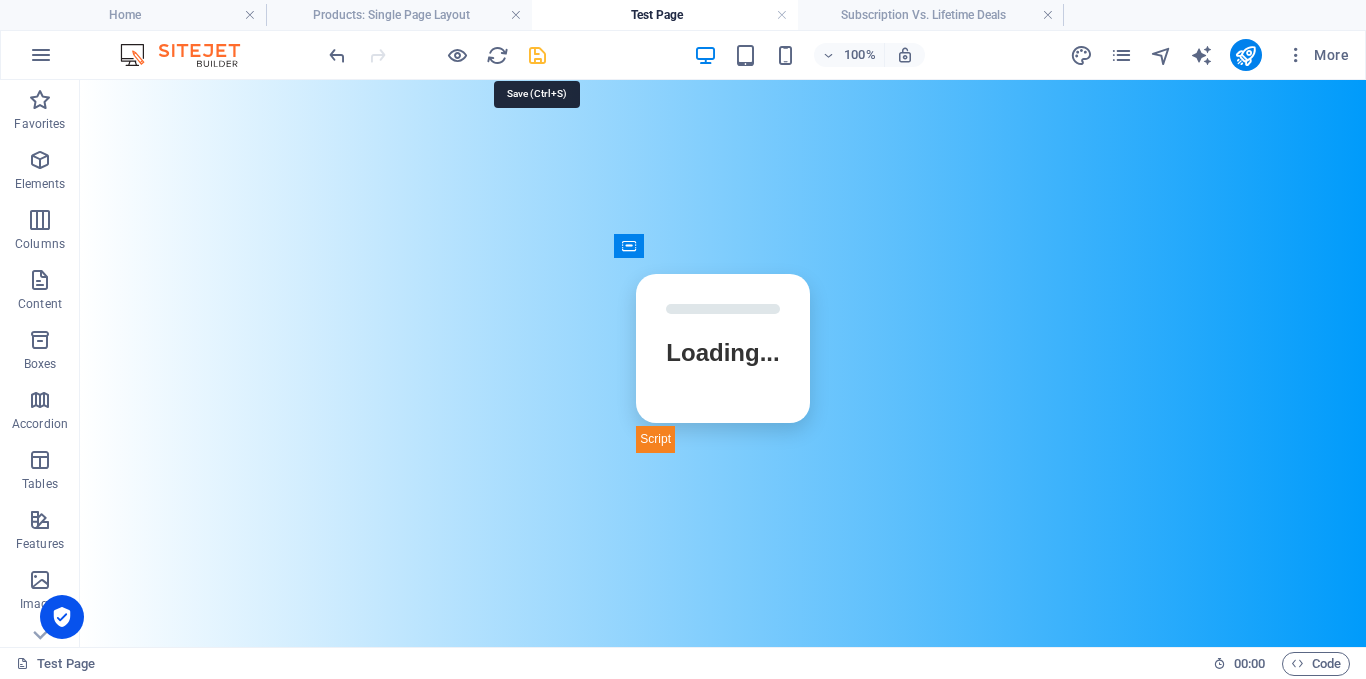click at bounding box center (537, 55) 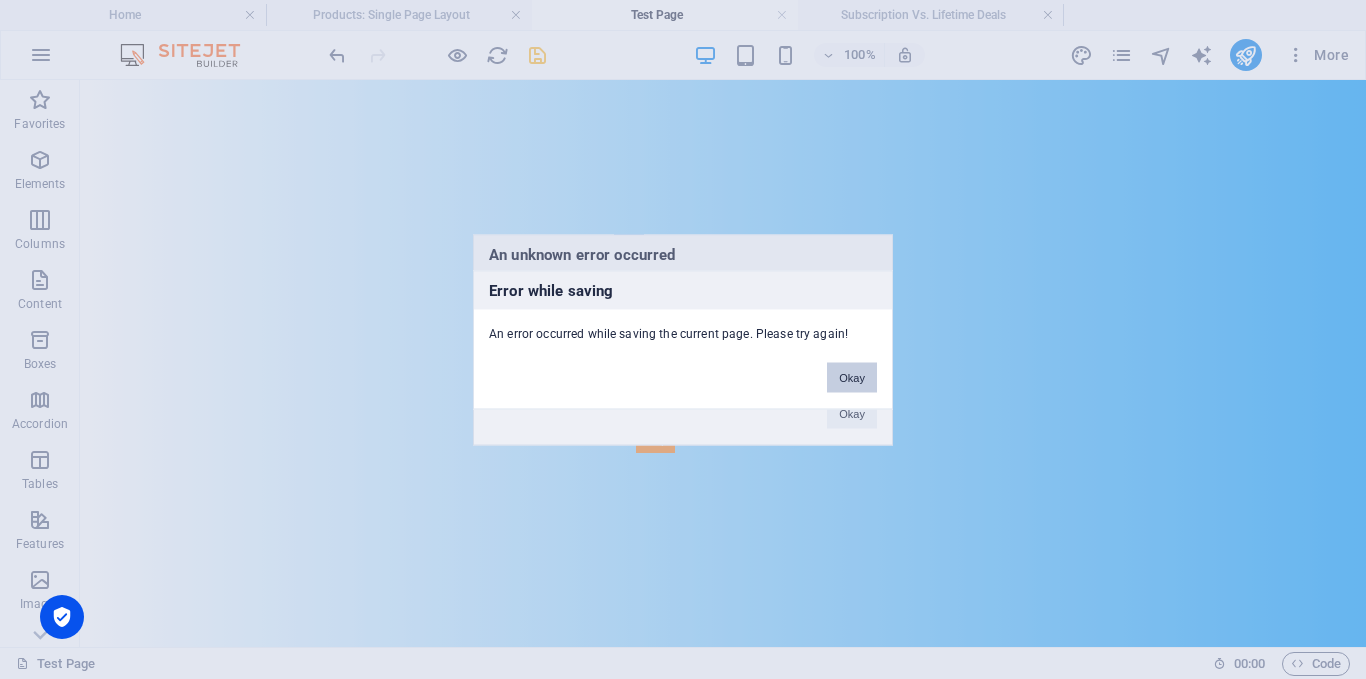 click on "Okay" at bounding box center (852, 377) 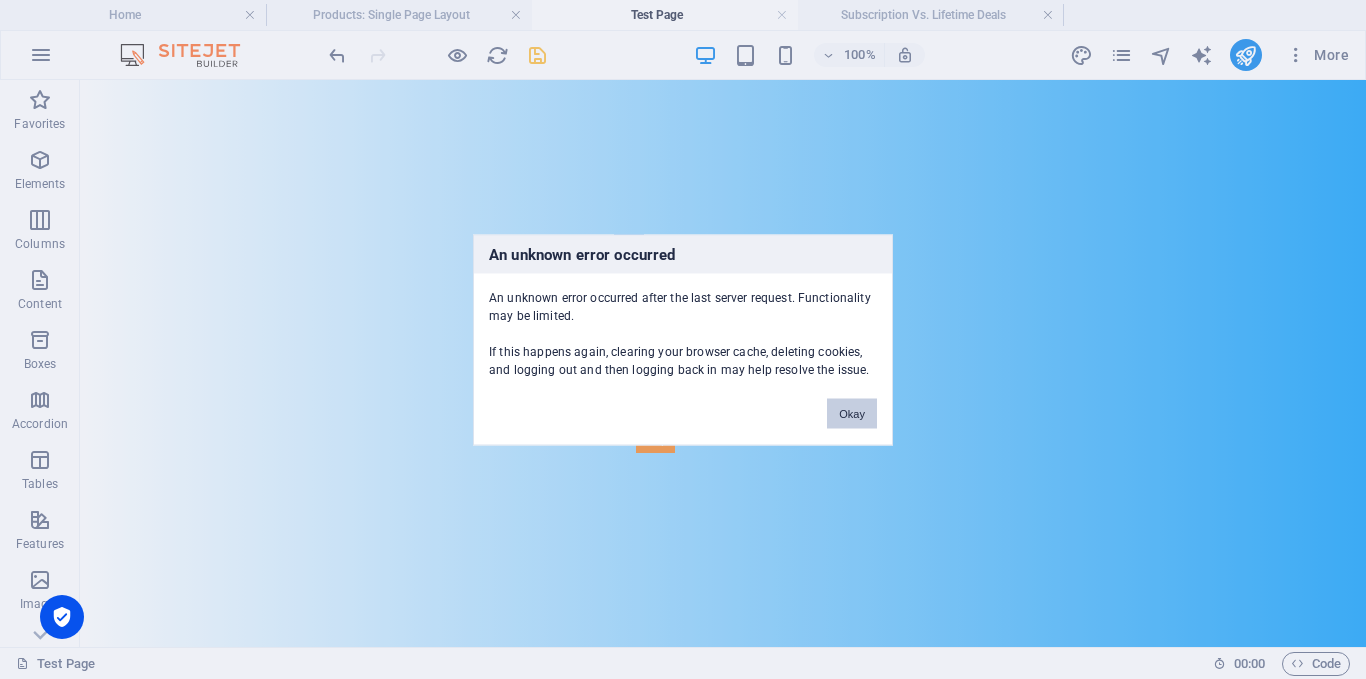 click on "Okay" at bounding box center [852, 413] 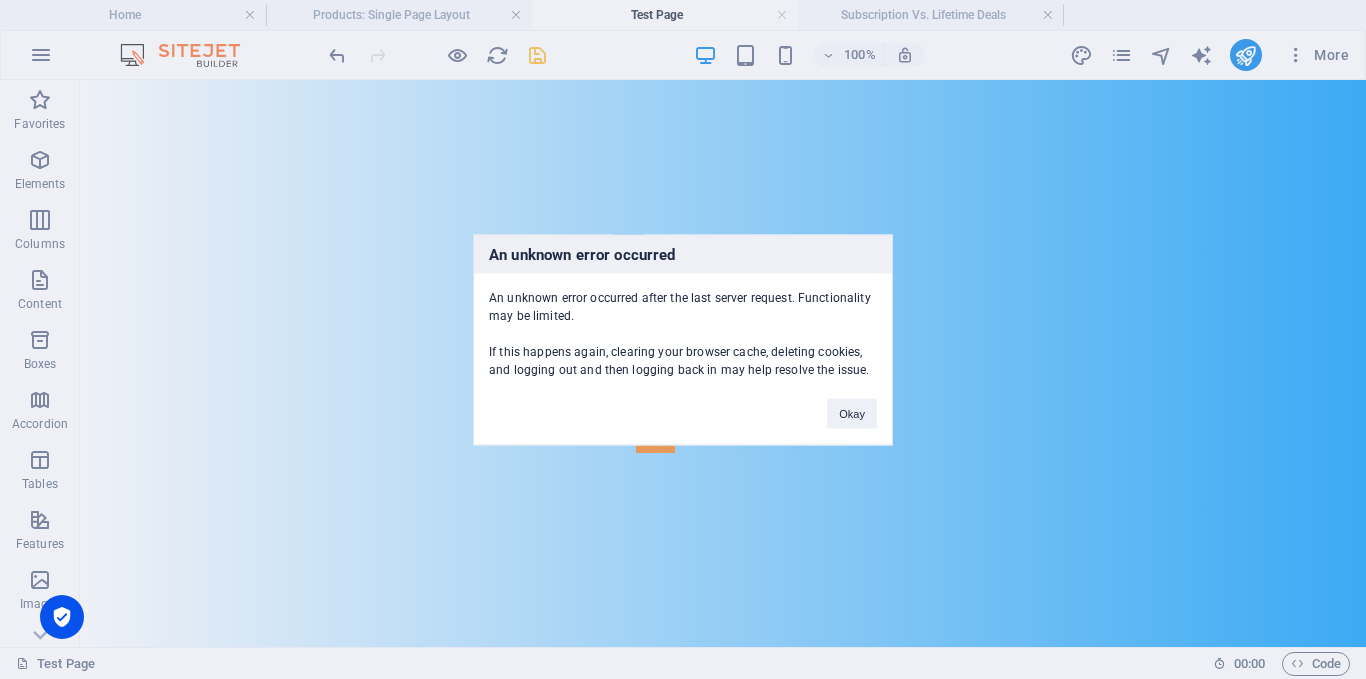 click on "Okay" at bounding box center [852, 403] 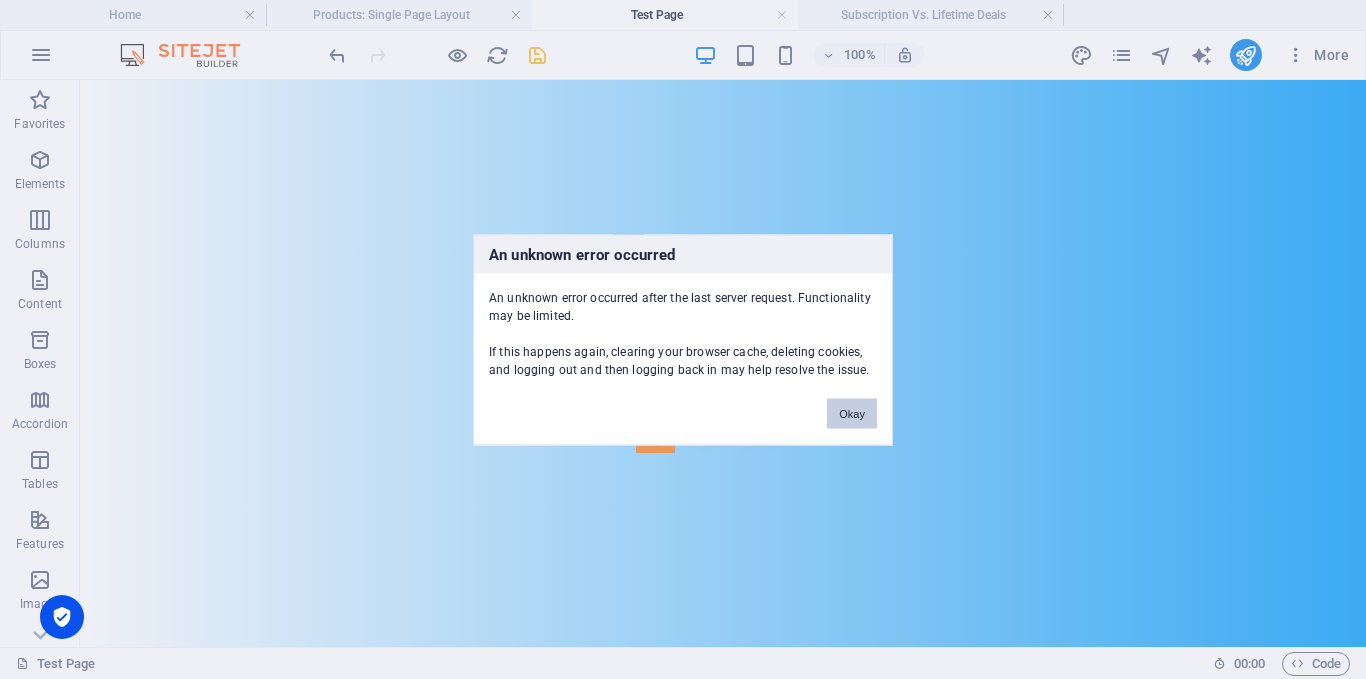 click on "Okay" at bounding box center (852, 413) 